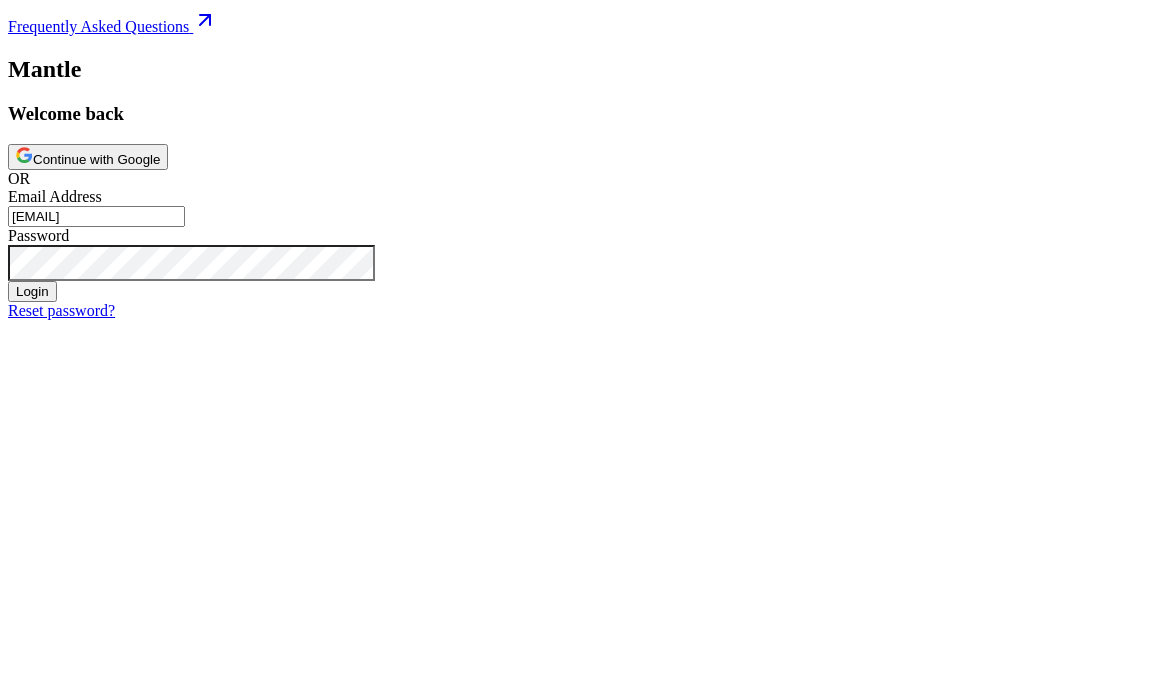 scroll, scrollTop: 0, scrollLeft: 0, axis: both 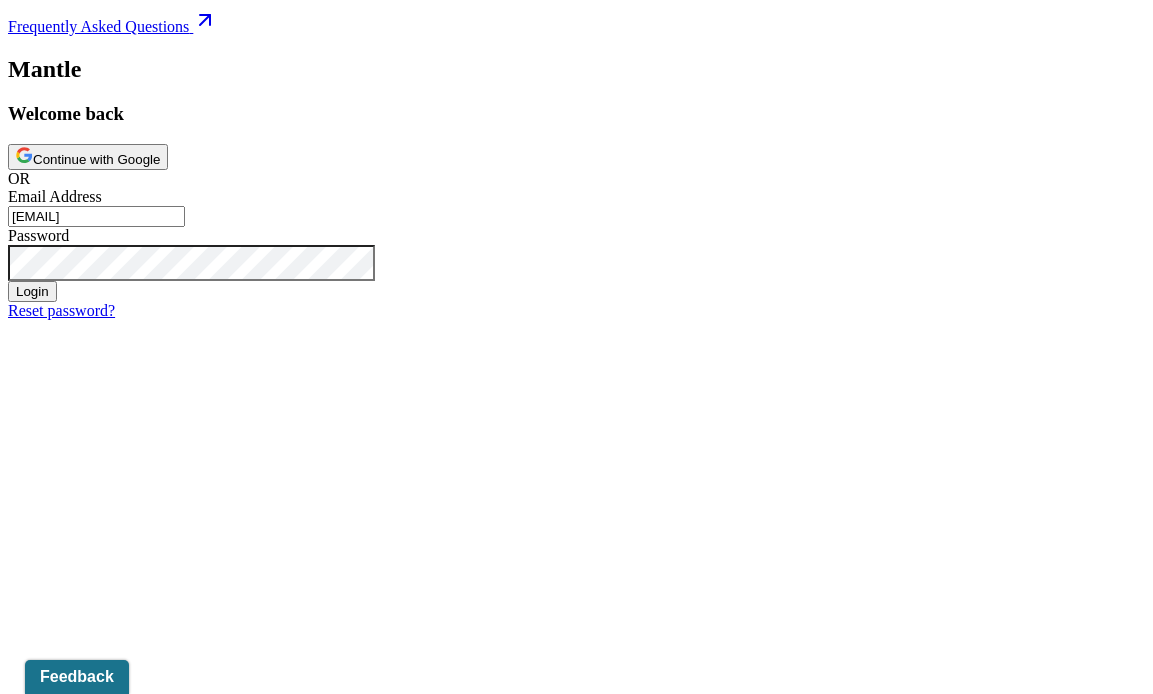 click on "Continue with Google" at bounding box center (88, 157) 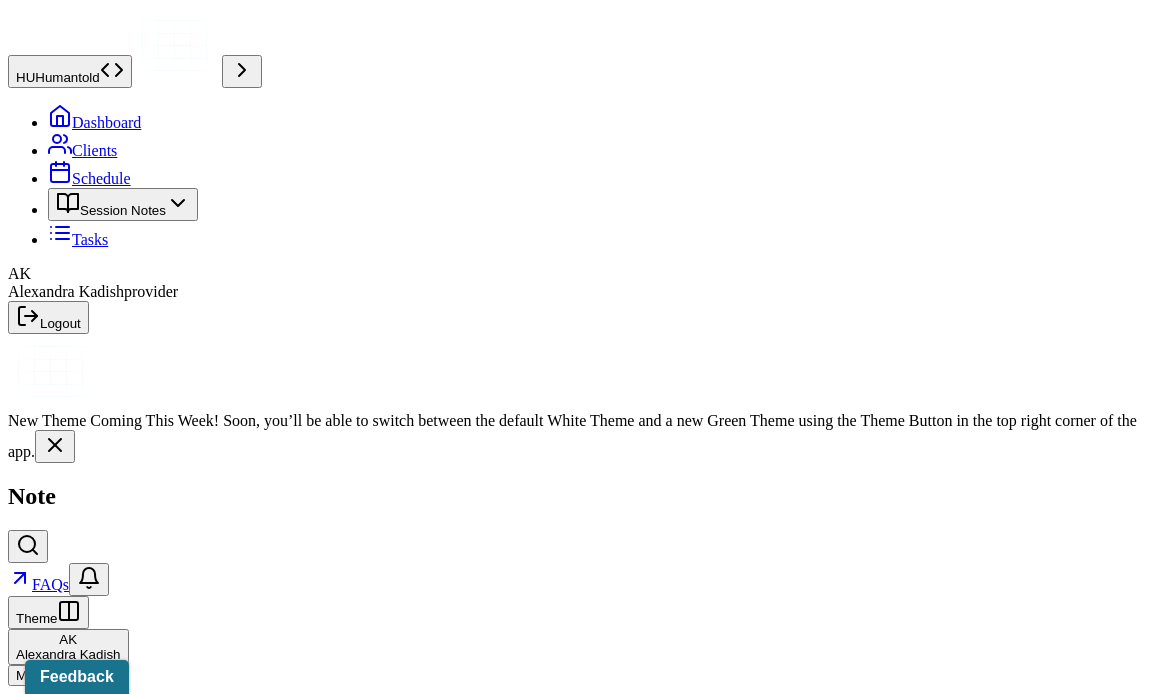 click on "Clients" at bounding box center (82, 150) 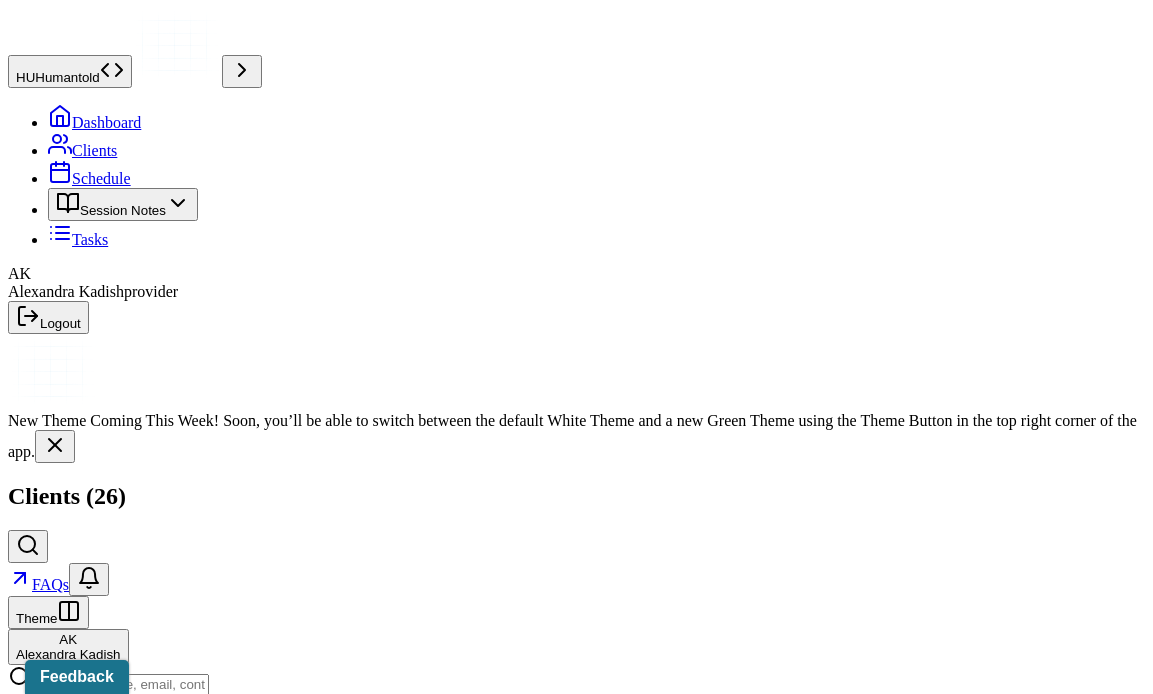 click on "Dashboard" at bounding box center (94, 122) 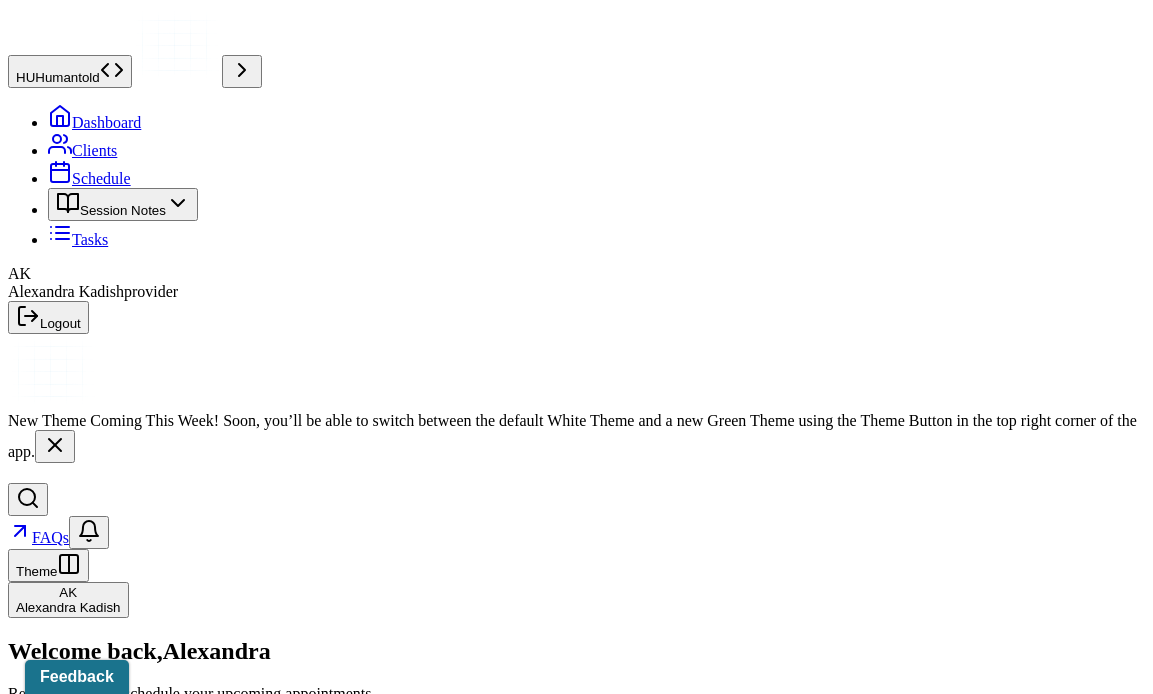 scroll, scrollTop: 1384, scrollLeft: 0, axis: vertical 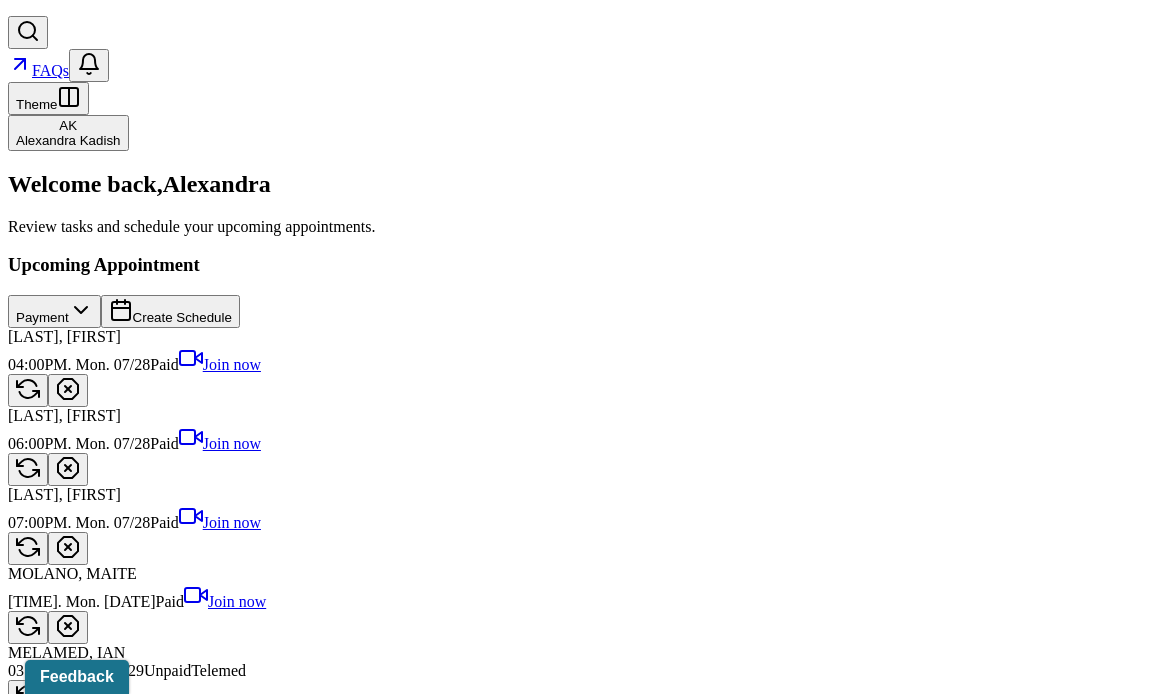 click at bounding box center [16, 1742] 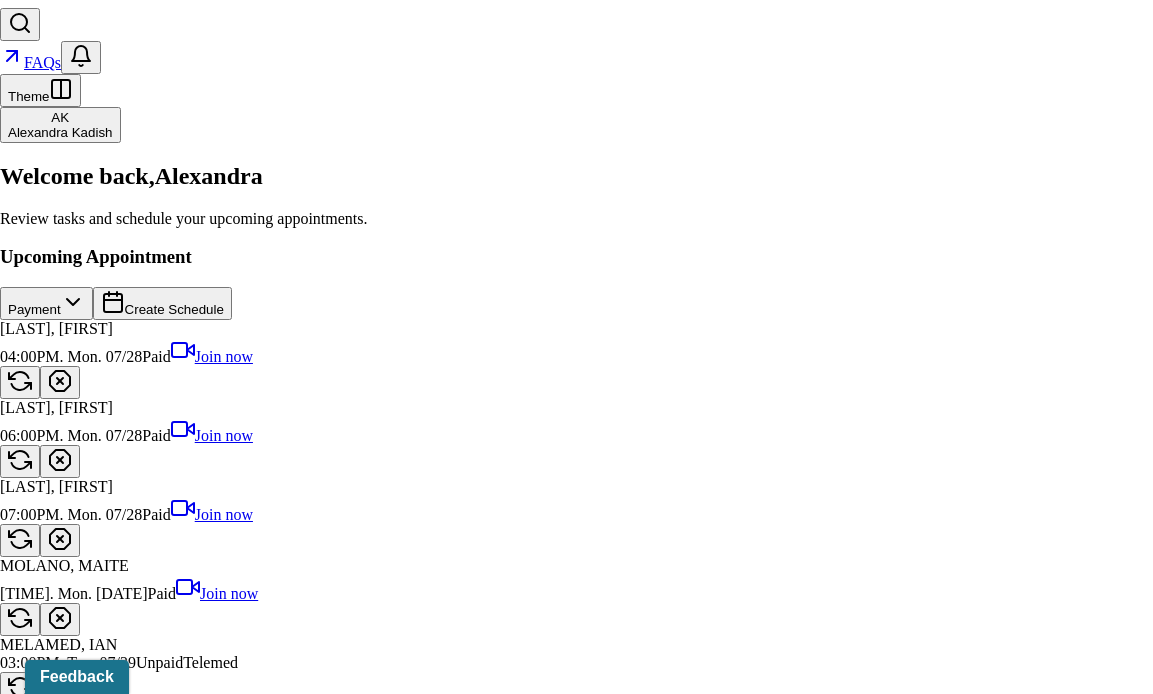 click on "Save" at bounding box center (81, 6682) 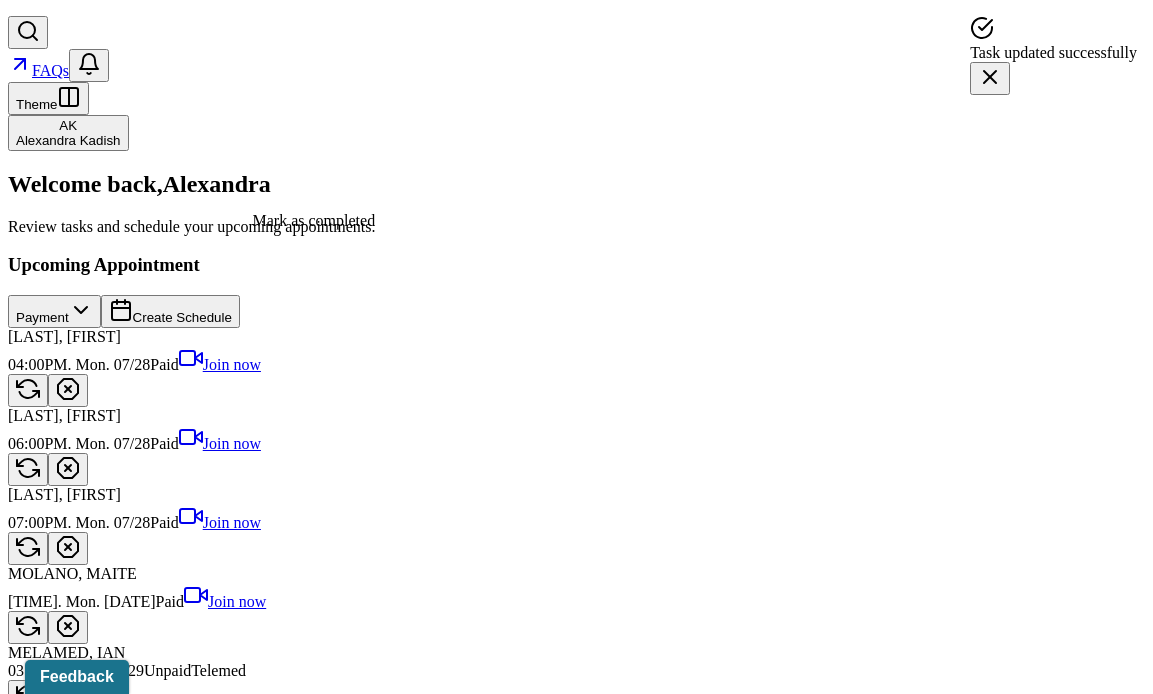 click at bounding box center (16, 1619) 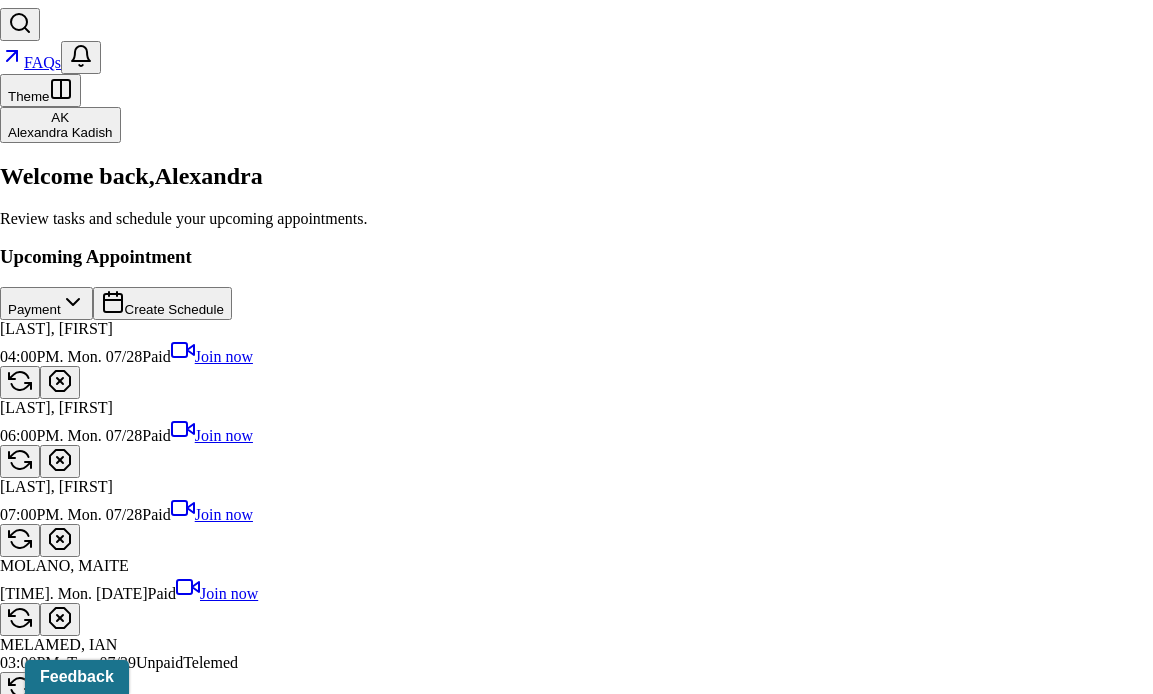 click on "Are you sure you want to mark task as complete  By completing this task, you won’t be able to recover task as you have marked and completed the task. Cancel Save" at bounding box center [576, 6520] 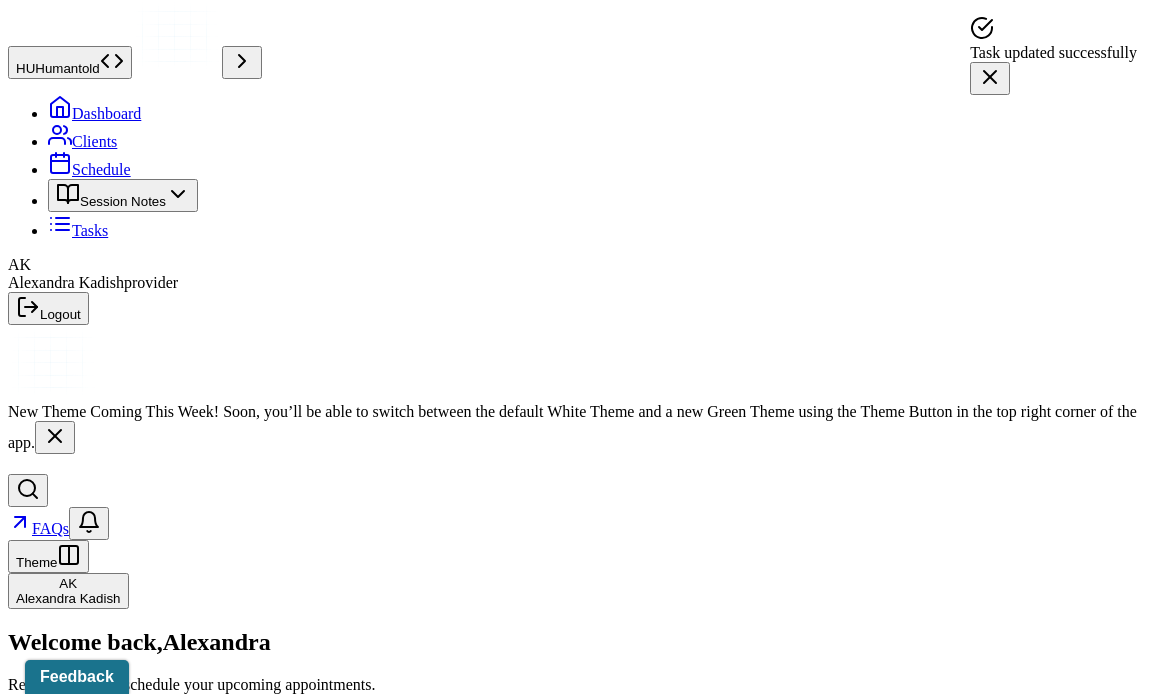 scroll, scrollTop: 0, scrollLeft: 0, axis: both 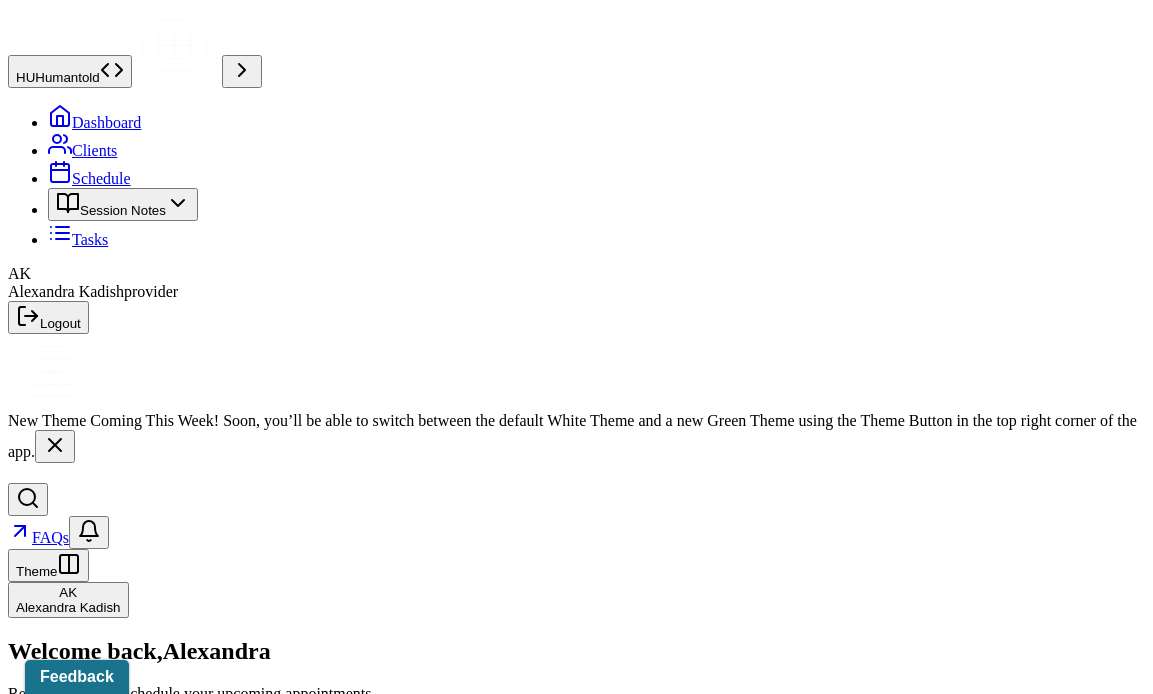 click on "Session Notes" at bounding box center [123, 204] 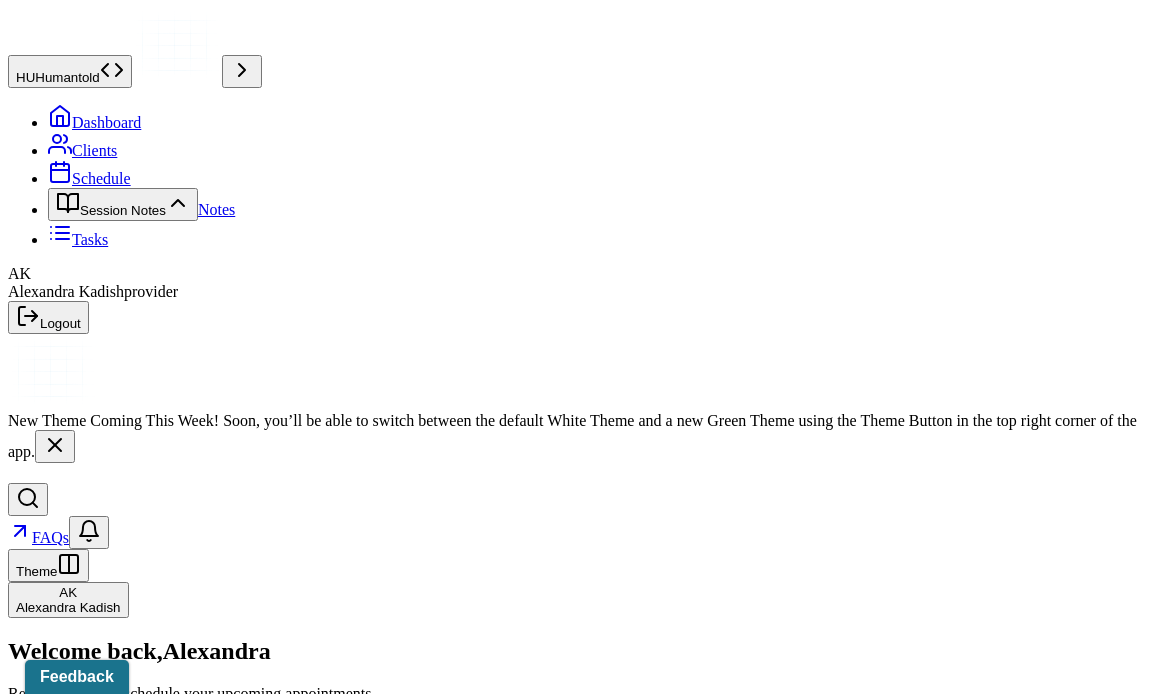 click on "Notes" at bounding box center (216, 209) 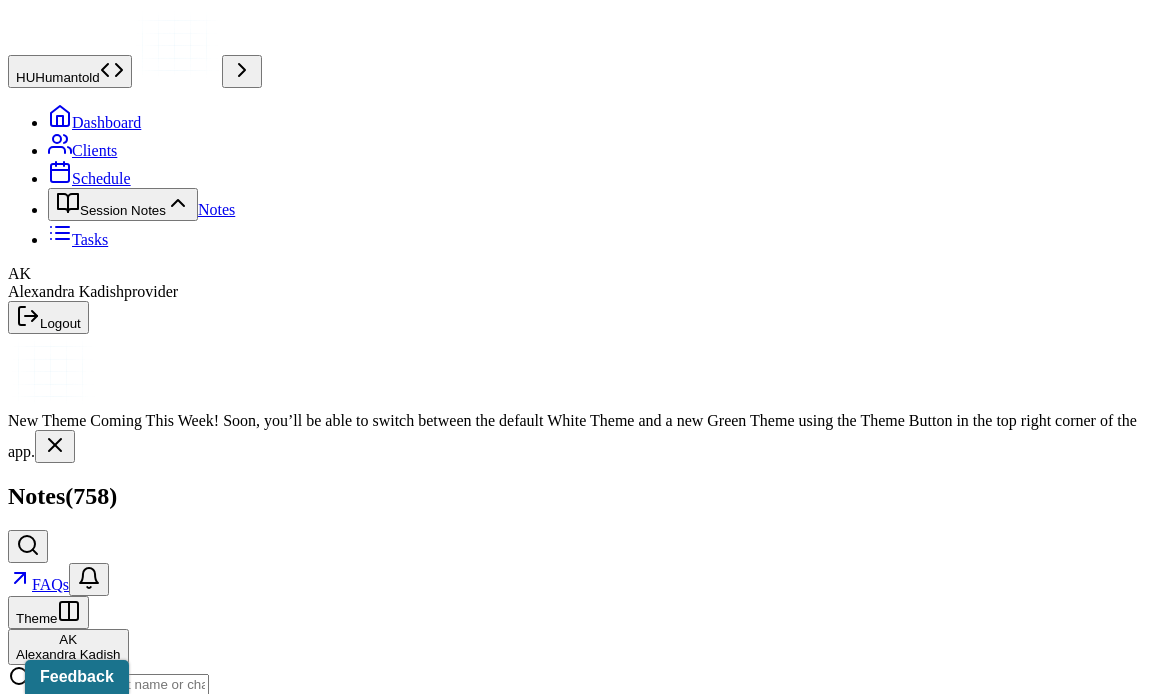 click on "Create note" at bounding box center [51, 738] 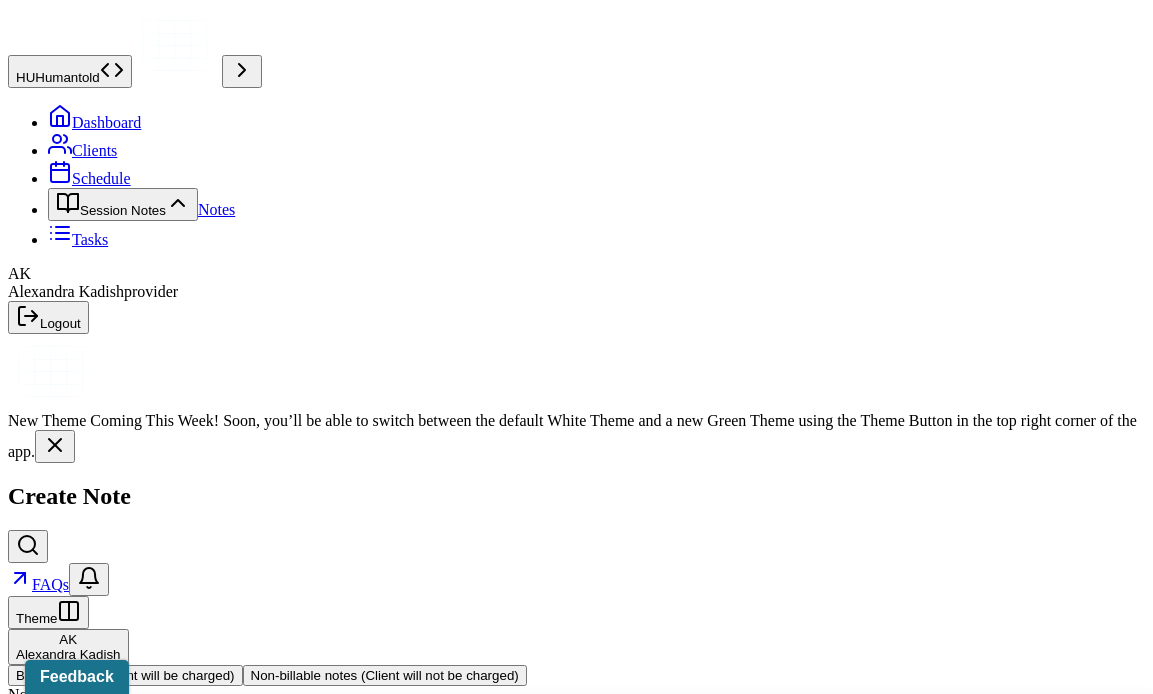 click at bounding box center [613, 720] 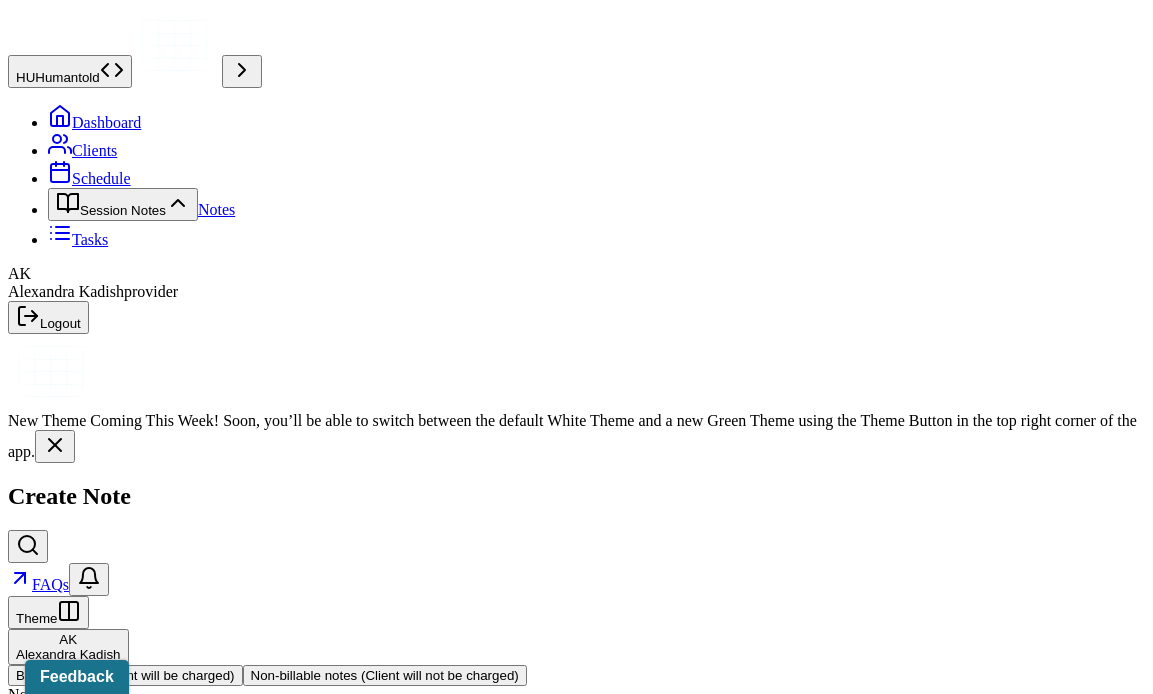 click on "Client name" at bounding box center [52, 834] 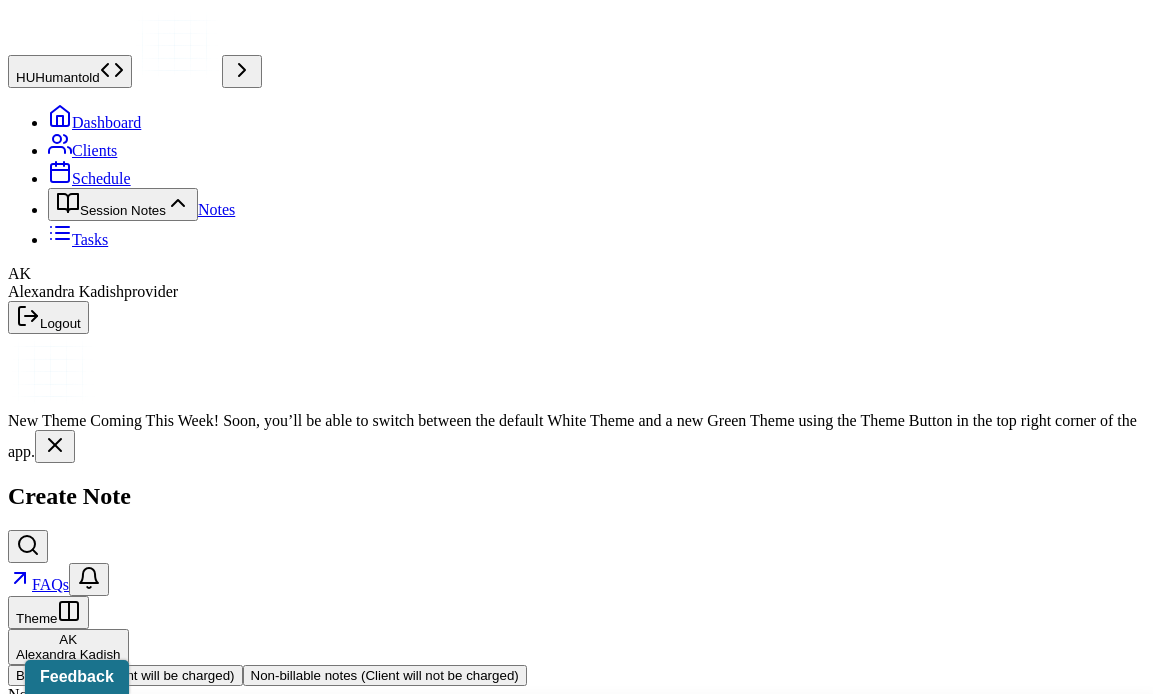 type on "brigh" 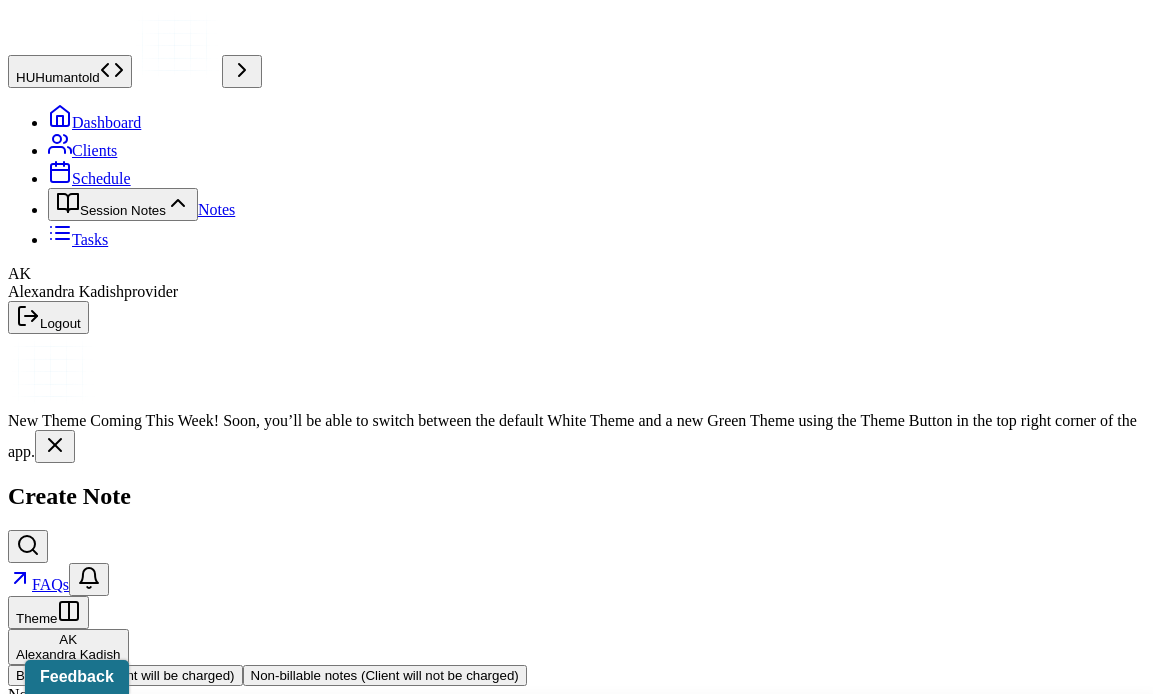 click on "Wed, 10:00am - 11:00am  -  active" at bounding box center (584, 737) 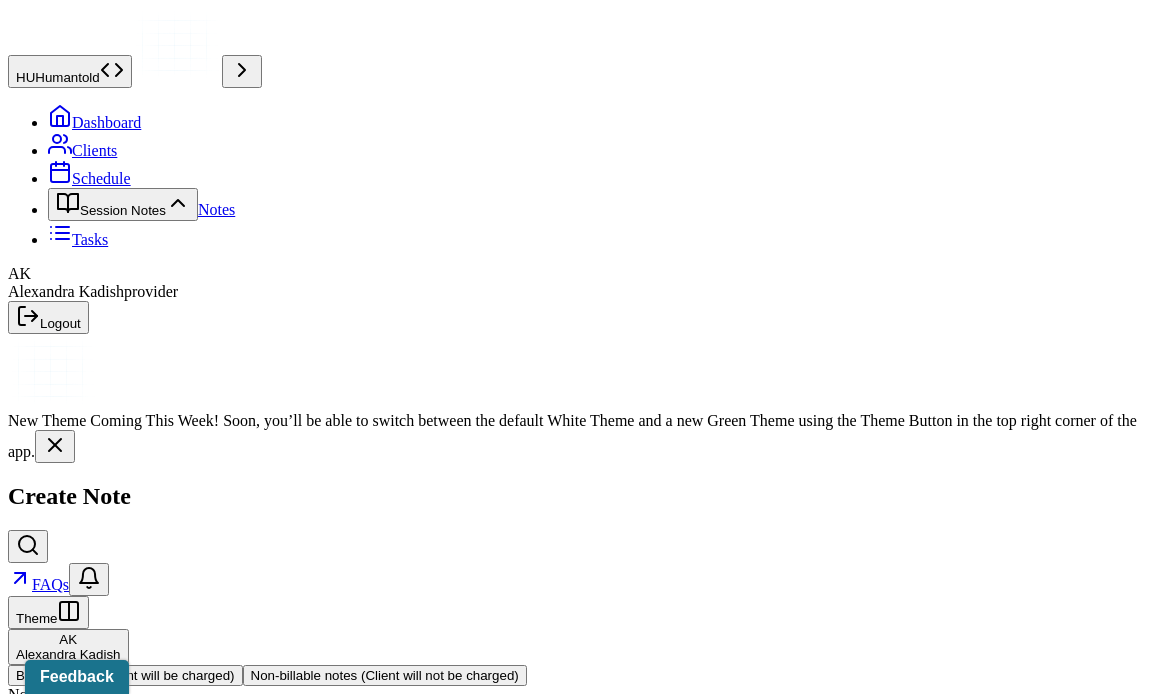 click on "11:00" at bounding box center [52, 1134] 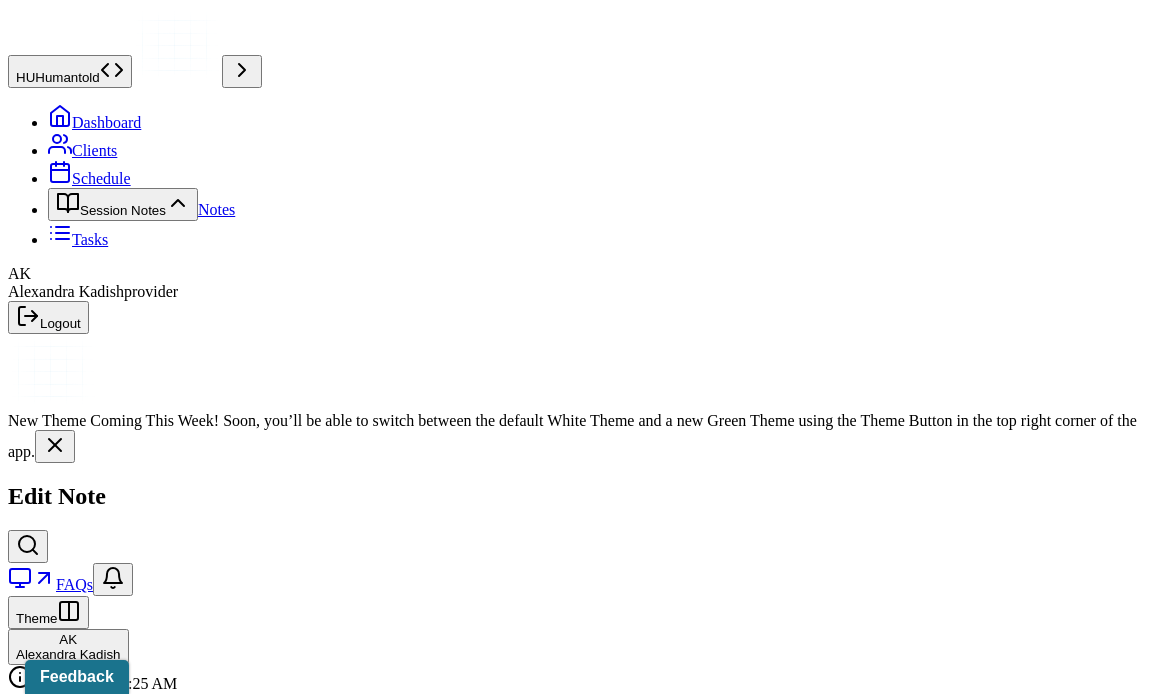 click on "Notes" at bounding box center [216, 209] 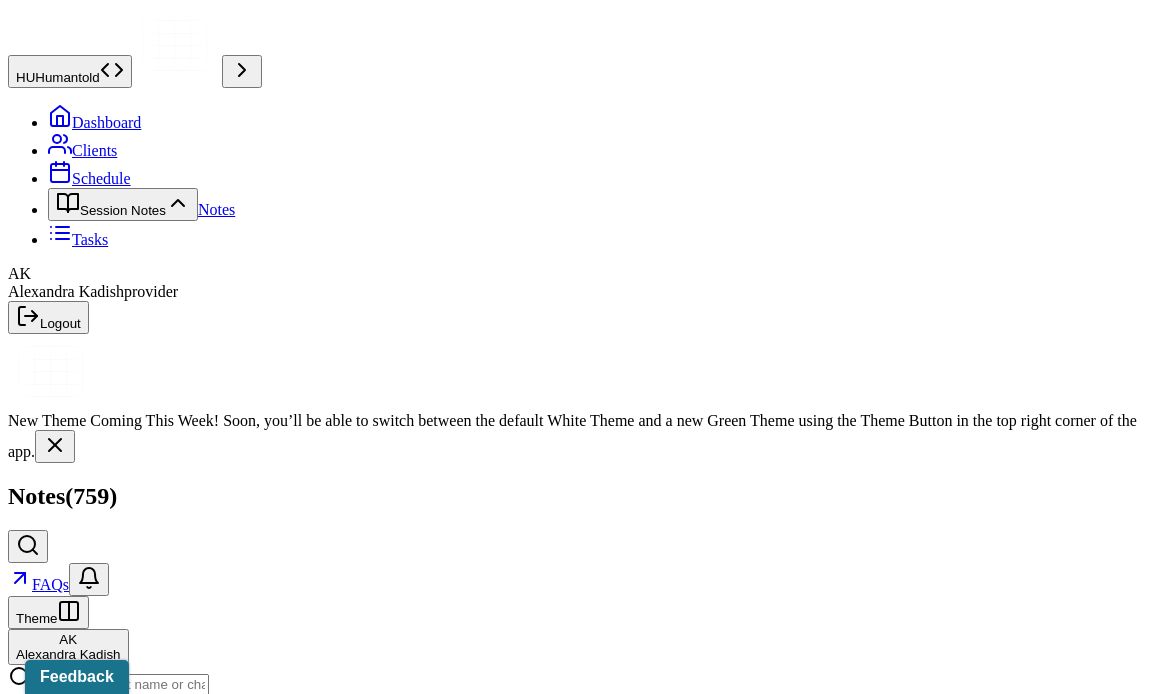 scroll, scrollTop: 305, scrollLeft: 0, axis: vertical 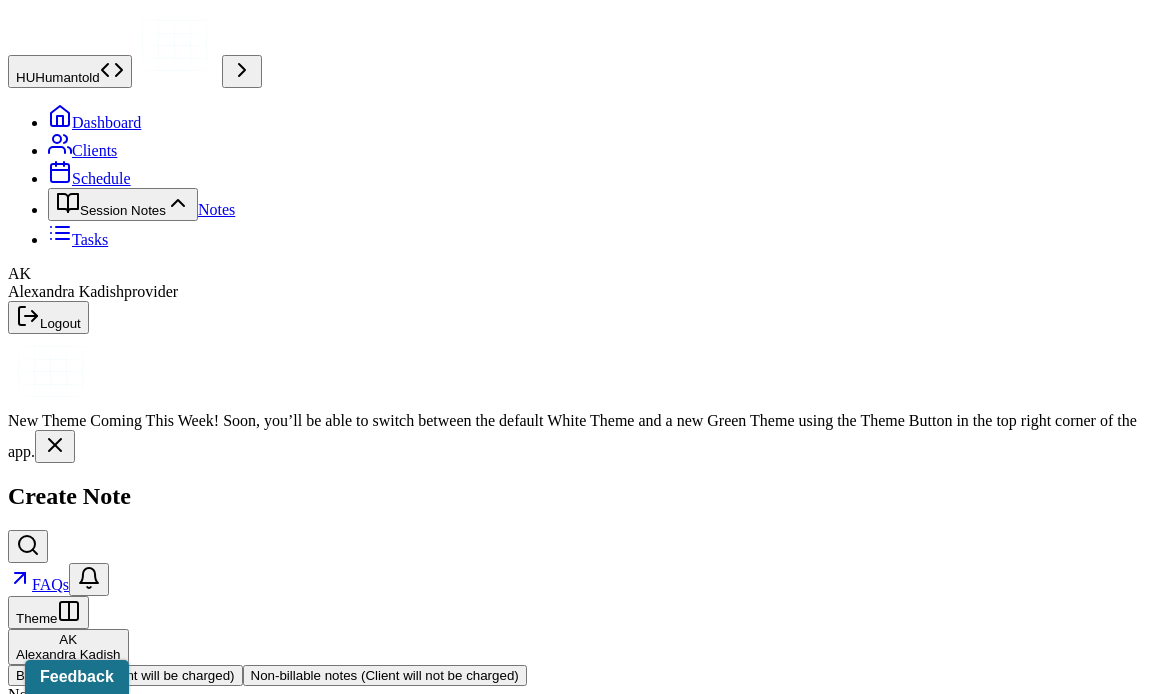 click on "Note type" at bounding box center [576, 720] 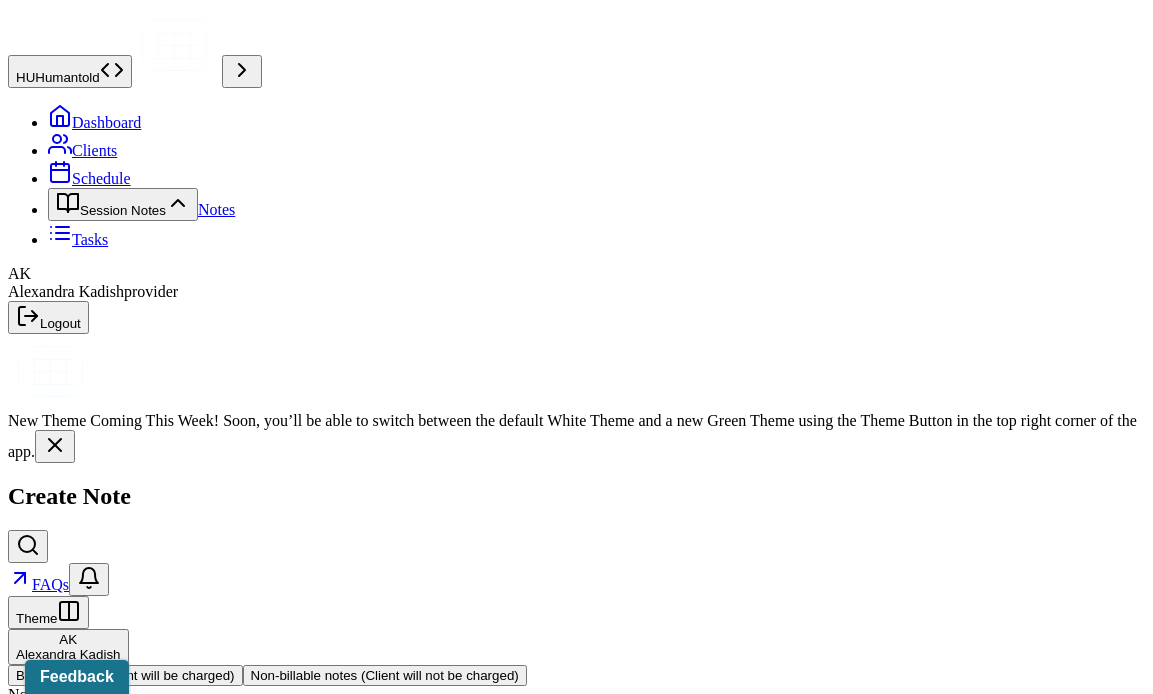 click on "Individual soap note" at bounding box center [584, 869] 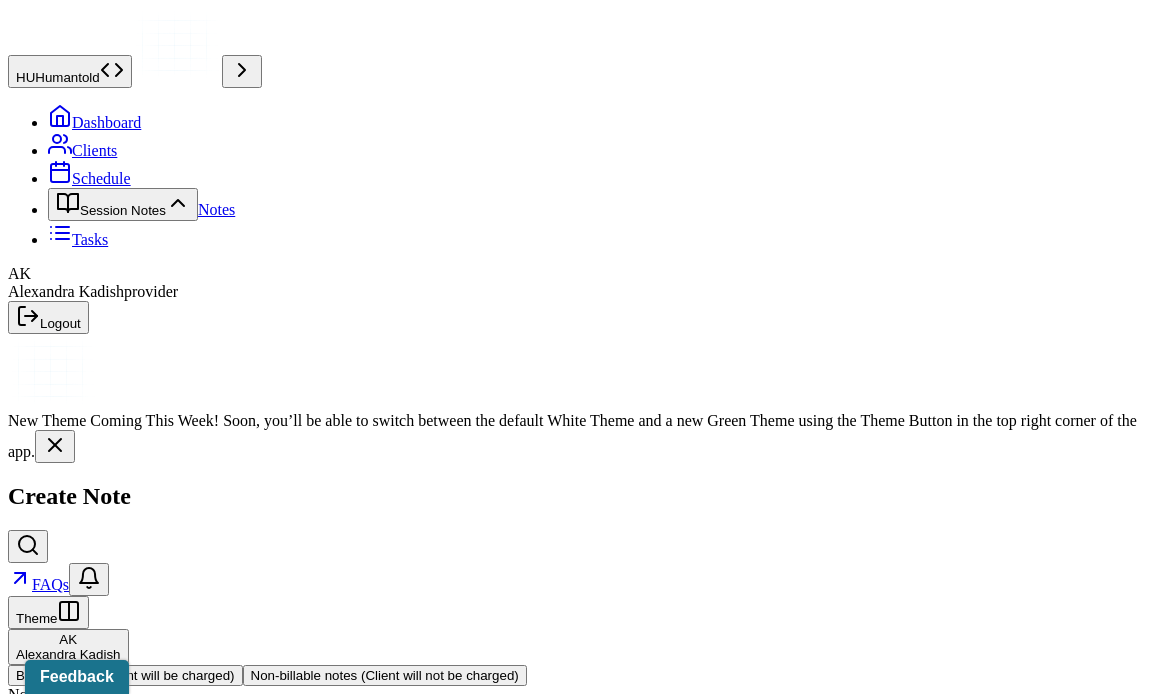 scroll, scrollTop: 2, scrollLeft: 0, axis: vertical 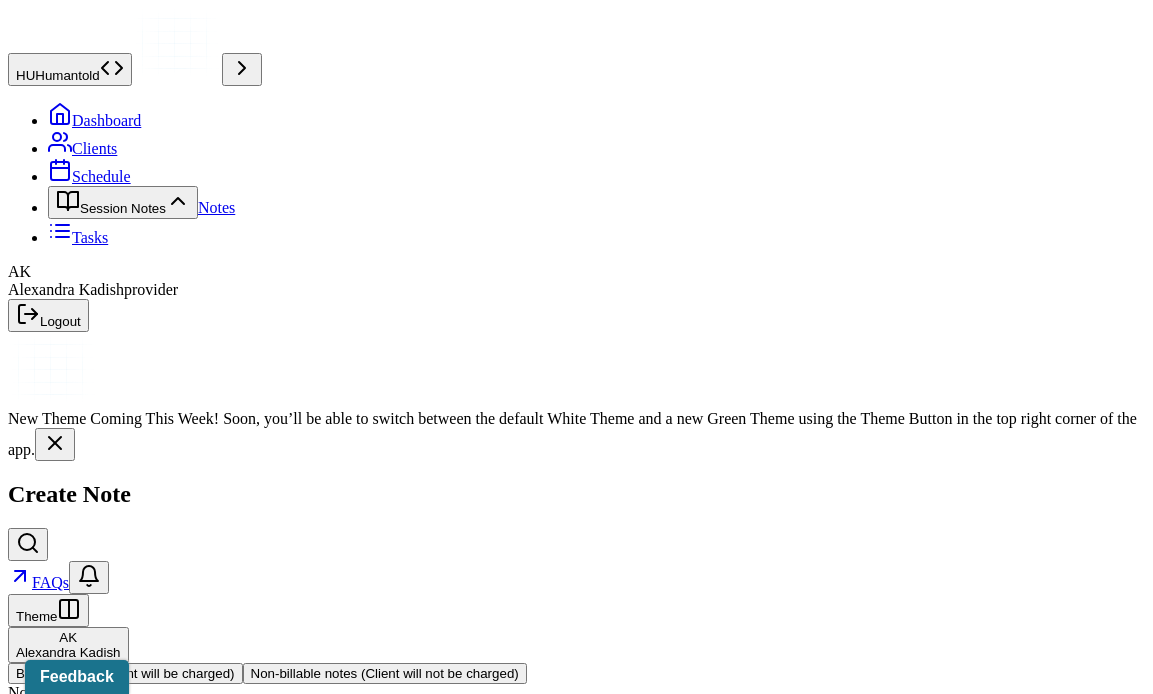click on "Jul 30, 2025" at bounding box center (96, 1021) 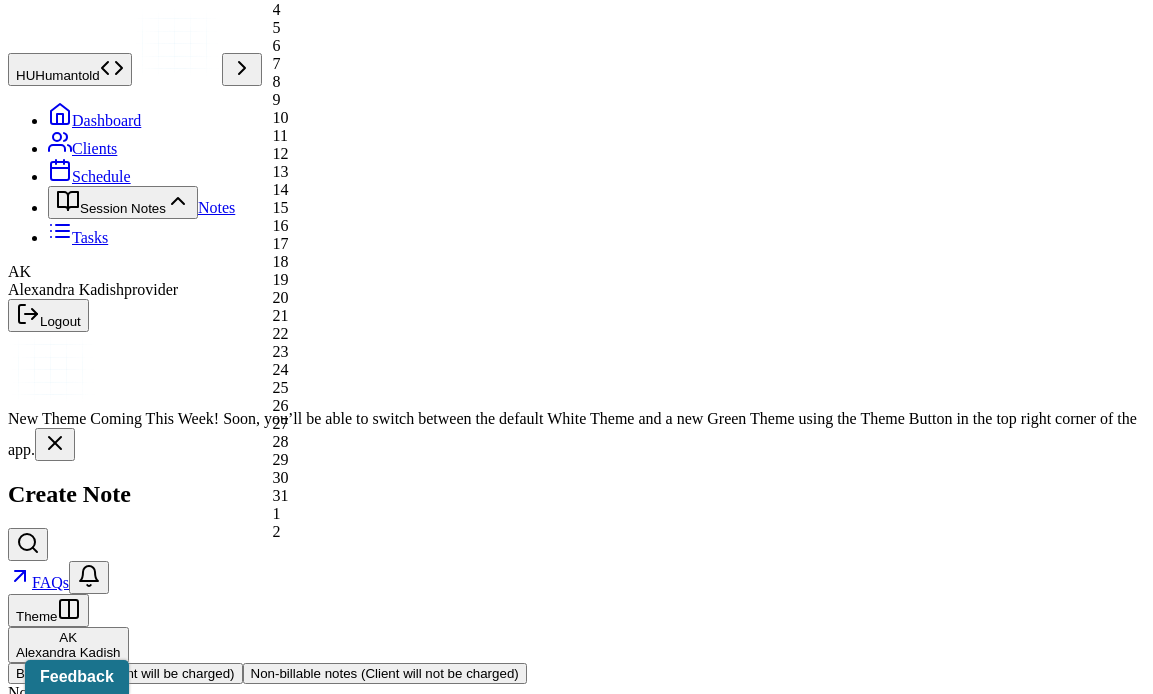 click on "31" at bounding box center (369, 496) 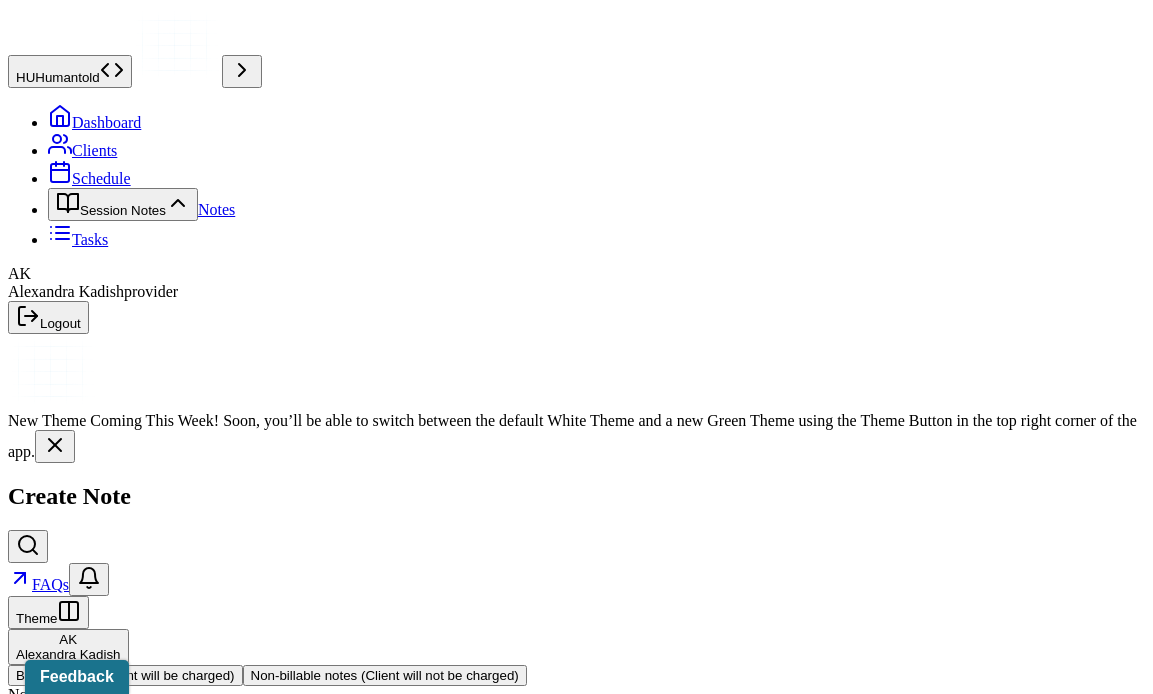 click on "Continue" at bounding box center [42, 1110] 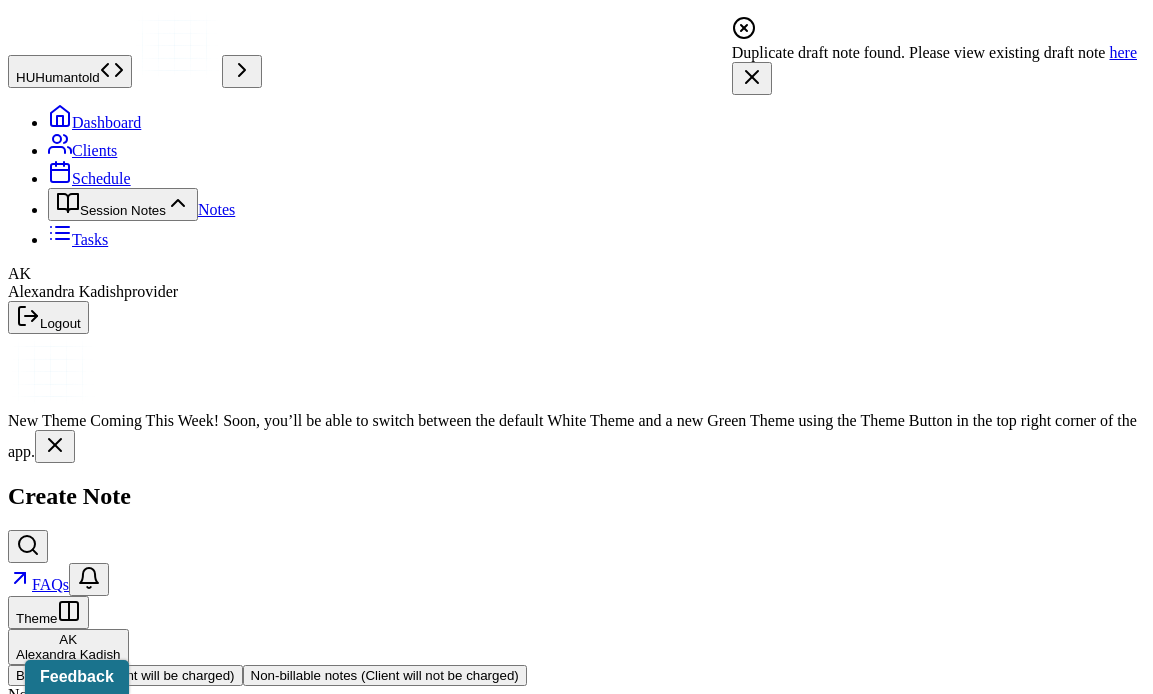 click on "Notes" at bounding box center [216, 209] 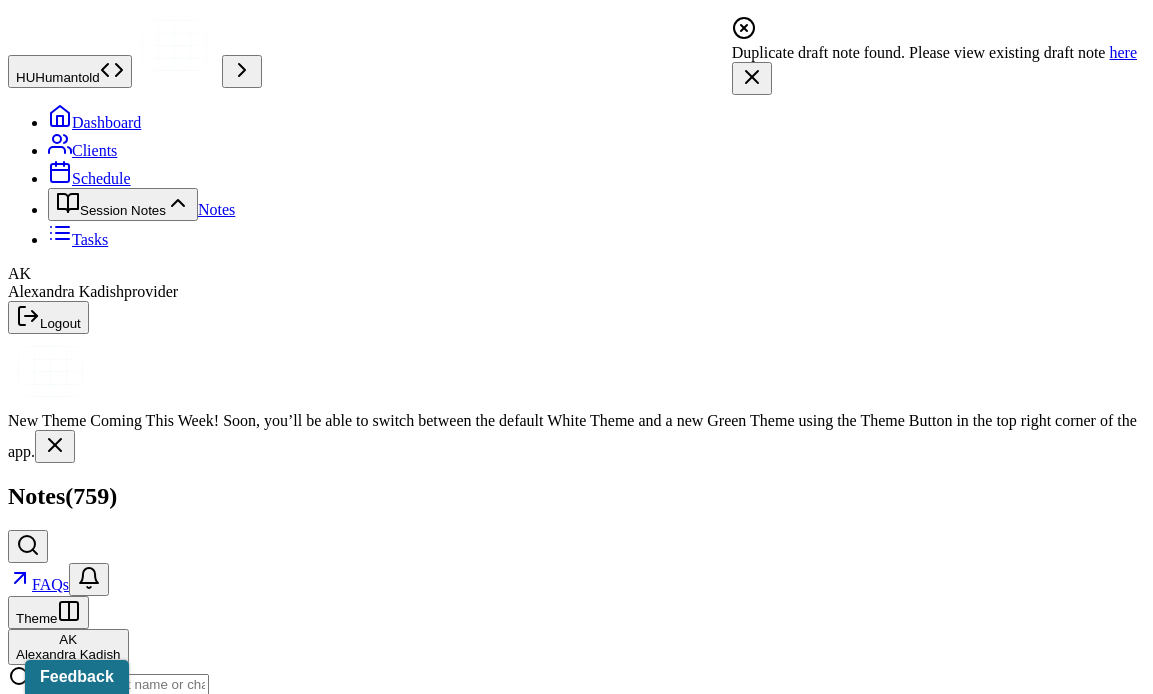scroll, scrollTop: 219, scrollLeft: 0, axis: vertical 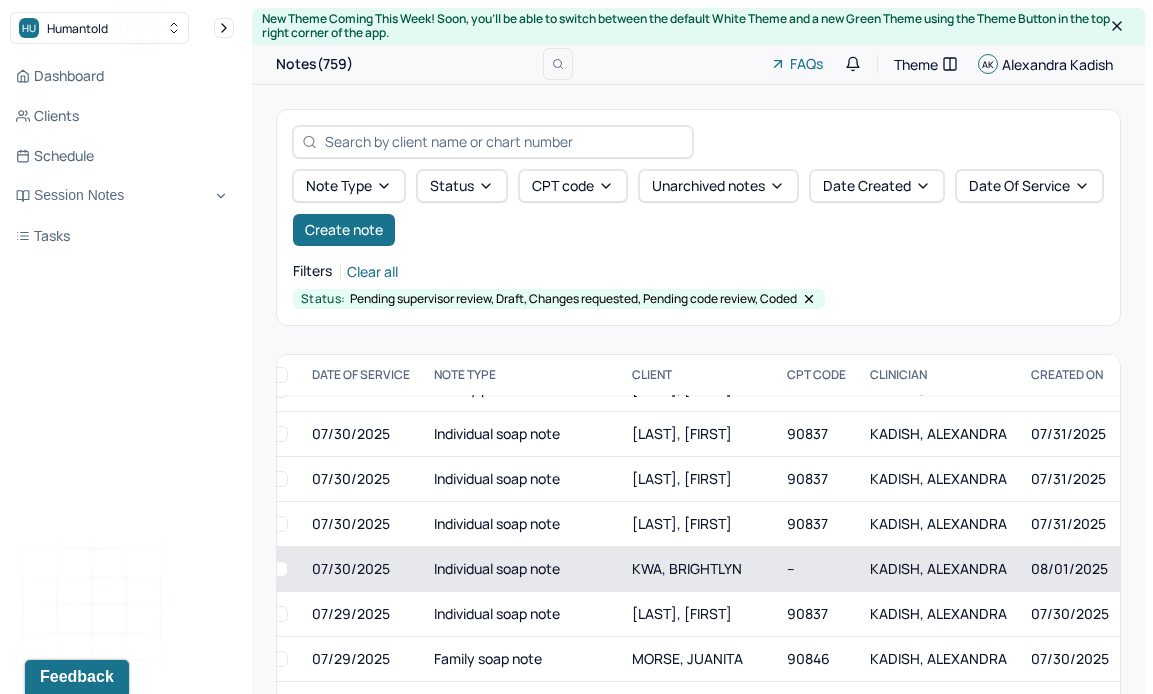 click at bounding box center (280, 569) 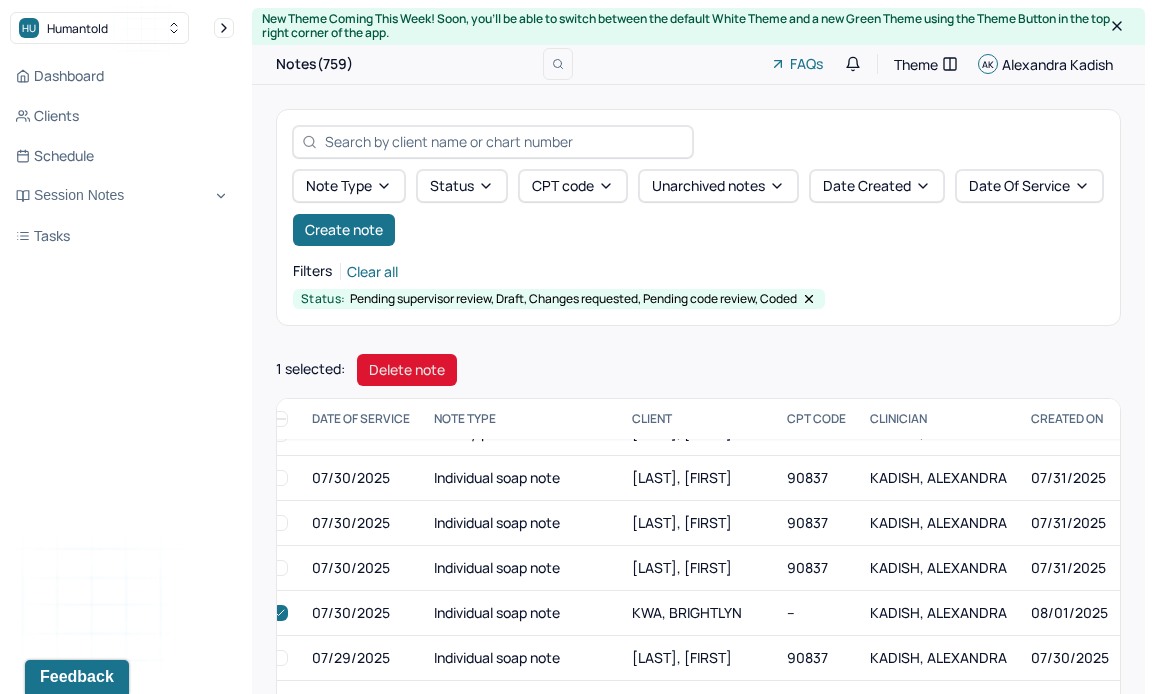 click on "Delete note" at bounding box center (407, 370) 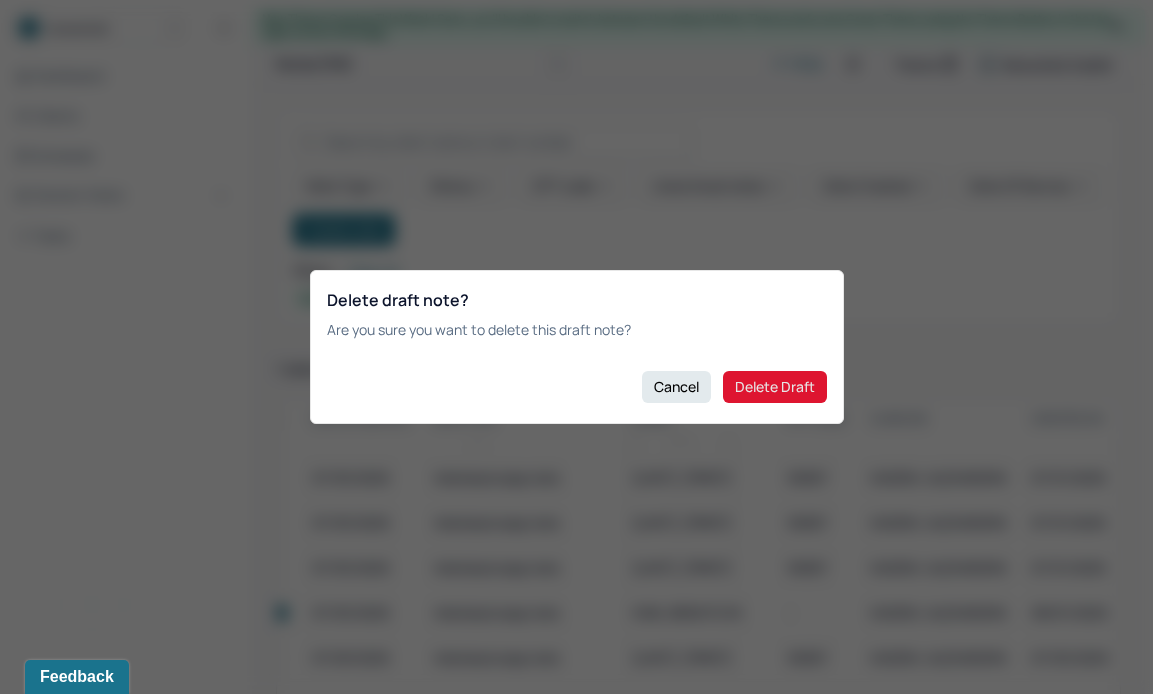 click on "Delete Draft" at bounding box center [775, 387] 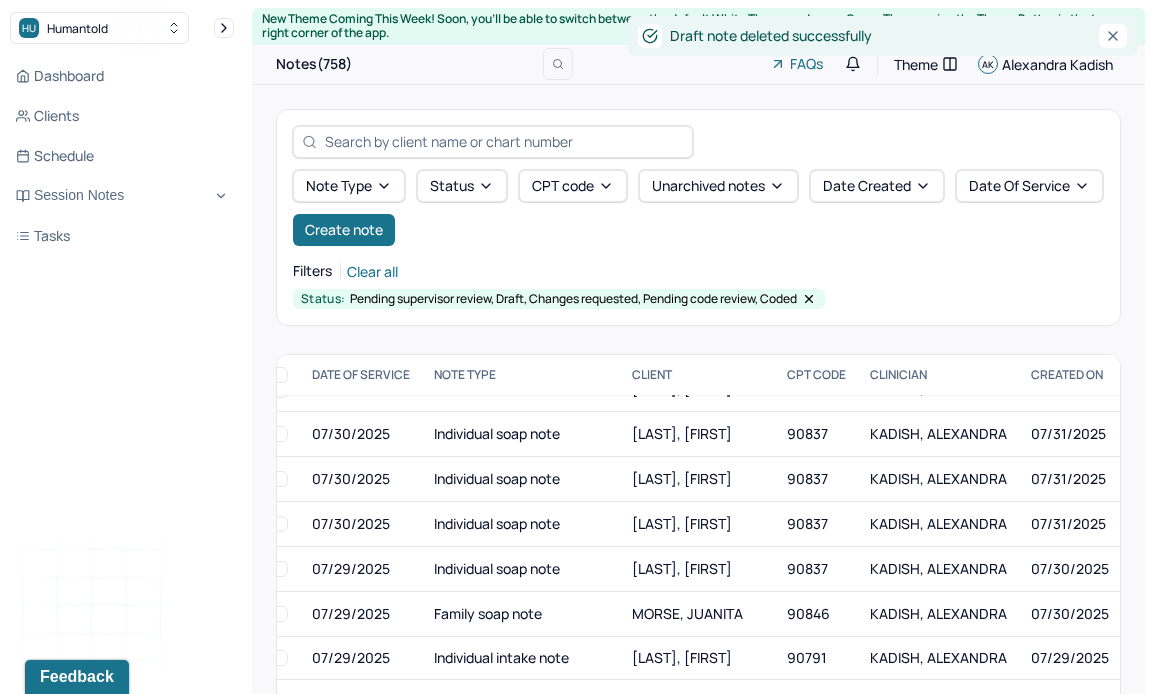 checkbox on "false" 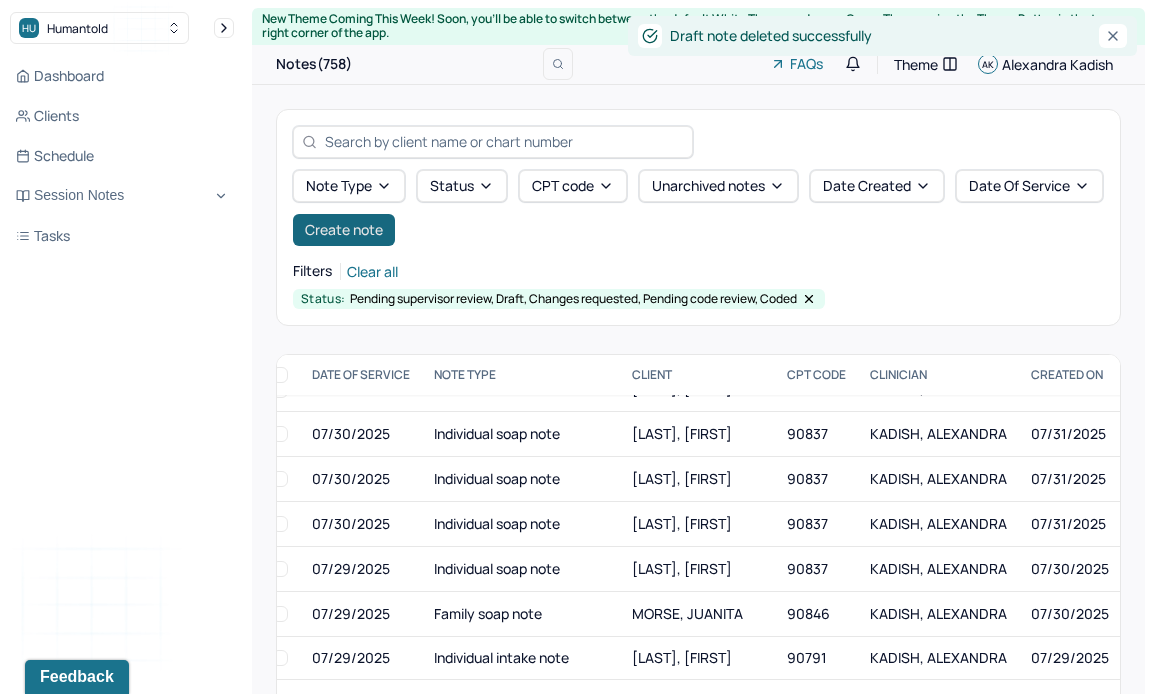 click on "Create note" at bounding box center [344, 230] 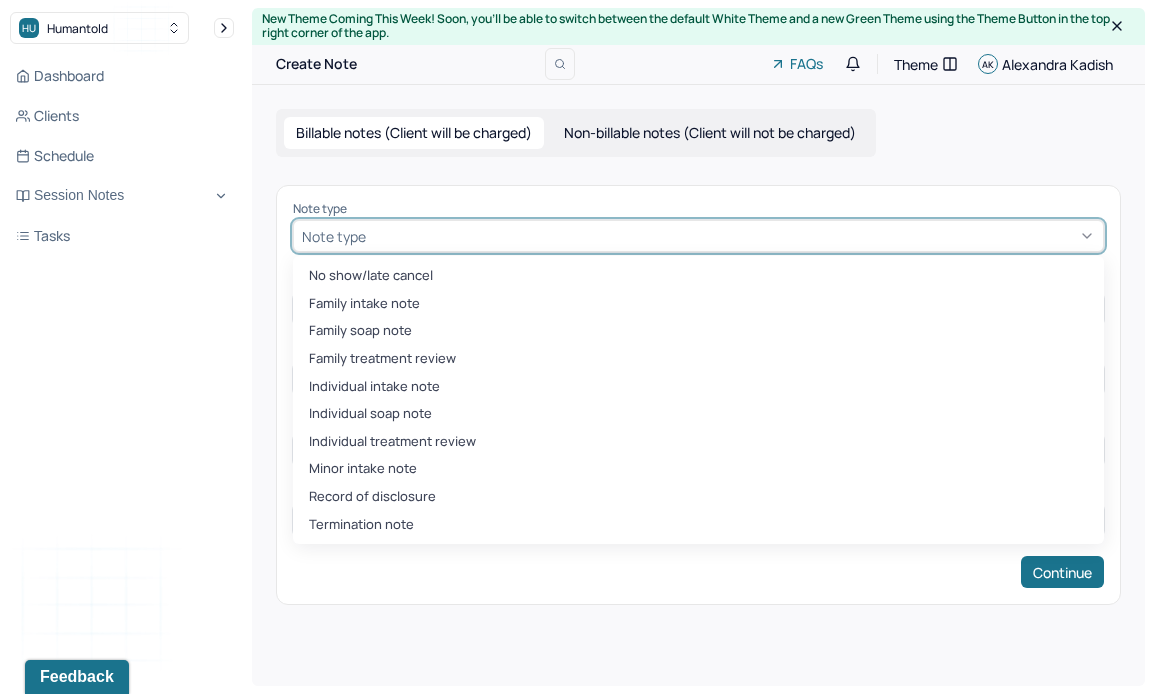 click on "Note type" at bounding box center [334, 236] 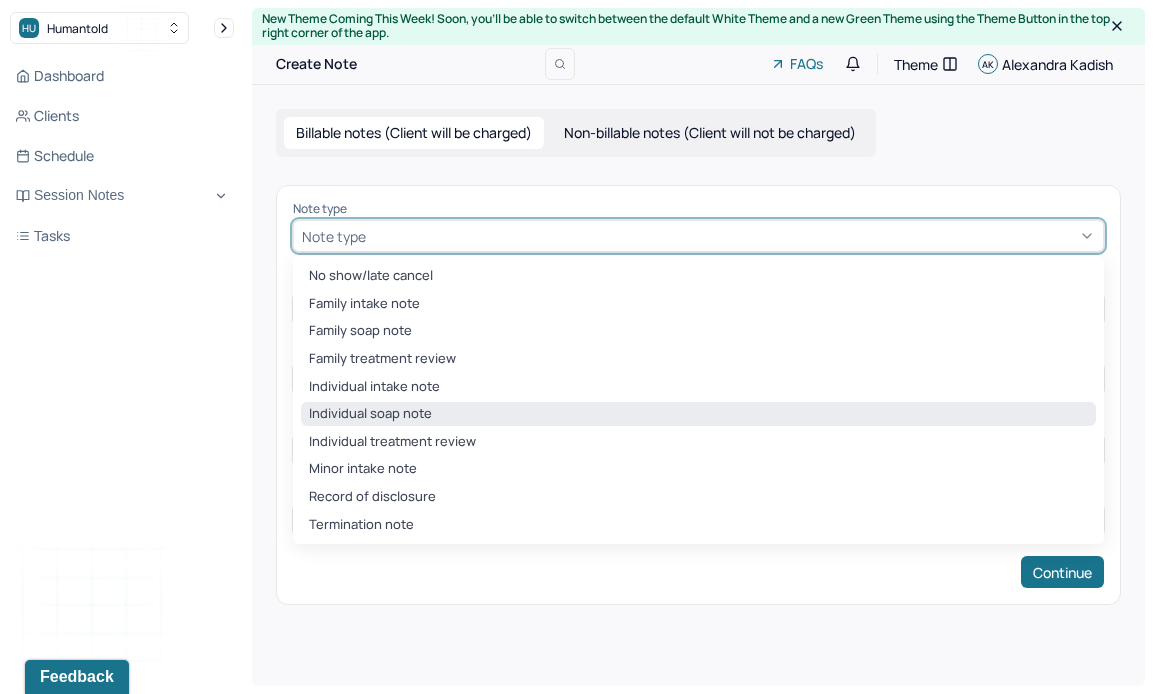 click on "Individual soap note" at bounding box center [698, 414] 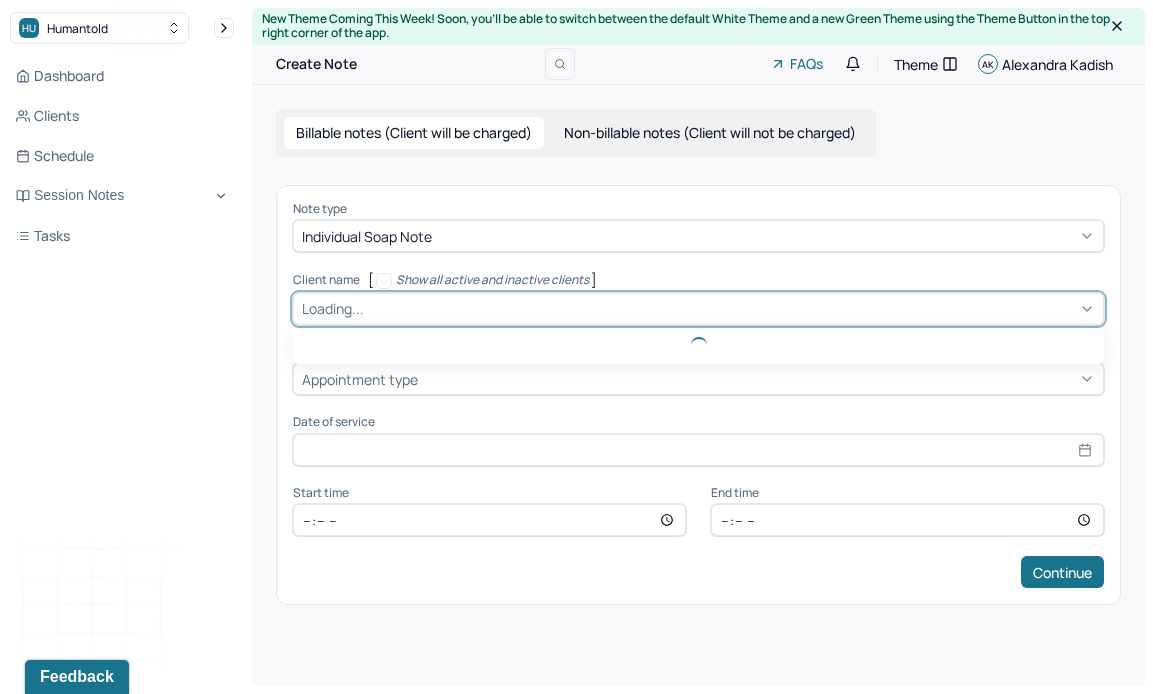 click at bounding box center [731, 308] 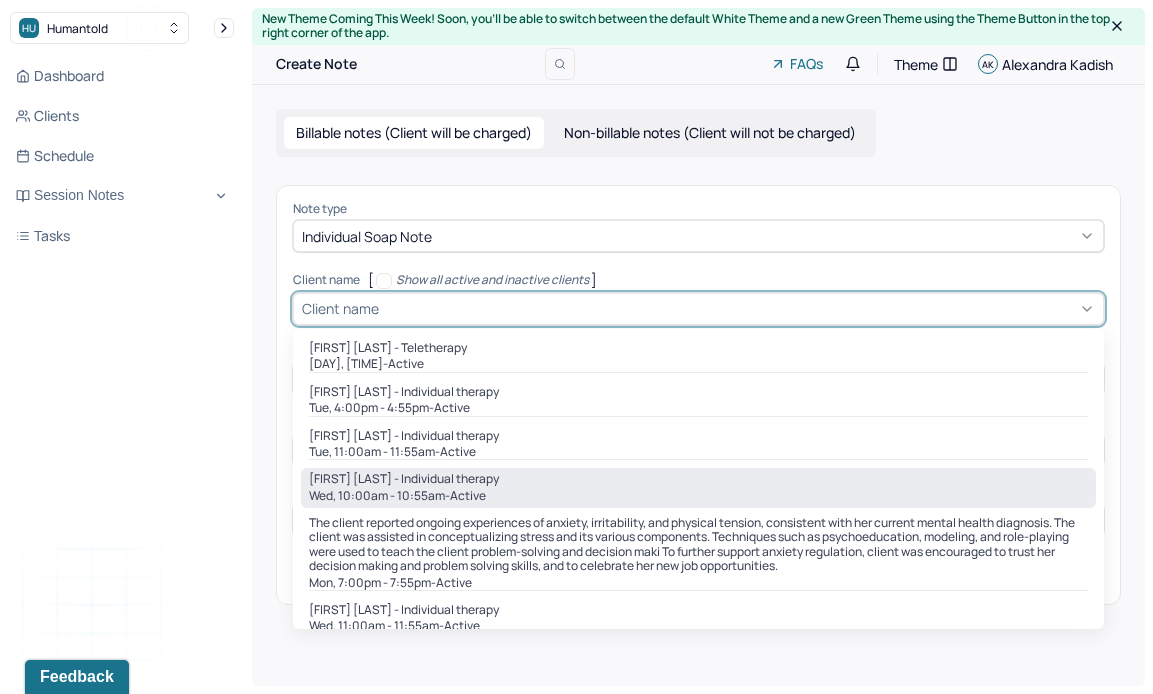 click on "[DAY], [TIME] - [STATUS]" at bounding box center [698, 496] 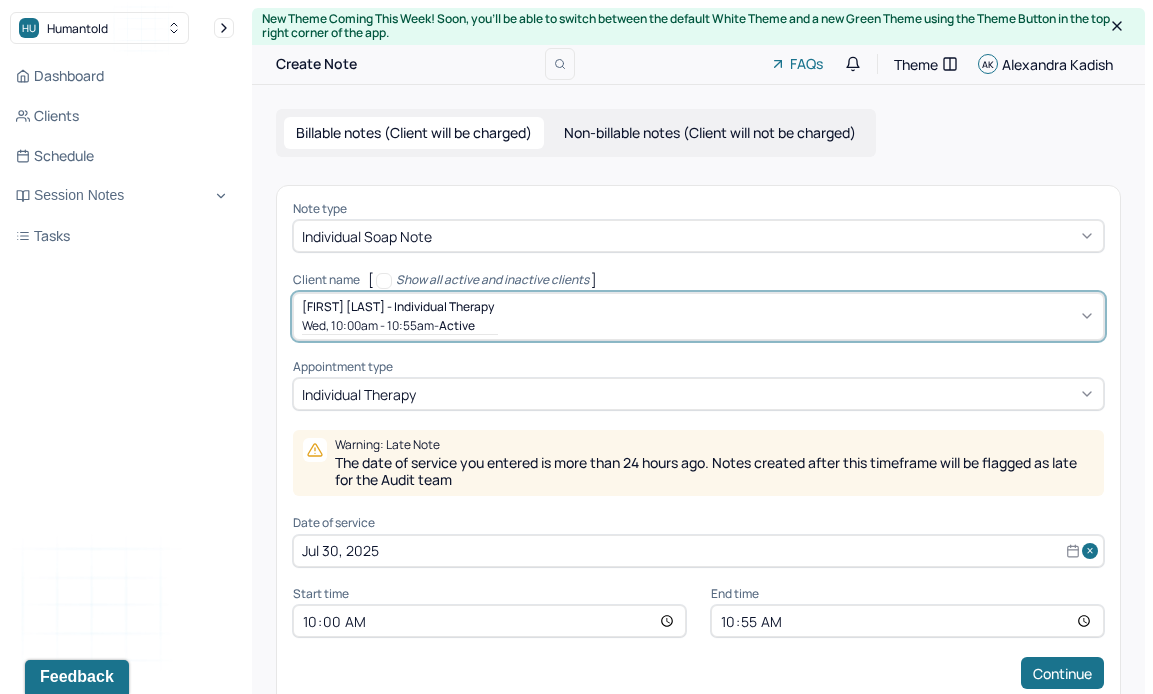 select on "6" 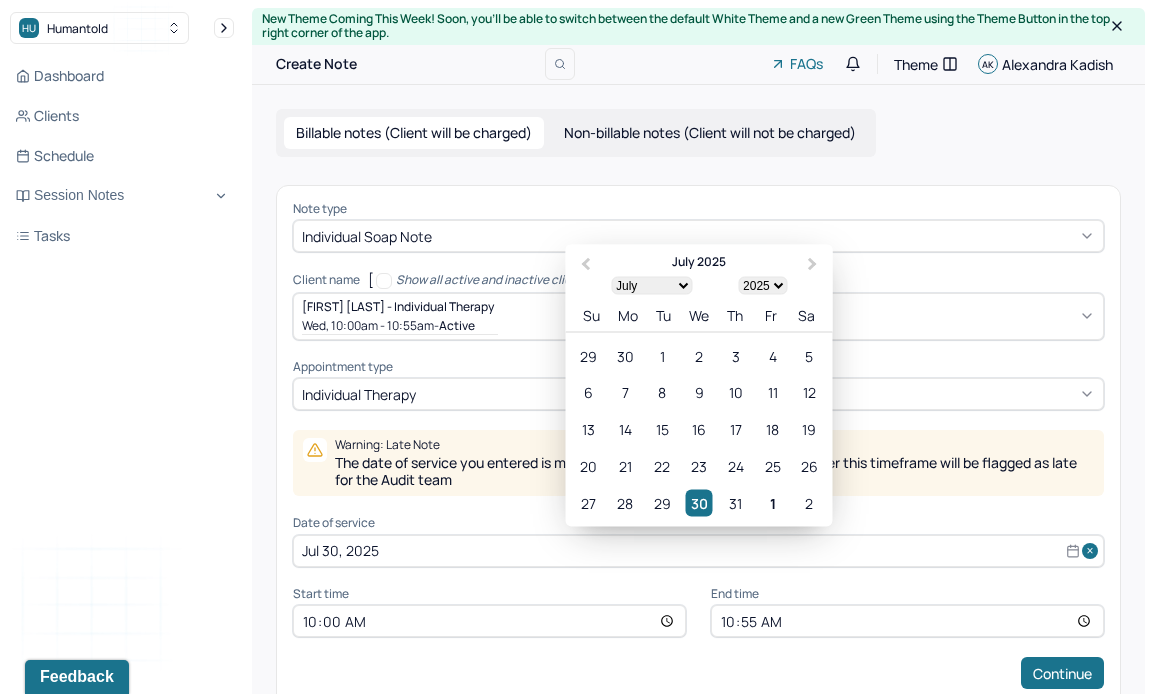 click on "Jul 30, 2025" at bounding box center (698, 551) 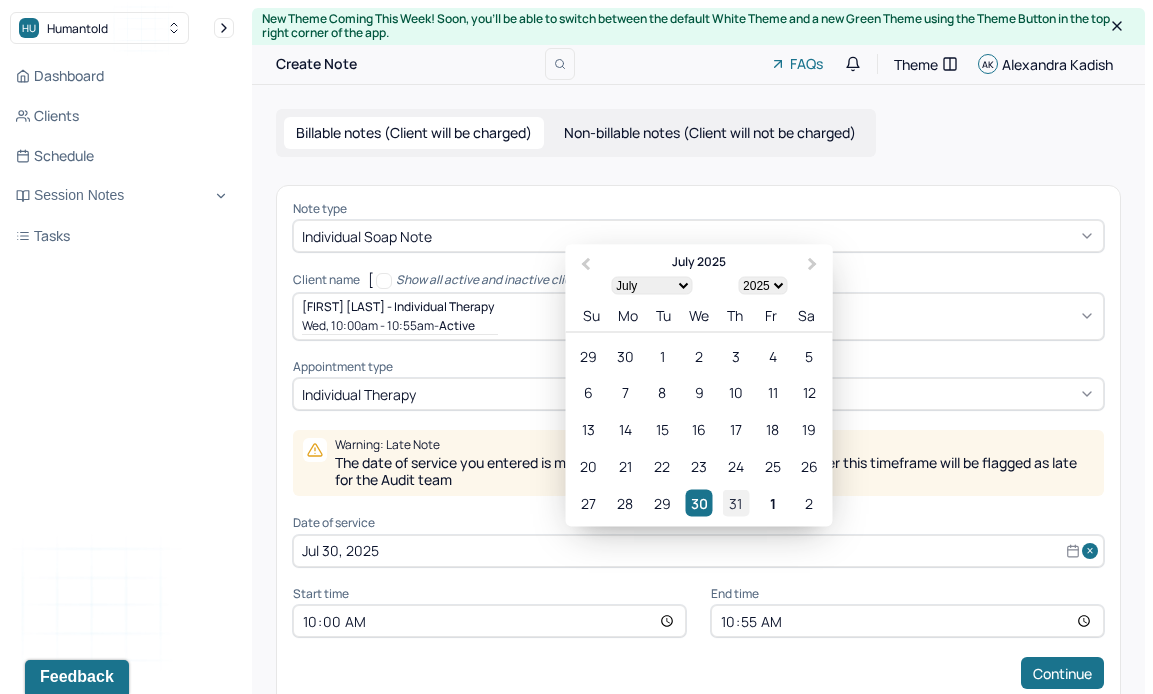 click on "31" at bounding box center [735, 502] 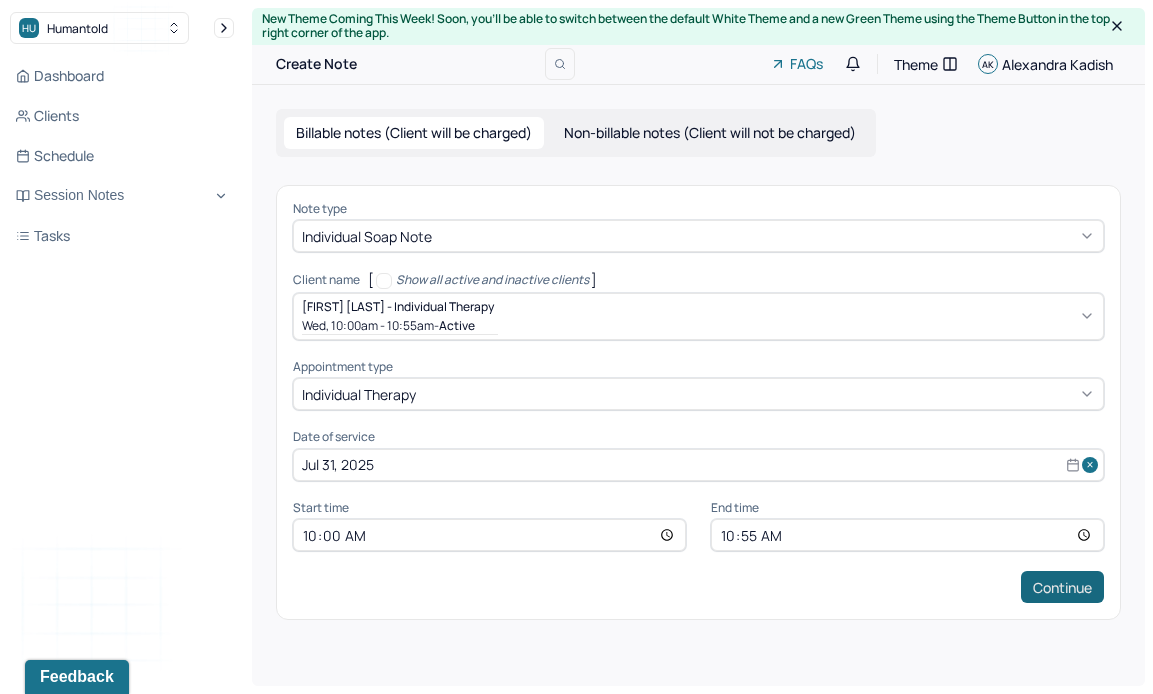 click on "Continue" at bounding box center (1062, 587) 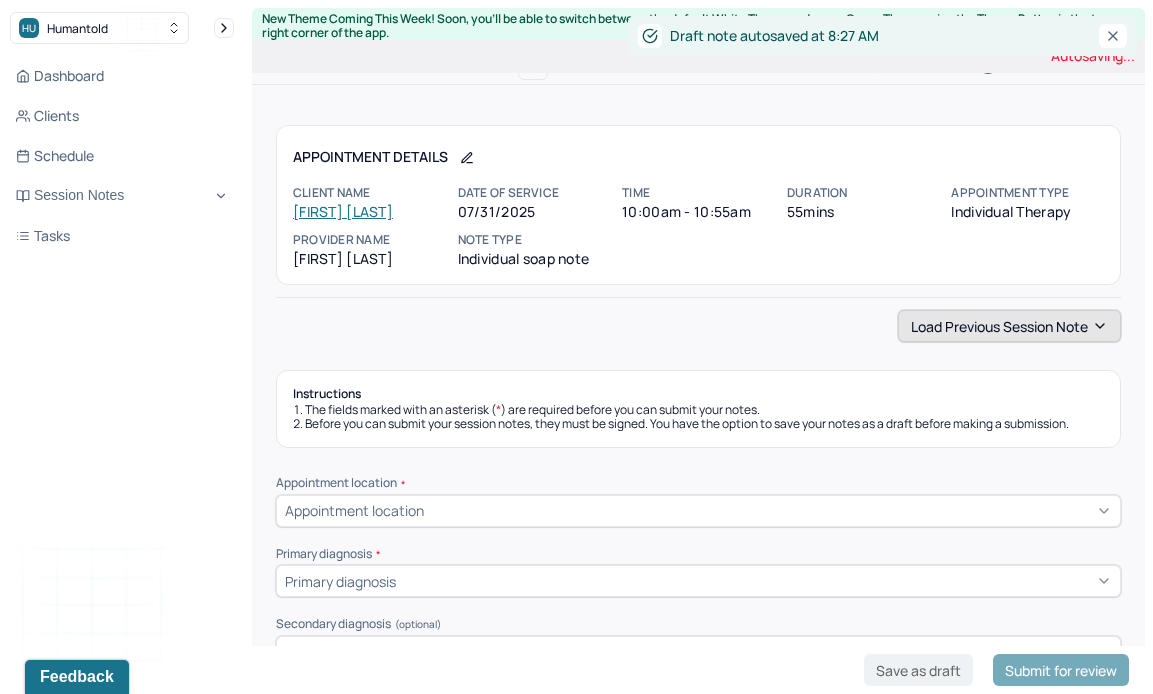 click on "Load previous session note" at bounding box center (1009, 326) 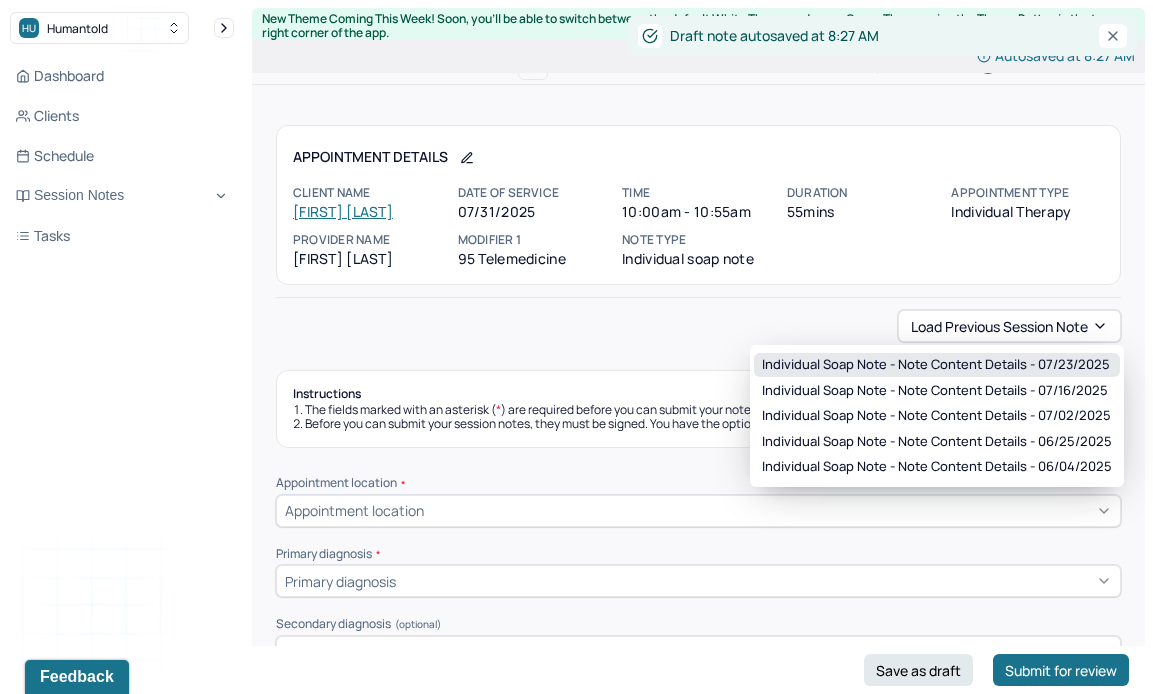 click on "Individual soap note   - Note content Details -   07/23/2025" at bounding box center [936, 365] 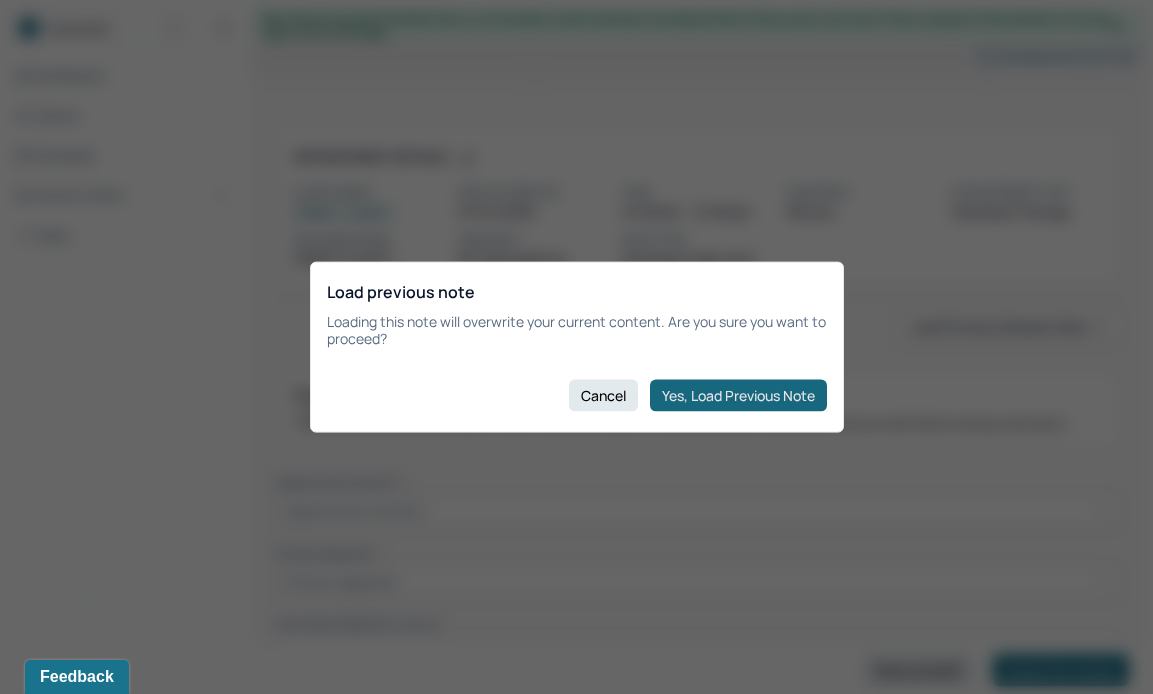 click on "Yes, Load Previous Note" at bounding box center [738, 395] 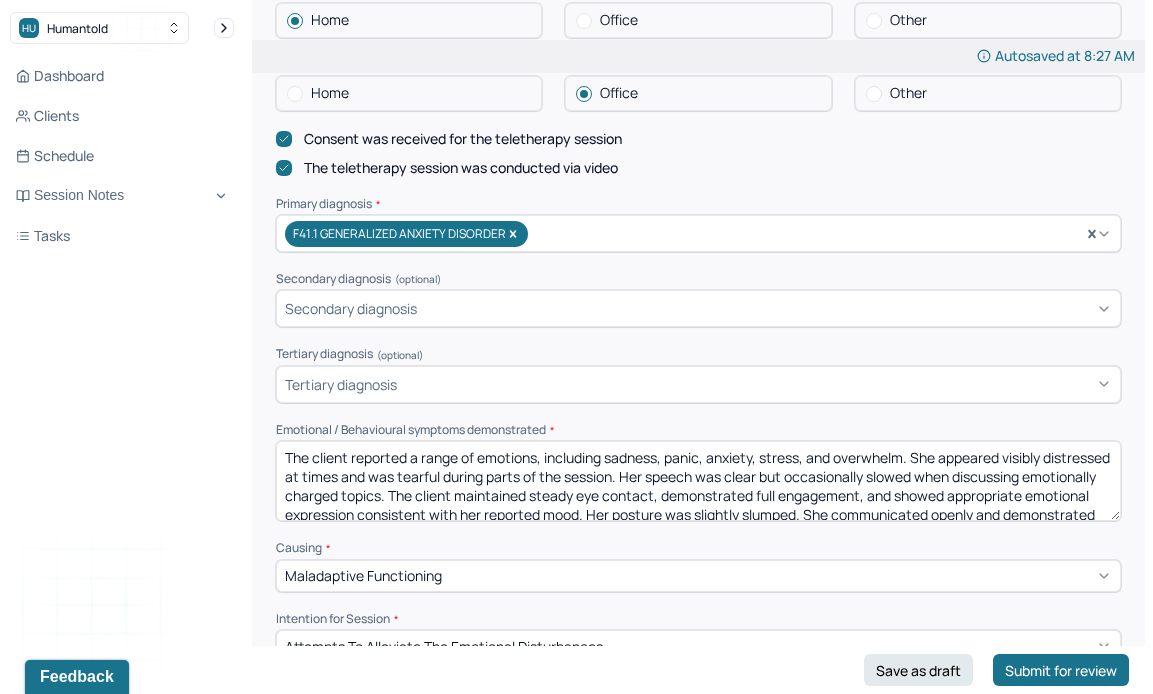 scroll, scrollTop: 567, scrollLeft: 0, axis: vertical 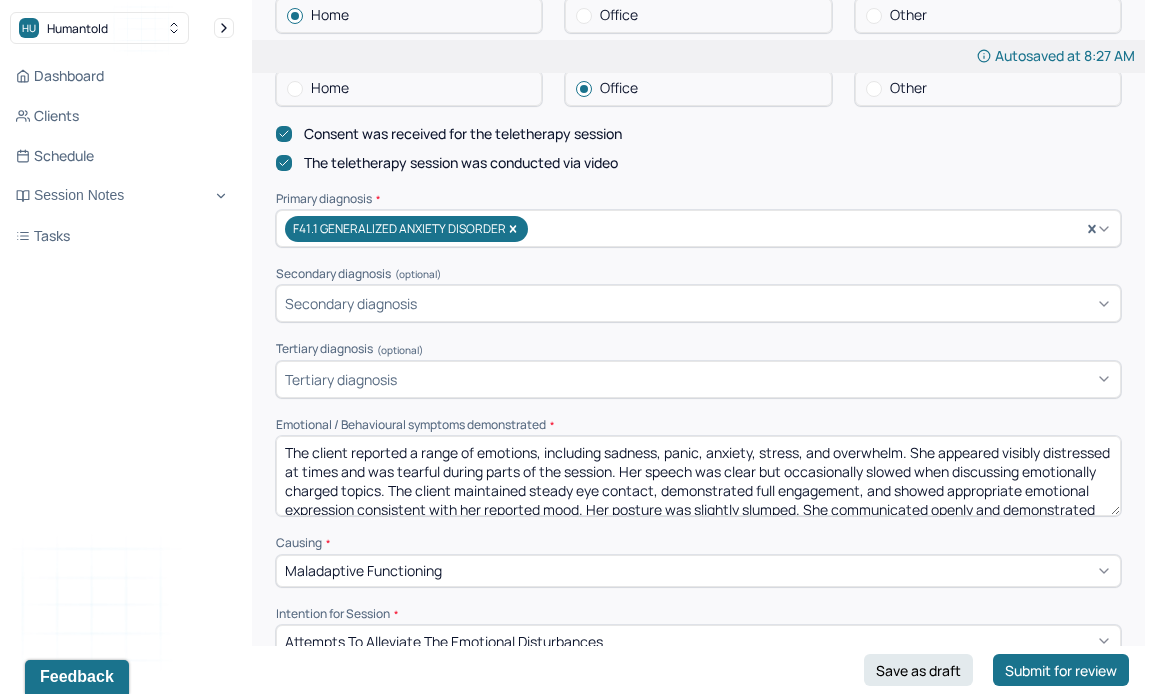 click on "The client reported a range of emotions, including sadness, panic, anxiety, stress, and overwhelm. She appeared visibly distressed at times and was tearful during parts of the session. Her speech was clear but occasionally slowed when discussing emotionally charged topics. The client maintained steady eye contact, demonstrated full engagement, and showed appropriate emotional expression consistent with her reported mood. Her posture was slightly slumped. She communicated openly and demonstrated motivation to explore her emotional experiences." at bounding box center (698, 476) 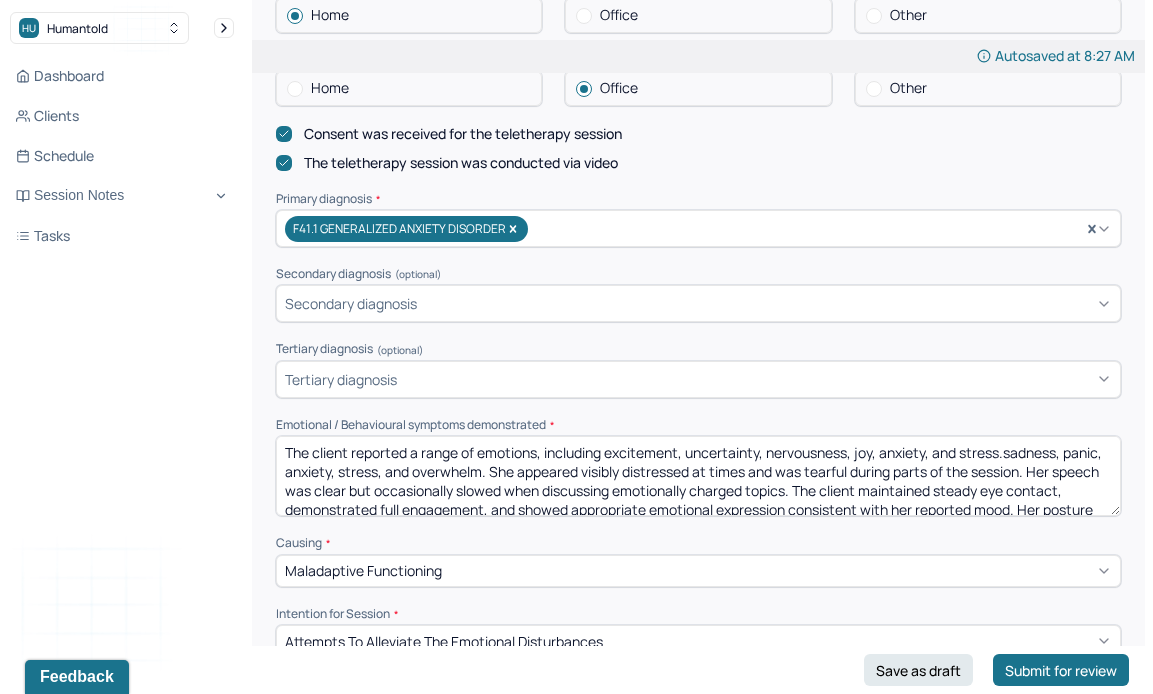 drag, startPoint x: 487, startPoint y: 470, endPoint x: 1007, endPoint y: 442, distance: 520.7533 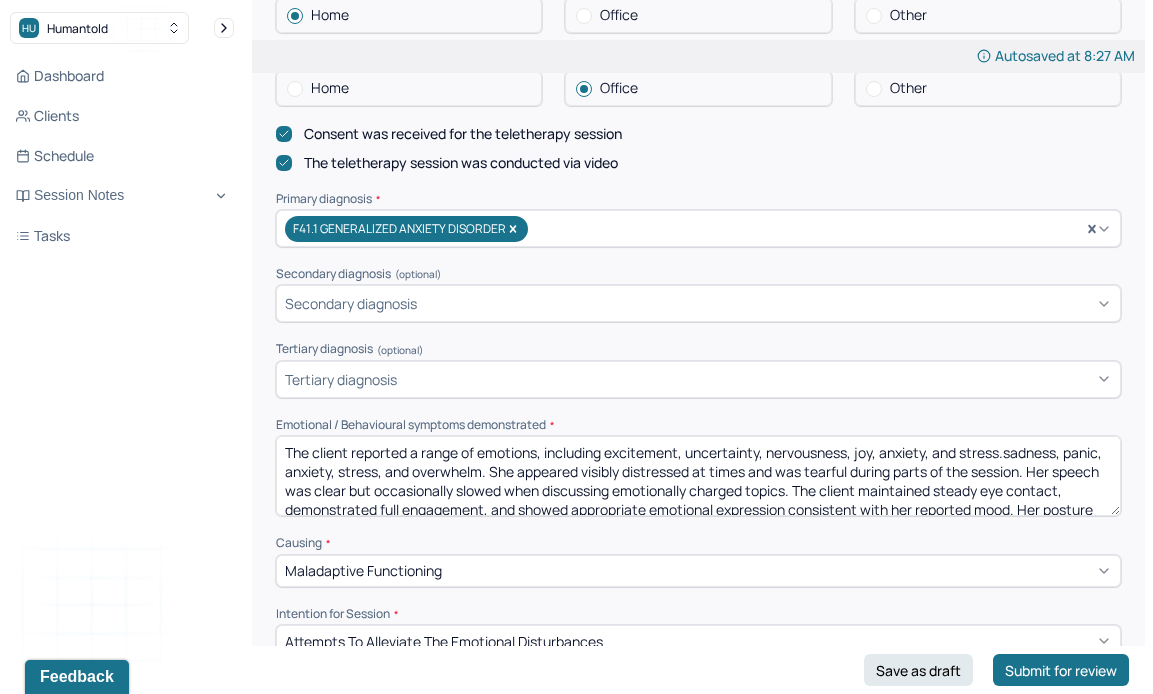 click on "The client reported a range of emotions, including excitement, uncertainty, nervousness, joy, anxiety, and stress.sadness, panic, anxiety, stress, and overwhelm. She appeared visibly distressed at times and was tearful during parts of the session. Her speech was clear but occasionally slowed when discussing emotionally charged topics. The client maintained steady eye contact, demonstrated full engagement, and showed appropriate emotional expression consistent with her reported mood. Her posture was slightly slumped. She communicated openly and demonstrated motivation to explore her emotional experiences." at bounding box center [698, 476] 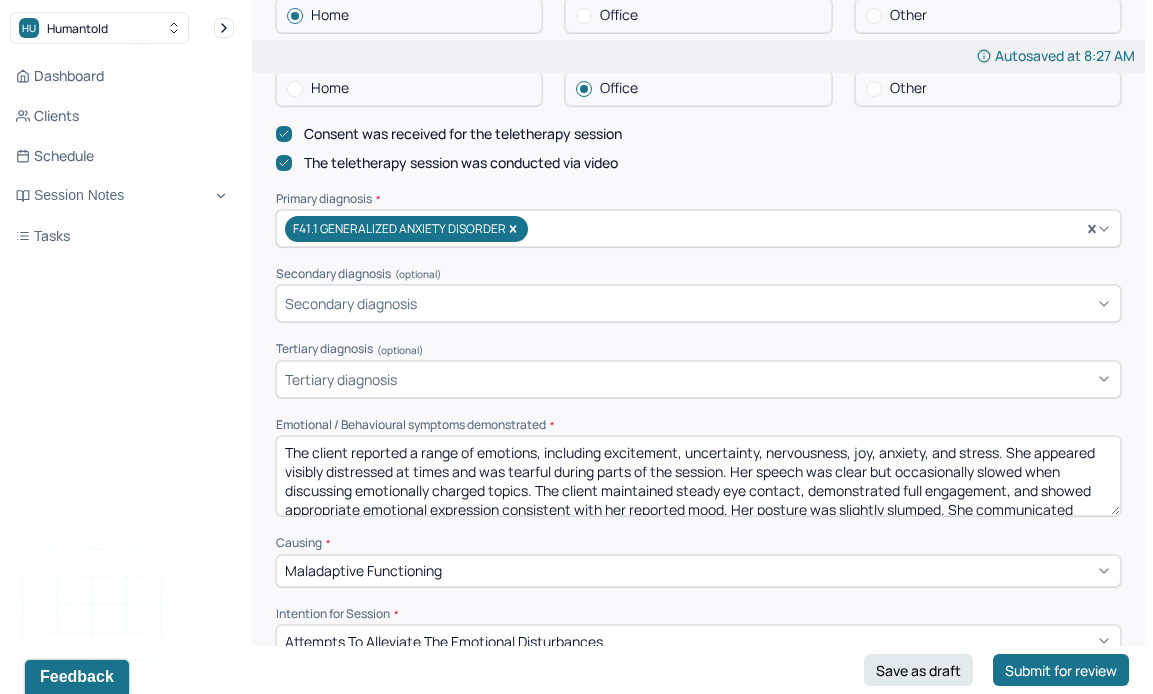 drag, startPoint x: 733, startPoint y: 469, endPoint x: 1011, endPoint y: 449, distance: 278.7185 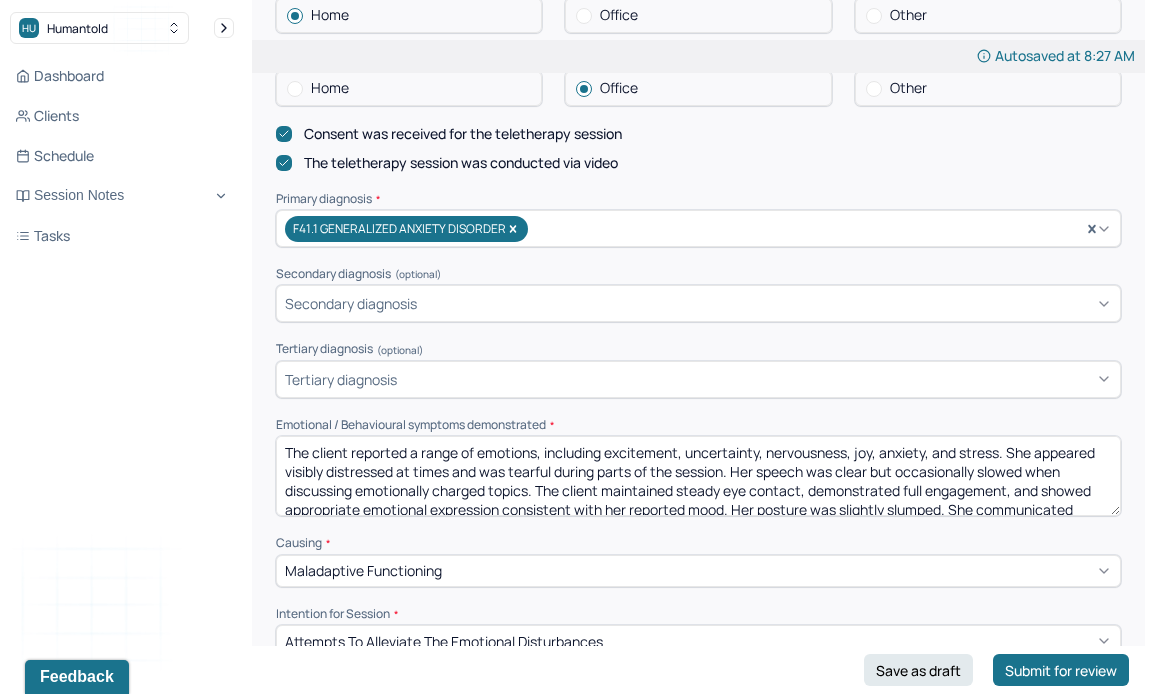 click on "The client reported a range of emotions, including excitement, uncertainty, nervousness, joy, anxiety, and stress. She appeared visibly distressed at times and was tearful during parts of the session. Her speech was clear but occasionally slowed when discussing emotionally charged topics. The client maintained steady eye contact, demonstrated full engagement, and showed appropriate emotional expression consistent with her reported mood. Her posture was slightly slumped. She communicated openly and demonstrated motivation to explore her emotional experiences." at bounding box center (698, 476) 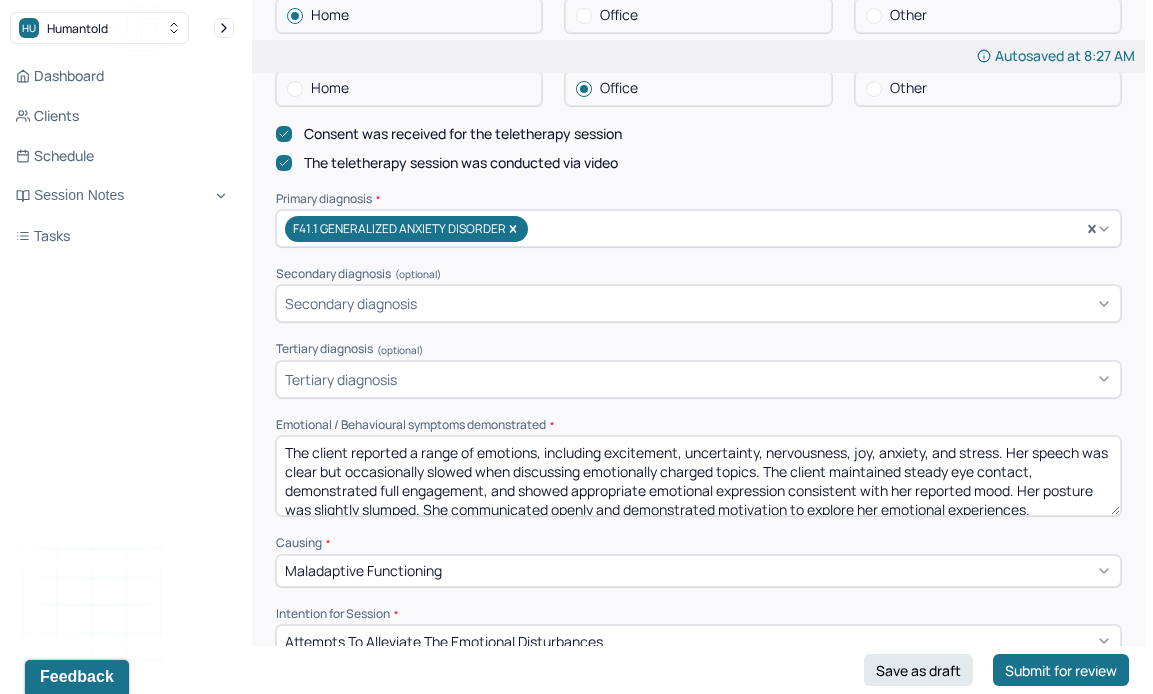 scroll, scrollTop: 9, scrollLeft: 0, axis: vertical 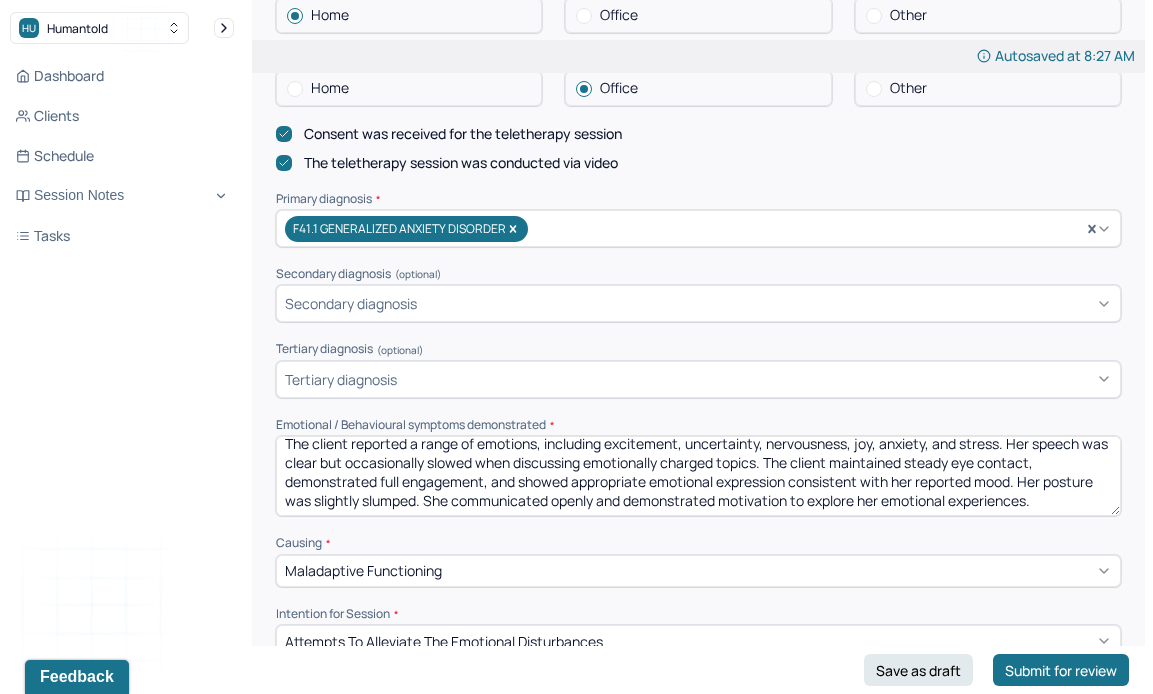 drag, startPoint x: 417, startPoint y: 495, endPoint x: 315, endPoint y: 491, distance: 102.0784 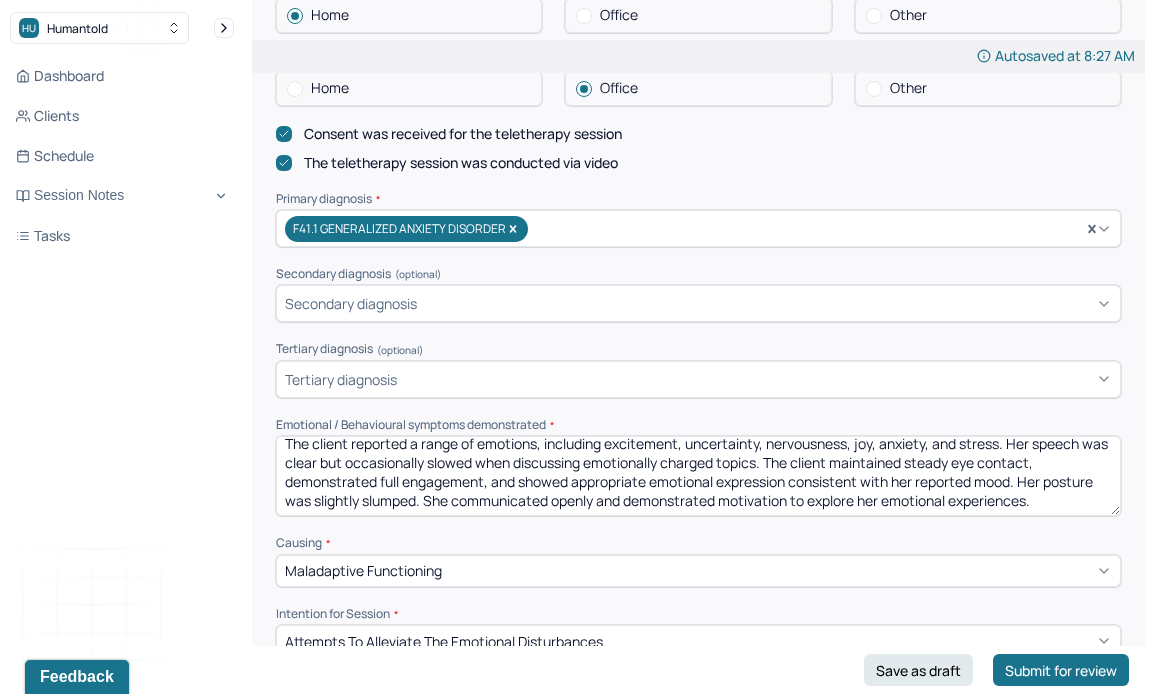 click on "The client reported a range of emotions, including excitement, uncertainty, nervousness, joy, anxiety, and stress. Her speech was clear but occasionally slowed when discussing emotionally charged topics. The client maintained steady eye contact, demonstrated full engagement, and showed appropriate emotional expression consistent with her reported mood. Her posture was slightly slumped. She communicated openly and demonstrated motivation to explore her emotional experiences." at bounding box center [698, 476] 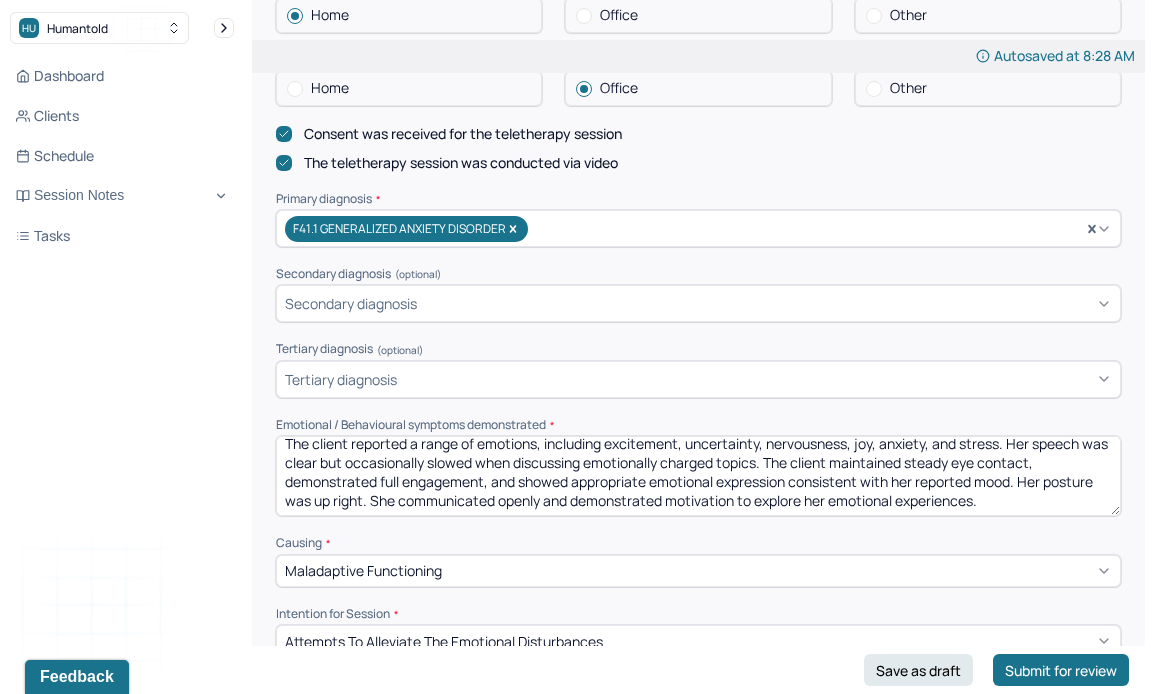 scroll, scrollTop: 0, scrollLeft: 0, axis: both 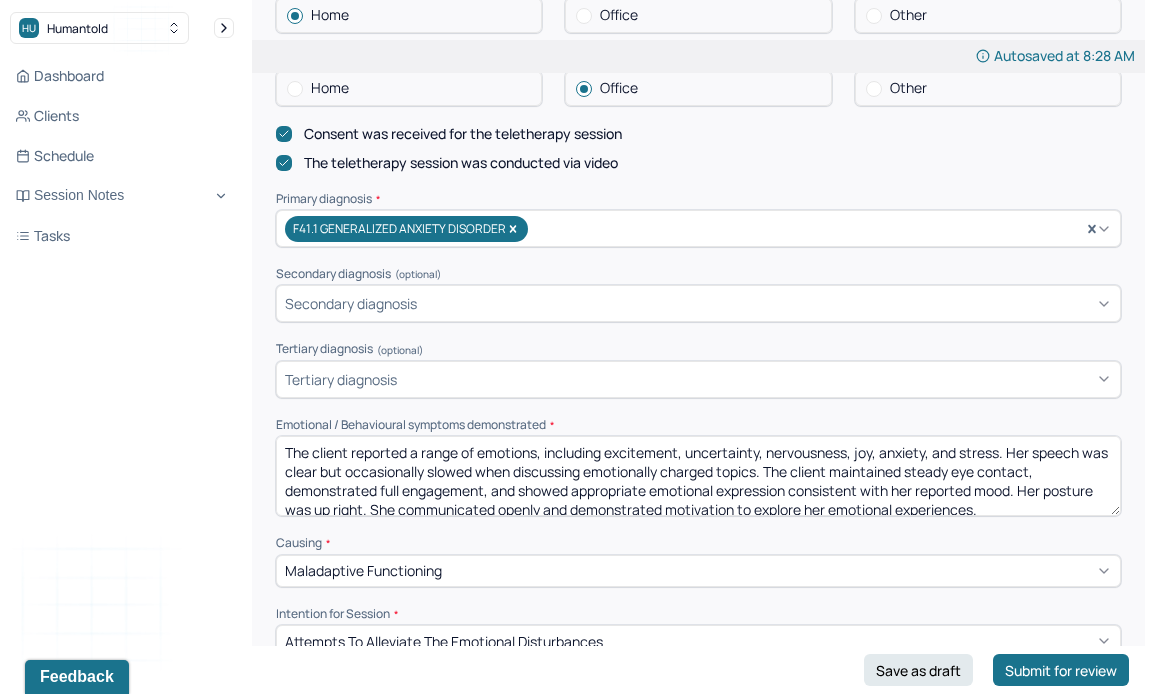 drag, startPoint x: 1007, startPoint y: 500, endPoint x: 367, endPoint y: 395, distance: 648.5561 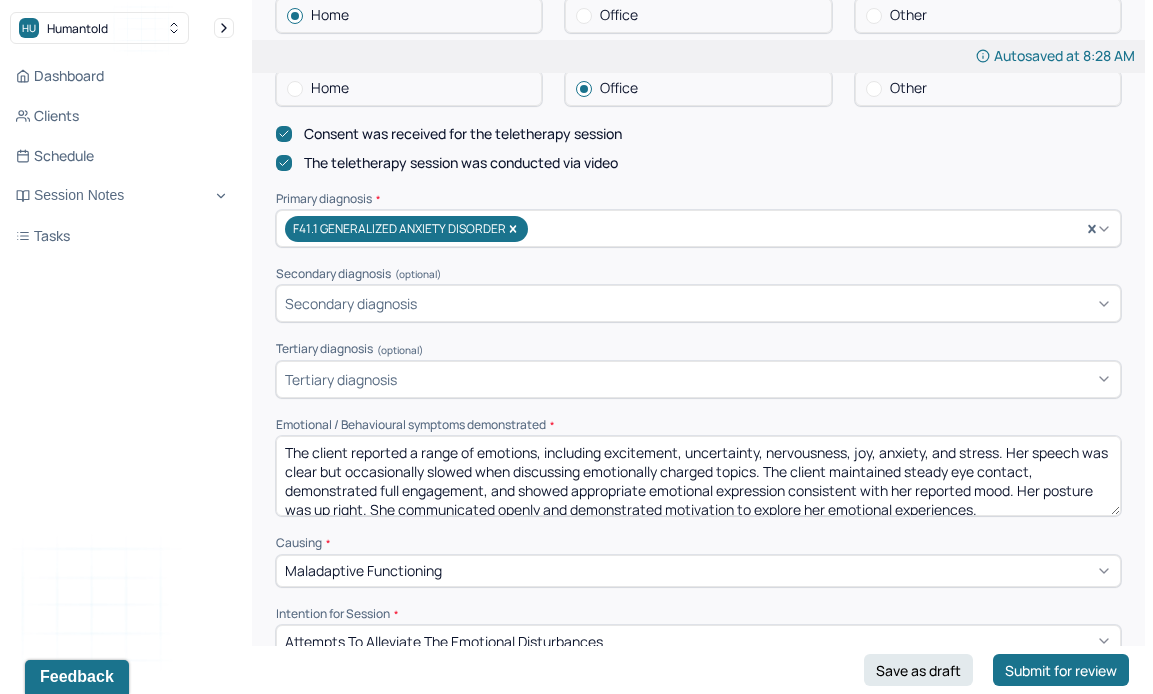 type on "The client reported a range of emotions, including excitement, uncertainty, nervousness, joy, anxiety, and stress. Her speech was clear but occasionally slowed when discussing emotionally charged topics. The client maintained steady eye contact, demonstrated full engagement, and showed appropriate emotional expression consistent with her reported mood. Her posture was up right. She communicated openly and demonstrated motivation to explore her emotional experiences." 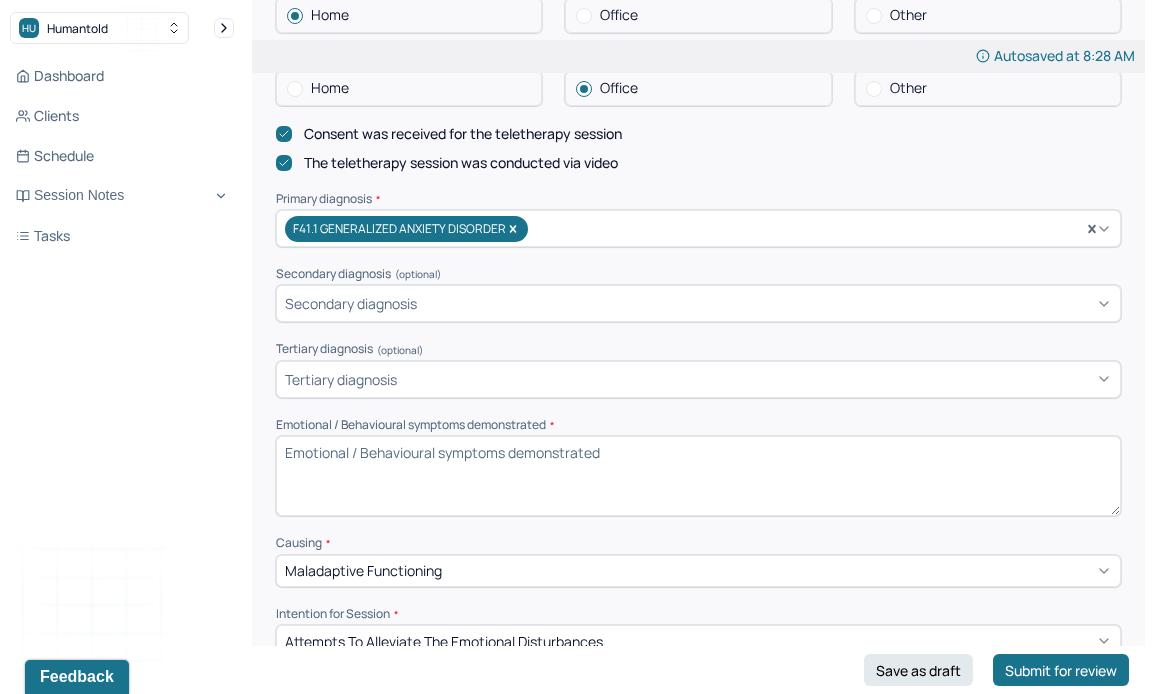 paste on "The client reported experiencing a range of emotions, including excitement, uncertainty, nervousness, joy, anxiety, and stress. Her speech was generally clear, though it occasionally slowed when processing emotionally sensitive topics. She maintained steady eye contact and upright posture. Nonverbal behaviors included fidgeting with her hands when anxious and smiling when discussing positive experiences. Her affect was appropriate and aligned with the emotions expressed. The client appeared fully engaged, communicated openly, and demonstrated motivation to explore and better understand her emotional experiences." 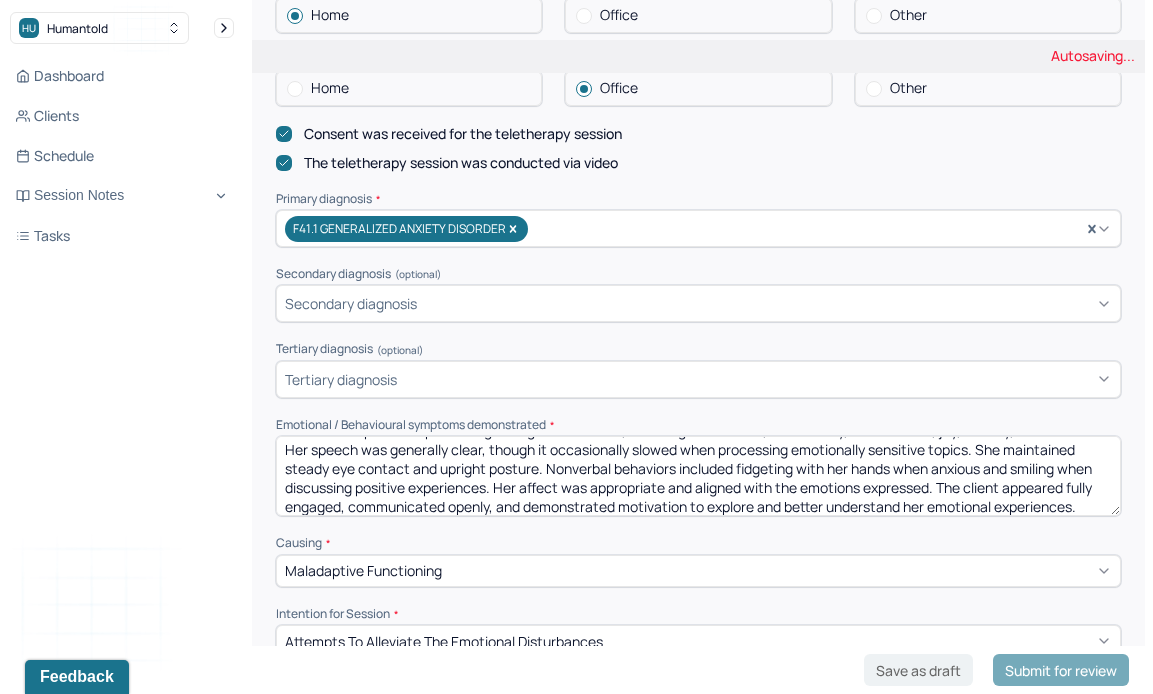 scroll, scrollTop: 28, scrollLeft: 0, axis: vertical 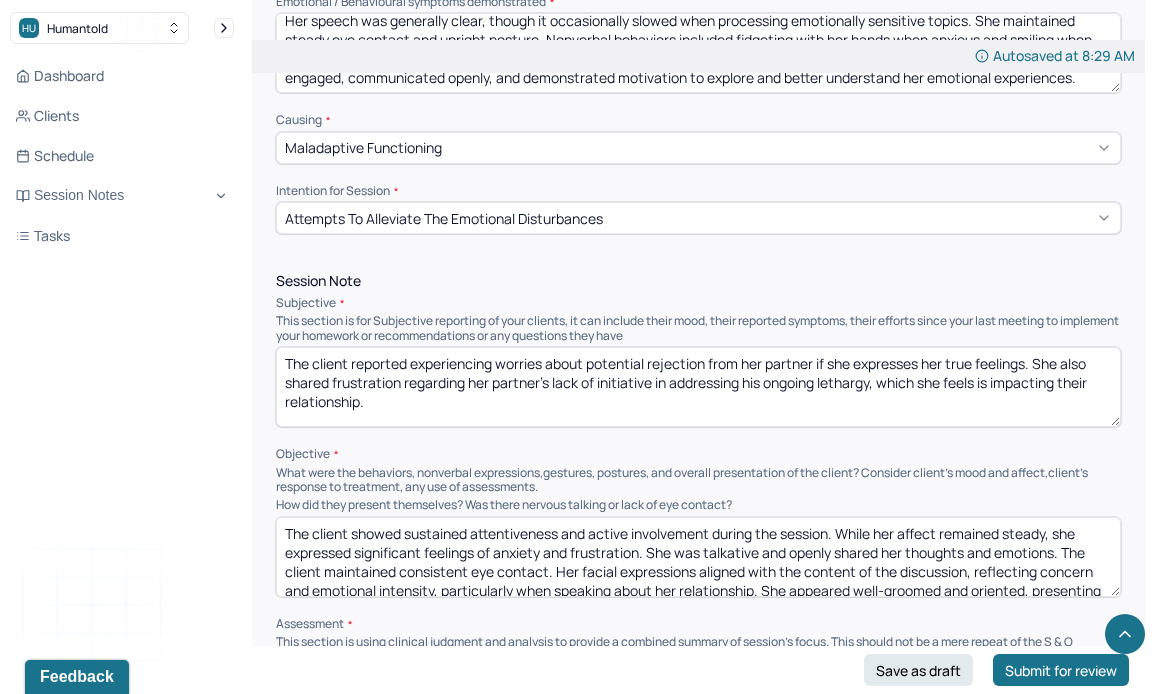type on "The client reported experiencing a range of emotions, including excitement, uncertainty, nervousness, joy, anxiety, and stress. Her speech was generally clear, though it occasionally slowed when processing emotionally sensitive topics. She maintained steady eye contact and upright posture. Nonverbal behaviors included fidgeting with her hands when anxious and smiling when discussing positive experiences. Her affect was appropriate and aligned with the emotions expressed. The client appeared fully engaged, communicated openly, and demonstrated motivation to explore and better understand her emotional experiences." 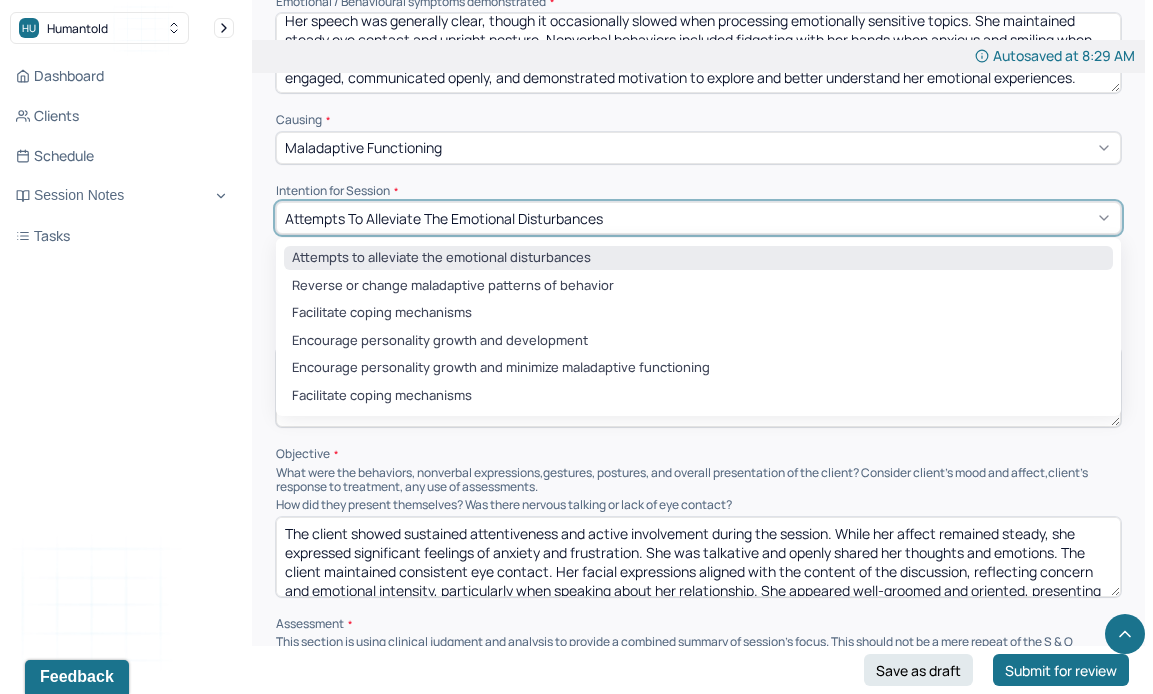 click on "Attempts to alleviate the emotional disturbances" at bounding box center (698, 218) 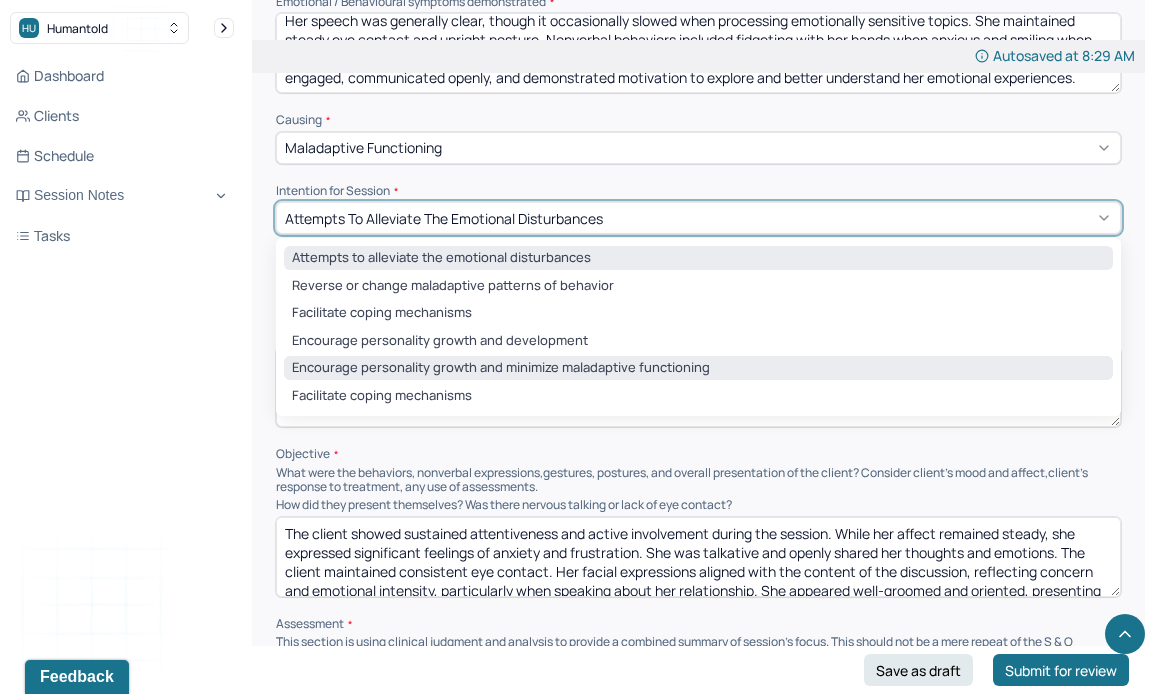 click on "Encourage personality growth and minimize maladaptive functioning" at bounding box center [698, 368] 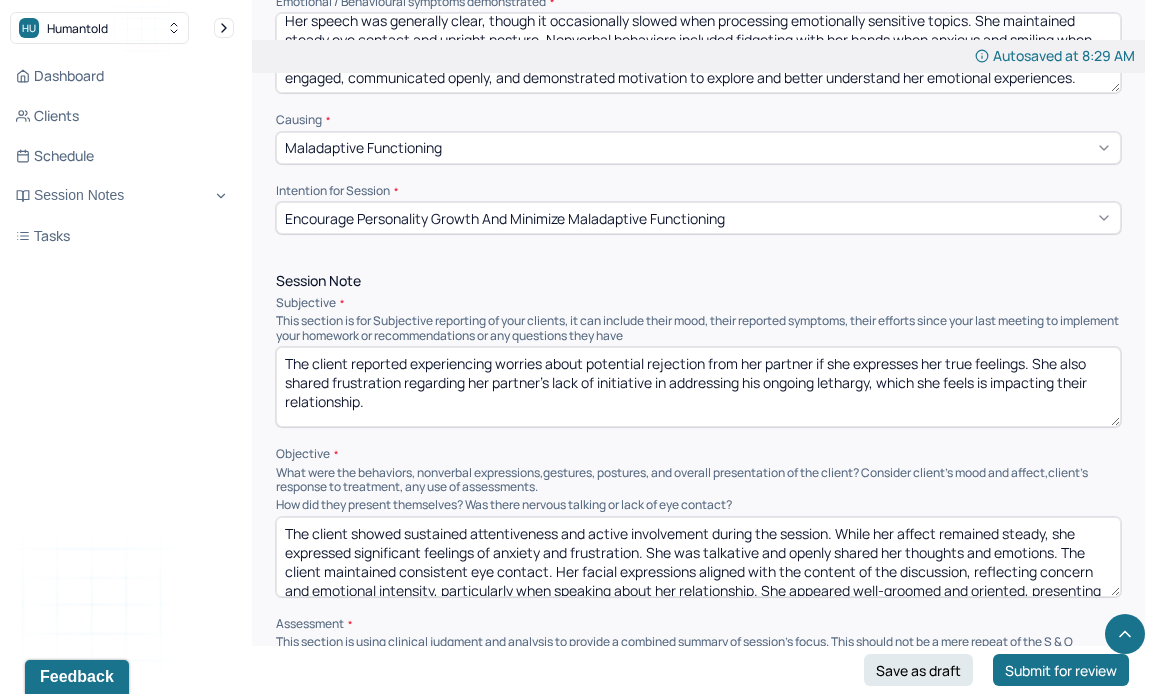 drag, startPoint x: 406, startPoint y: 416, endPoint x: 410, endPoint y: 350, distance: 66.1211 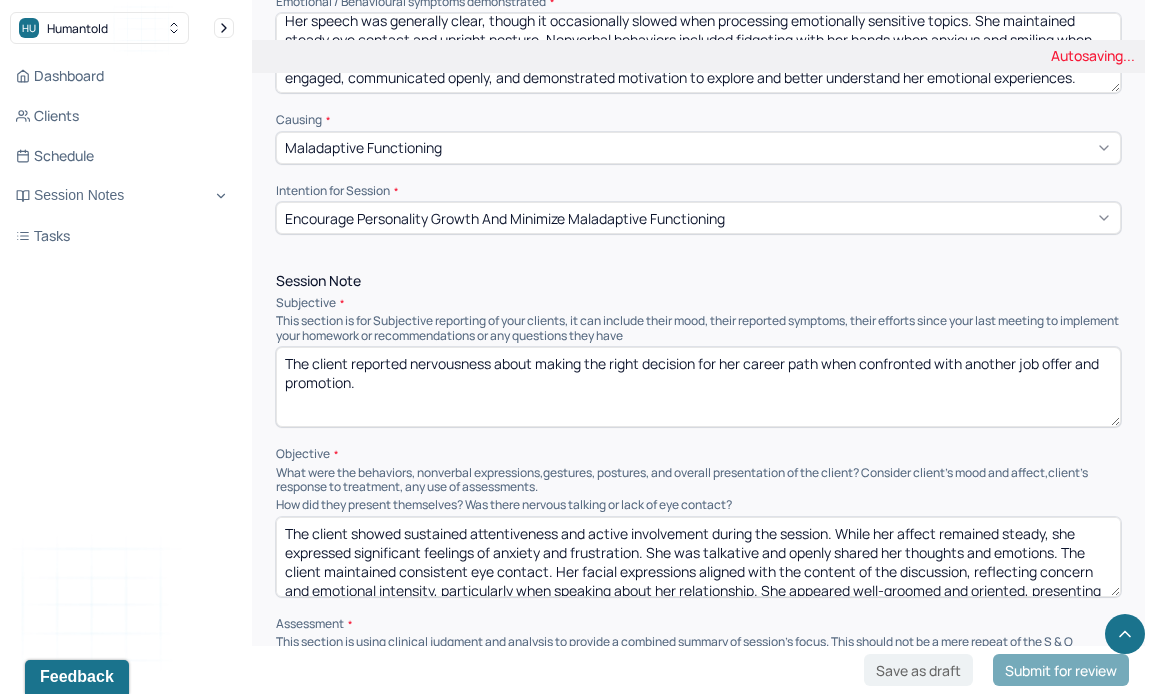 drag, startPoint x: 430, startPoint y: 387, endPoint x: 197, endPoint y: 329, distance: 240.1104 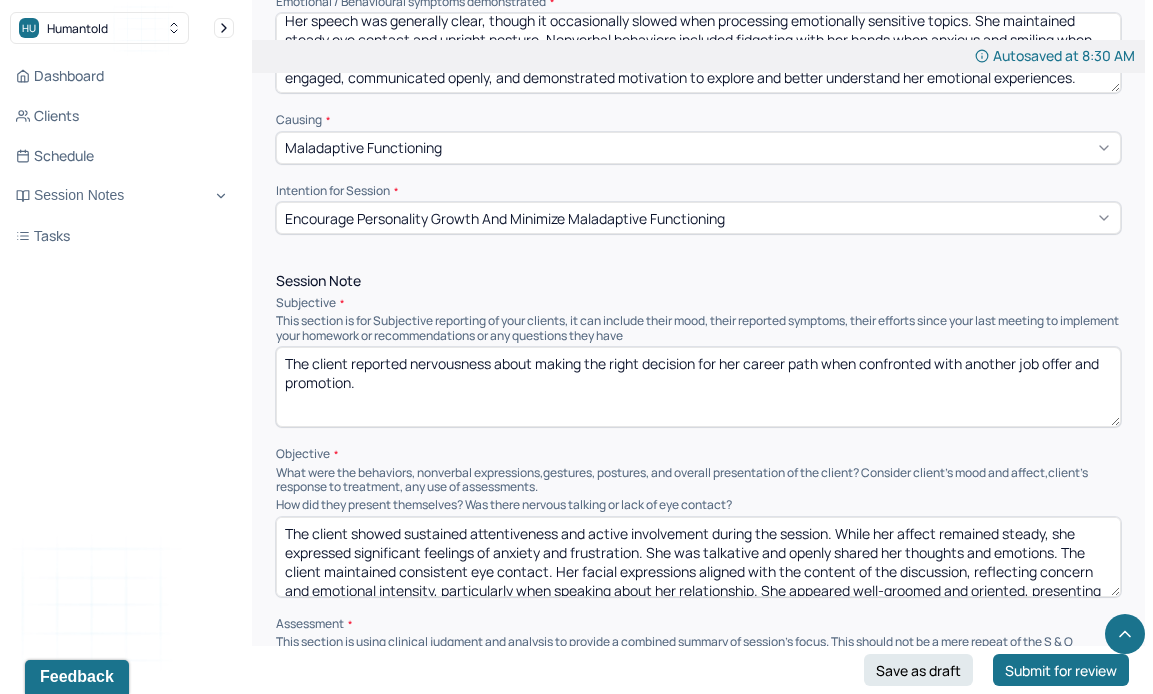 type on "The client reported nervousness about making the right decision for her career path when confronted with another job offer and promotion." 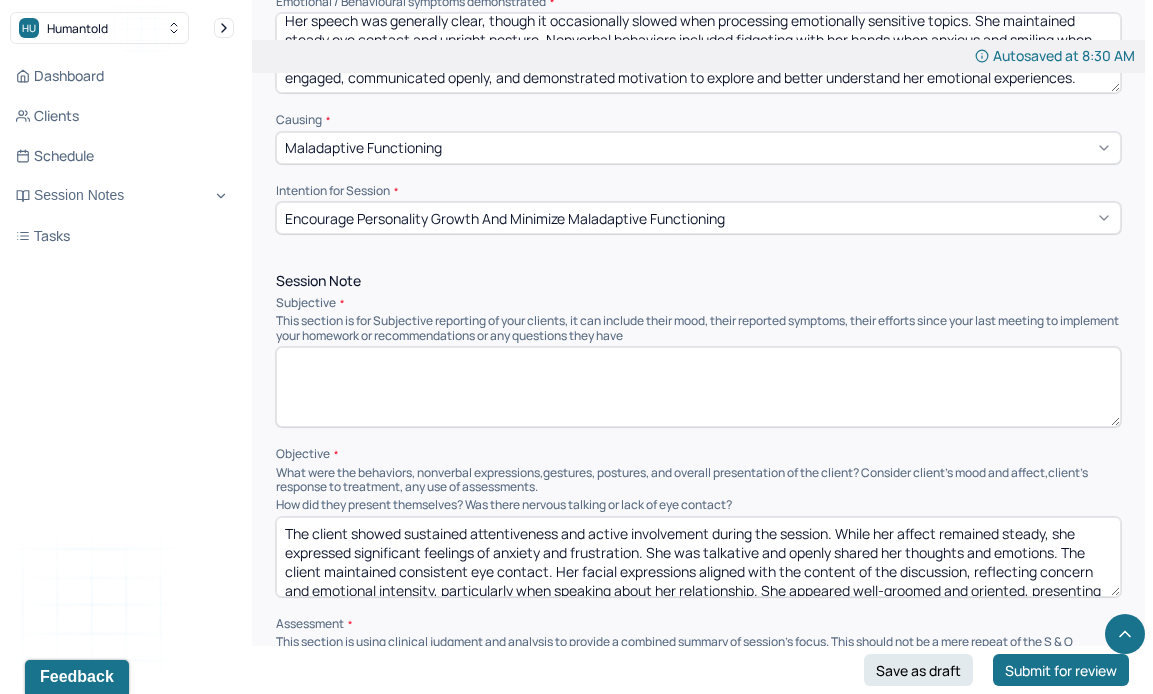 paste on "The client expressed nervousness and uncertainty about making the right decision regarding her career path after being presented with a new job offer and a potential promotion" 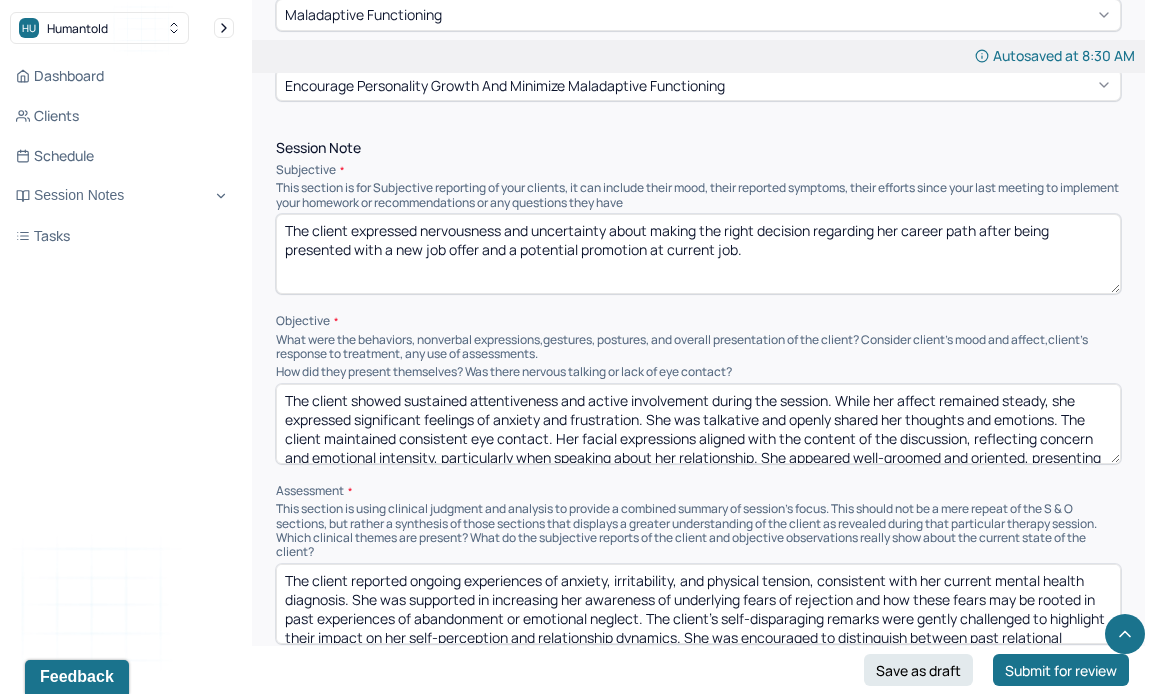 scroll, scrollTop: 1129, scrollLeft: 0, axis: vertical 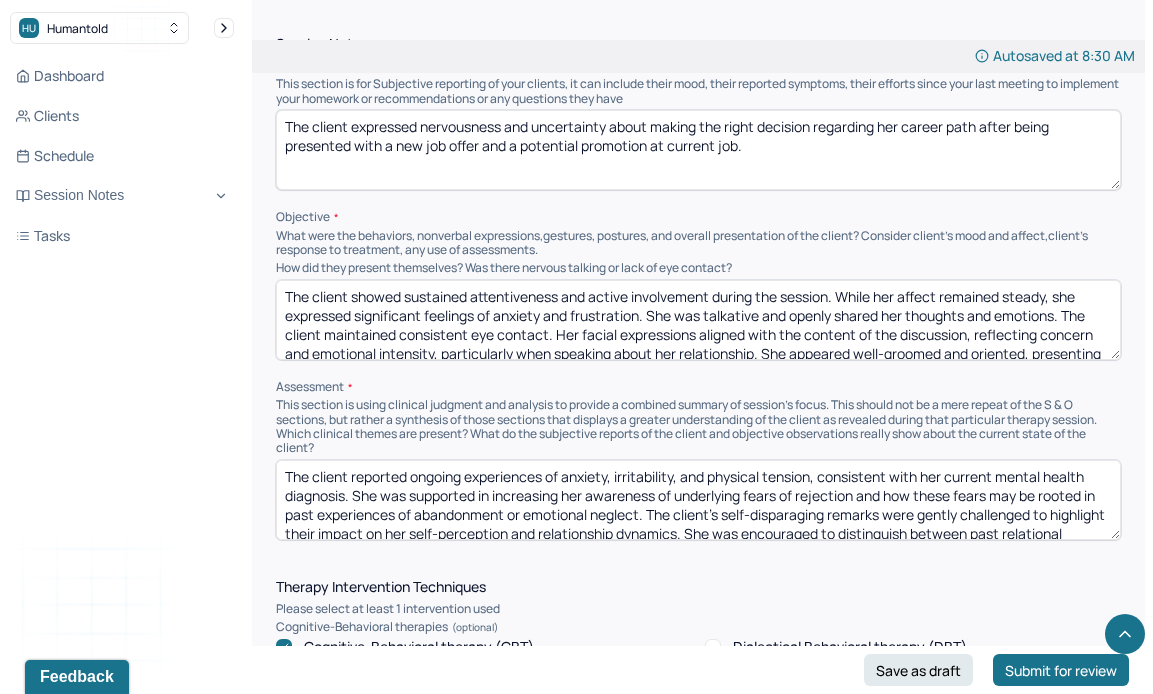 type on "The client expressed nervousness and uncertainty about making the right decision regarding her career path after being presented with a new job offer and a potential promotion at current job." 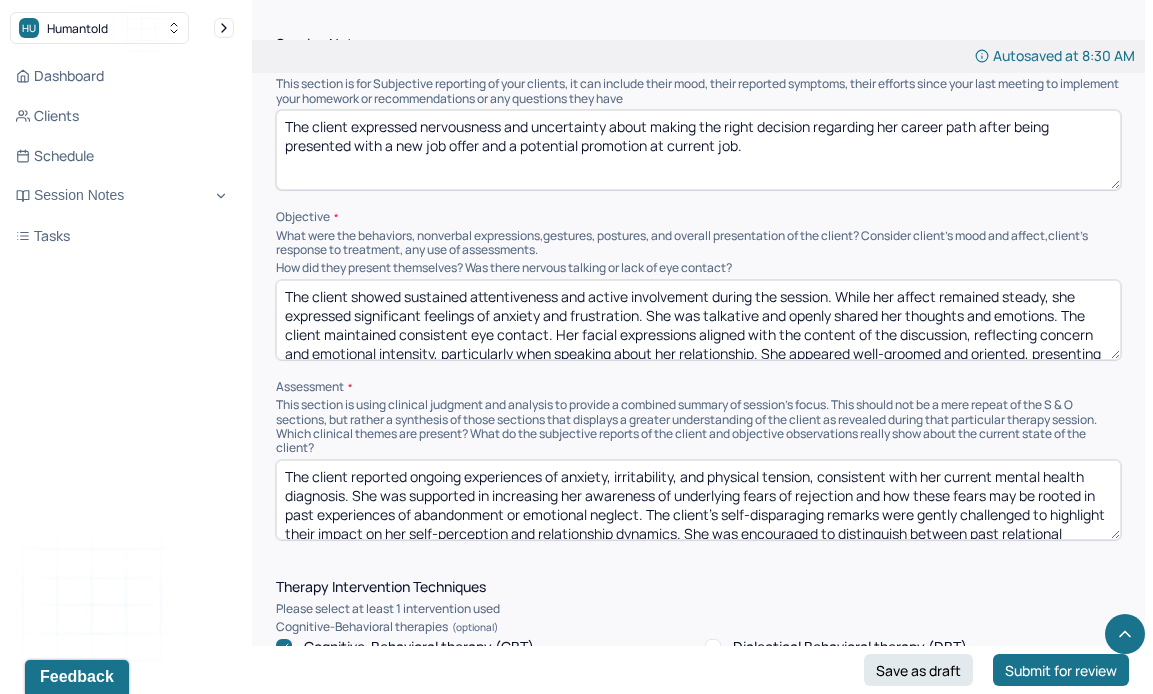 drag, startPoint x: 642, startPoint y: 311, endPoint x: 576, endPoint y: 309, distance: 66.0303 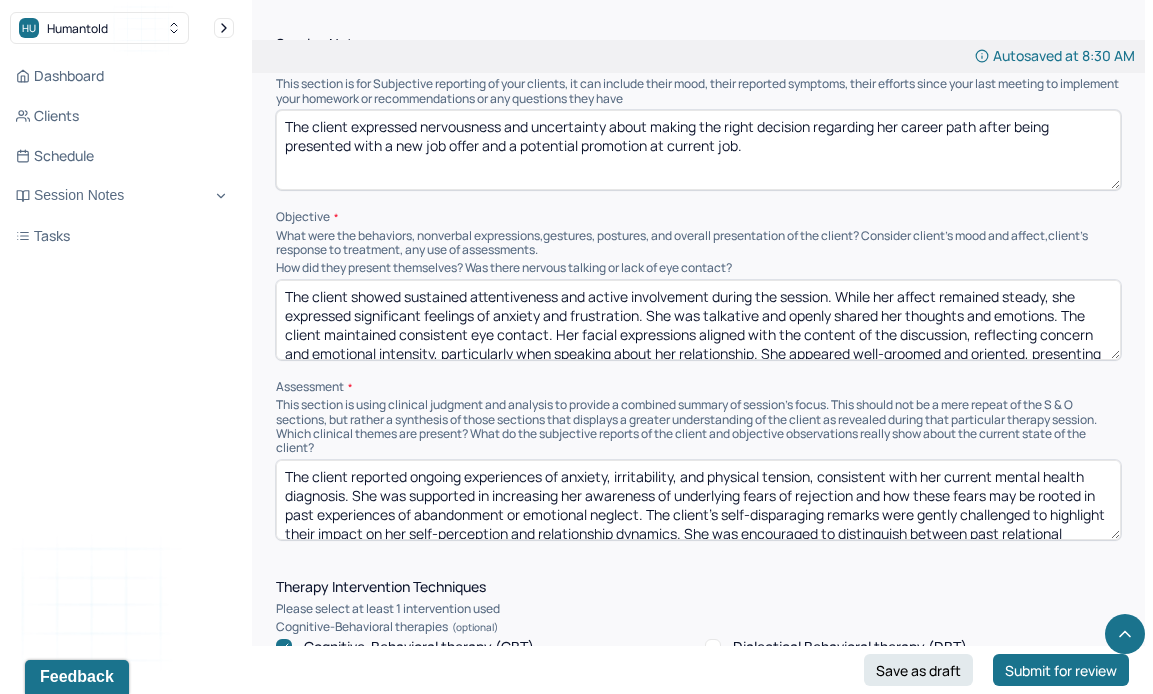 click on "The client showed sustained attentiveness and active involvement during the session. While her affect remained steady, she expressed significant feelings of anxiety and frustration. She was talkative and openly shared her thoughts and emotions. The client maintained consistent eye contact. Her facial expressions aligned with the content of the discussion, reflecting concern and emotional intensity, particularly when speaking about her relationship. She appeared well-groomed and oriented, presenting with a cooperative and engaged demeanor." at bounding box center [698, 320] 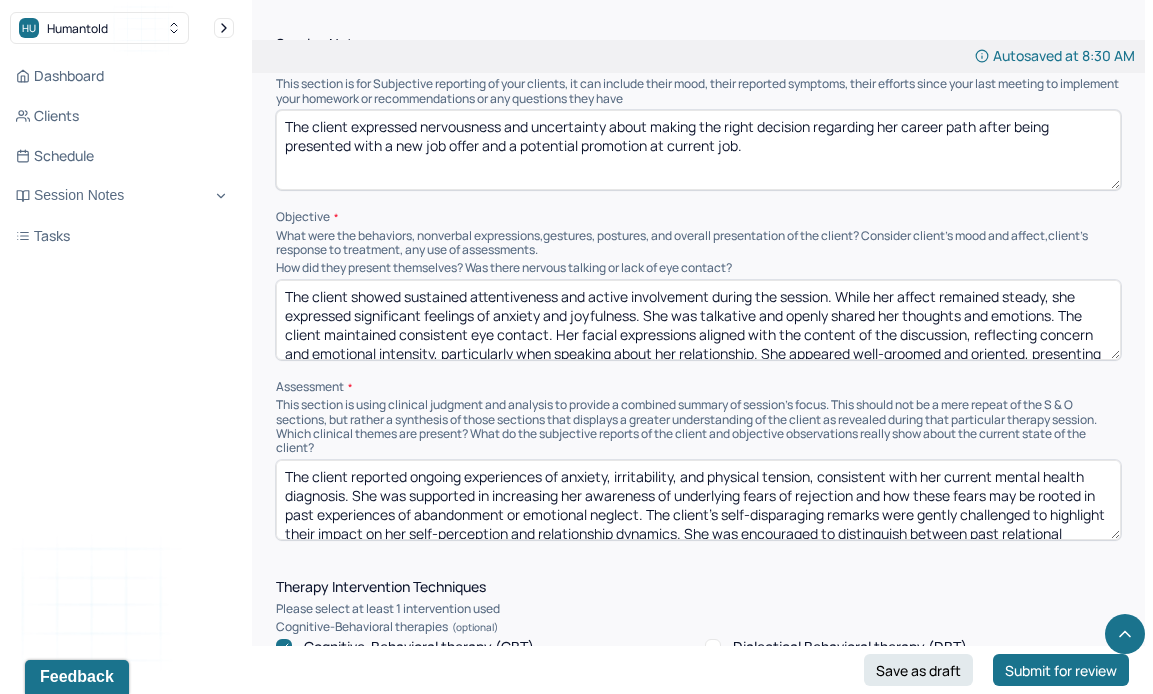 scroll, scrollTop: 1, scrollLeft: 0, axis: vertical 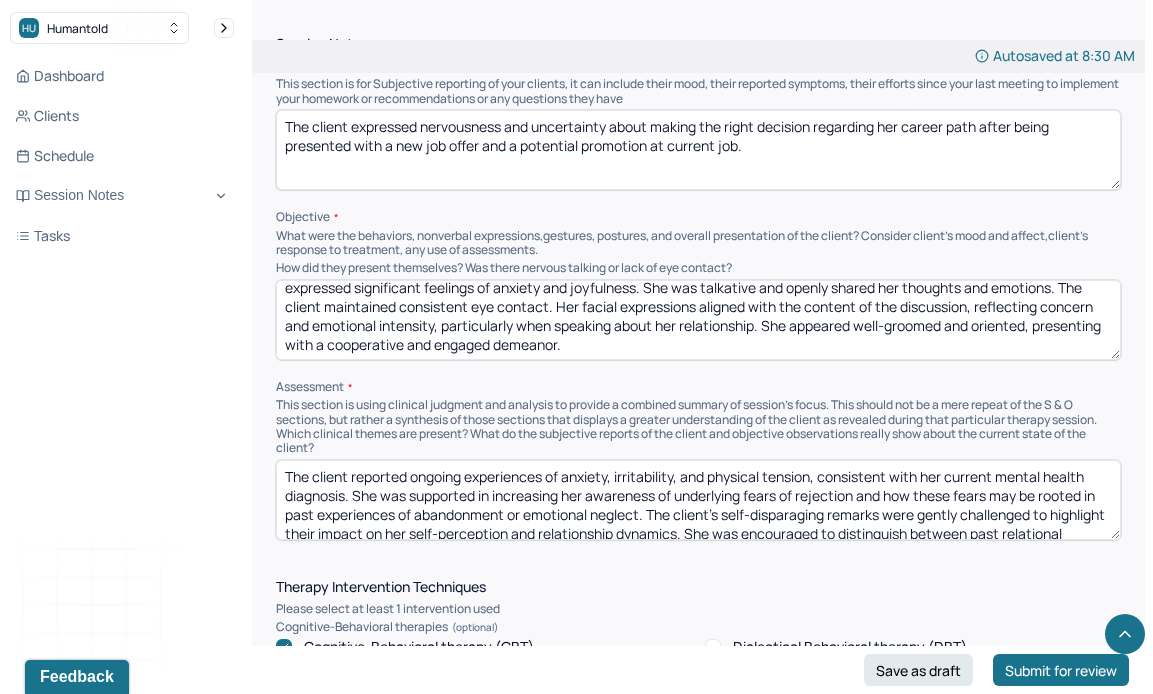 drag, startPoint x: 281, startPoint y: 284, endPoint x: 562, endPoint y: 345, distance: 287.54477 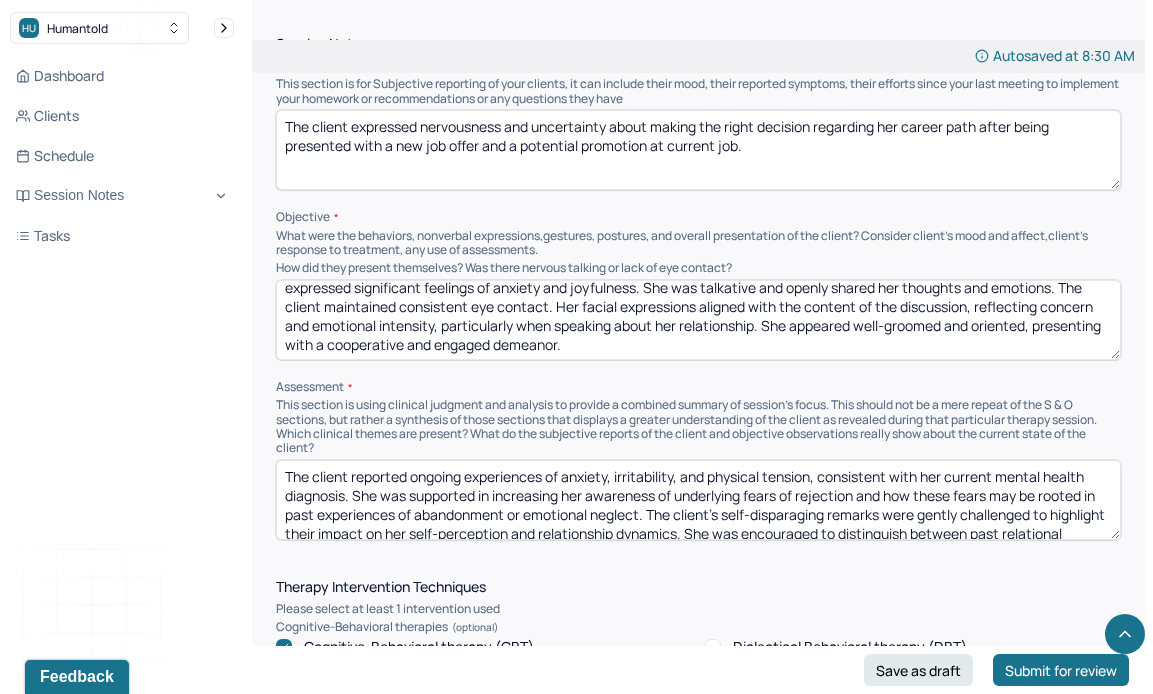 click on "The client showed sustained attentiveness and active involvement during the session. While her affect remained steady, she expressed significant feelings of anxiety and joyfulness. She was talkative and openly shared her thoughts and emotions. The client maintained consistent eye contact. Her facial expressions aligned with the content of the discussion, reflecting concern and emotional intensity, particularly when speaking about her relationship. She appeared well-groomed and oriented, presenting with a cooperative and engaged demeanor." at bounding box center [698, 320] 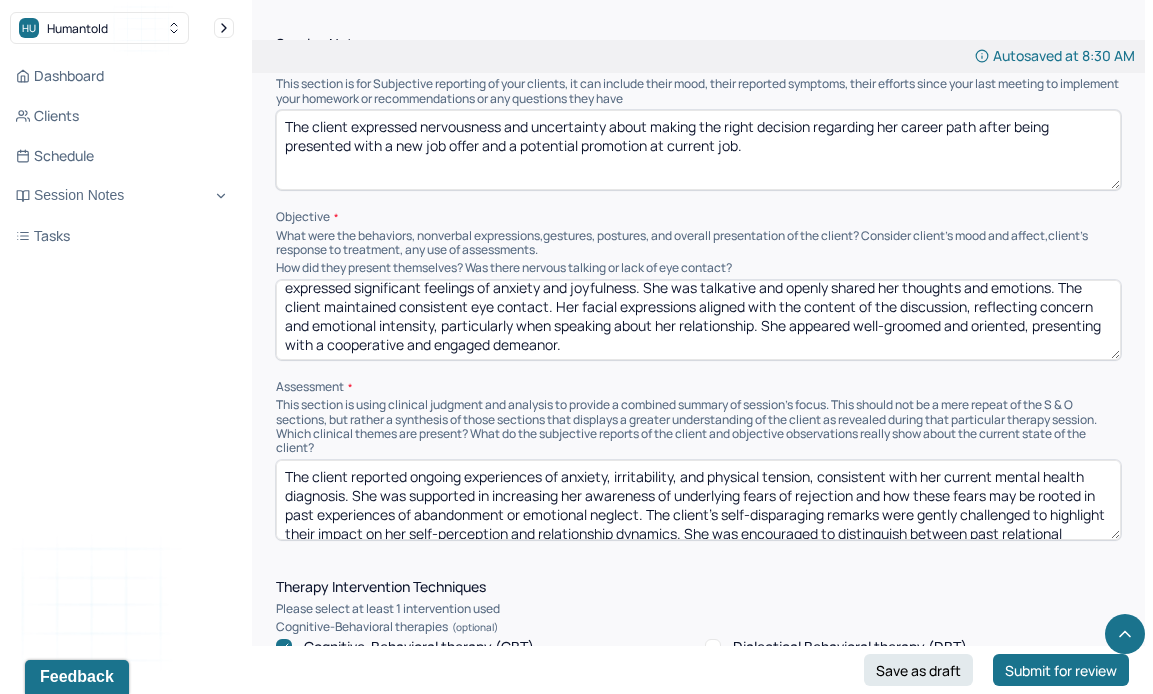 type on "The client showed sustained attentiveness and active involvement during the session. While her affect remained steady, she expressed significant feelings of anxiety and joyfulness. She was talkative and openly shared her thoughts and emotions. The client maintained consistent eye contact. Her facial expressions aligned with the content of the discussion, reflecting concern and emotional intensity, particularly when speaking about her relationship. She appeared well-groomed and oriented, presenting with a cooperative and engaged demeanor." 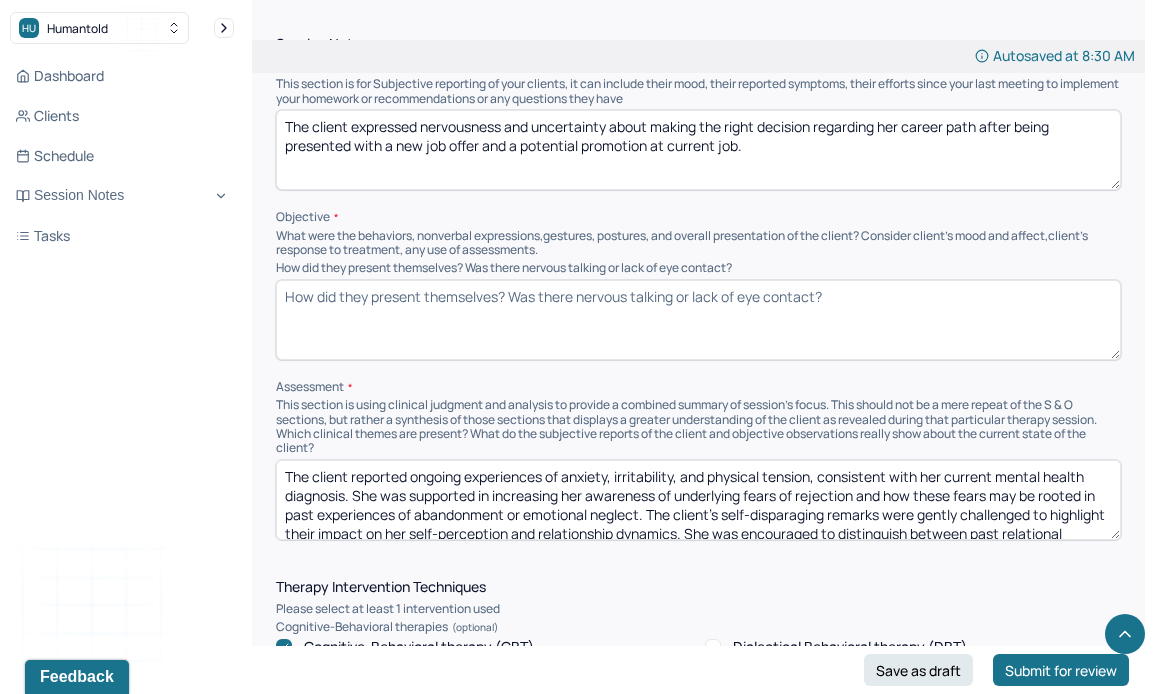 scroll, scrollTop: 0, scrollLeft: 0, axis: both 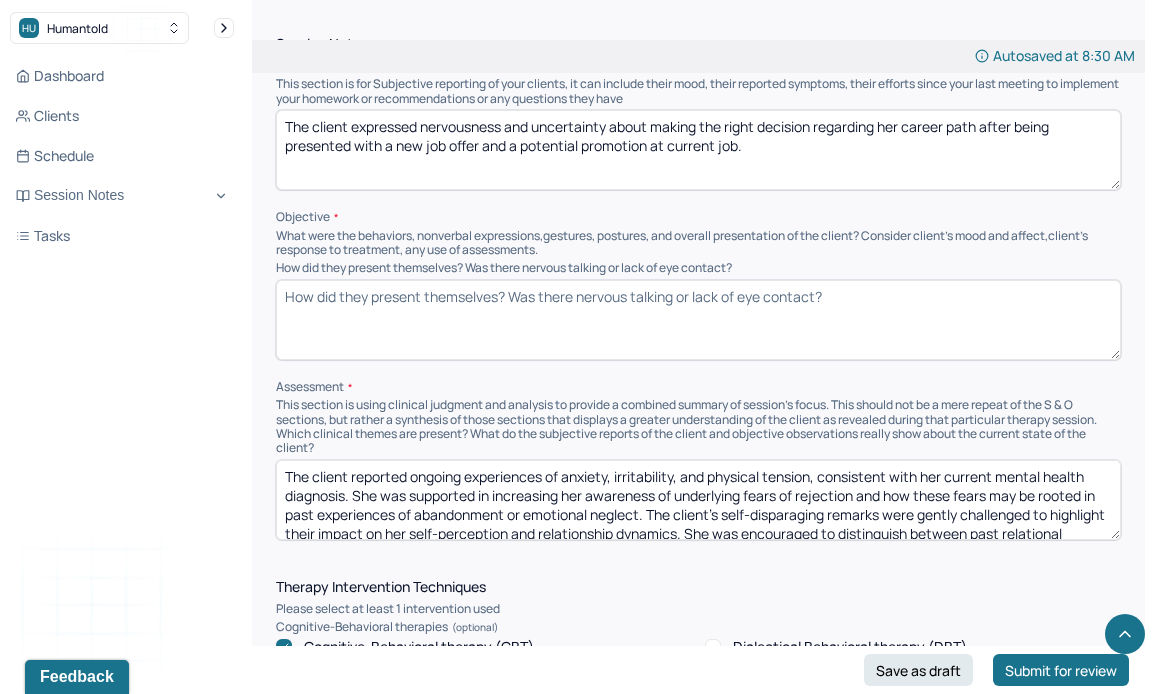 paste on "The client demonstrated consistent focus and active participation throughout the session. Although her affect was generally stable, she verbalized prominent feelings of both anxiety and joy. She was expressive, articulate, and forthcoming with her thoughts and emotions. The client maintained steady eye contact, and her facial expressions were congruent with the content discussed, shifting appropriately between concern and enthusiasm. She presented as well-groomed, alert, and oriented, with a cooperative attitude and engaged presence." 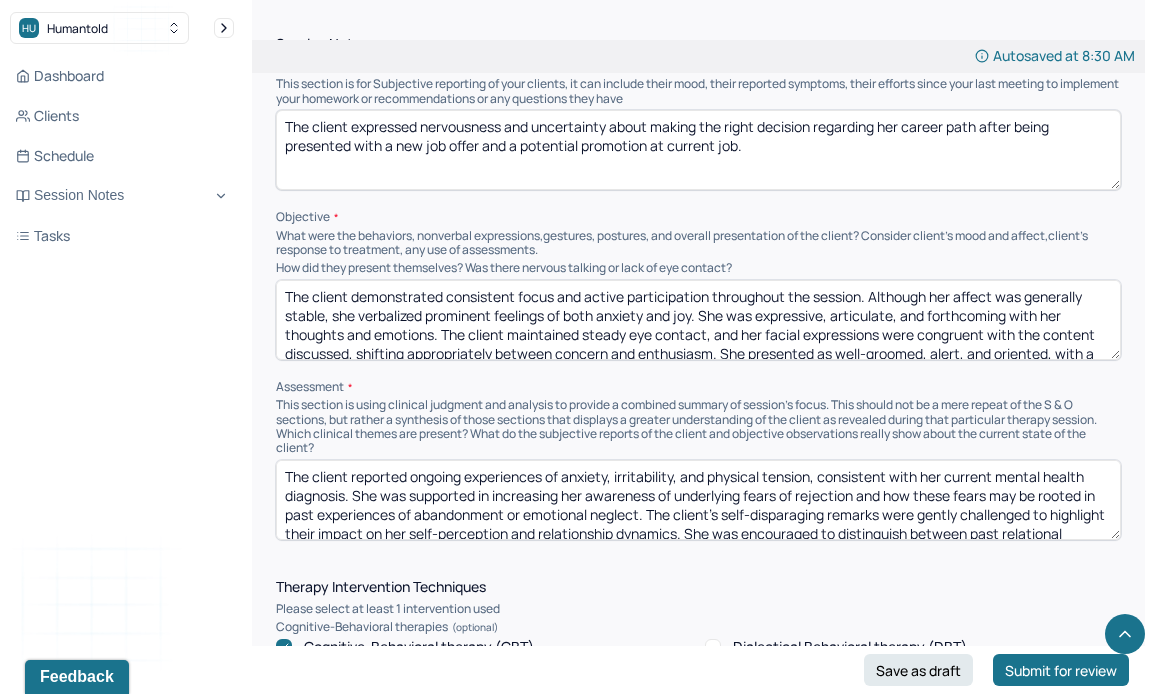 scroll, scrollTop: 22, scrollLeft: 0, axis: vertical 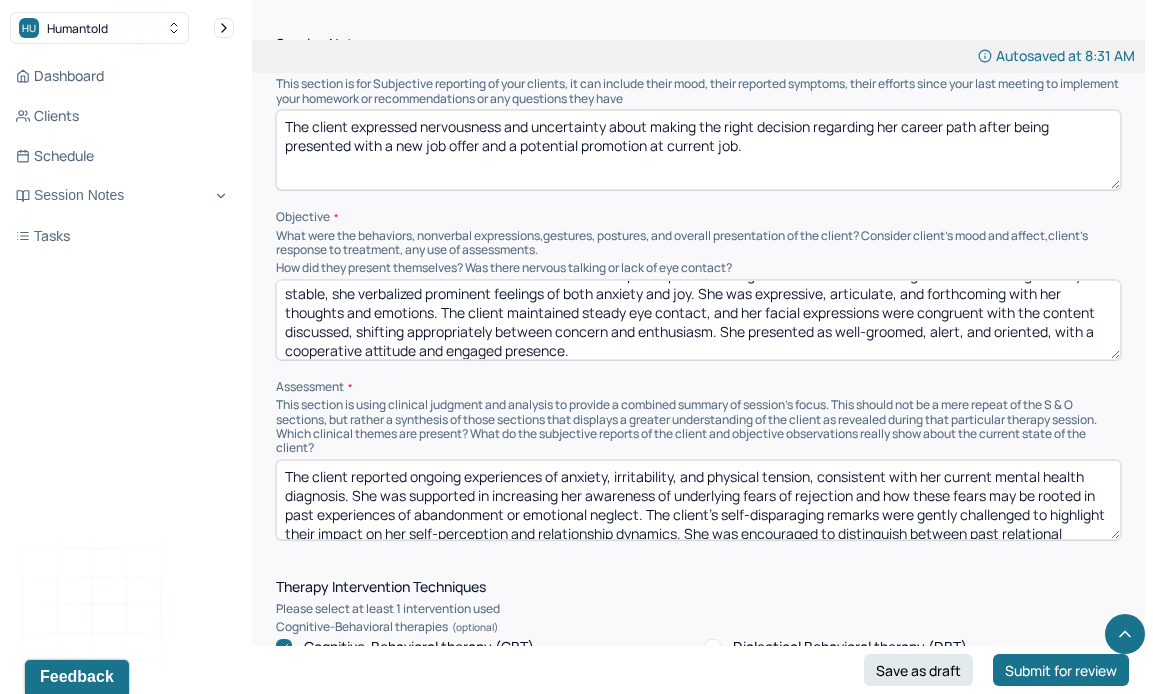 type on "The client demonstrated consistent focus and active participation throughout the session. Although her affect was generally stable, she verbalized prominent feelings of both anxiety and joy. She was expressive, articulate, and forthcoming with her thoughts and emotions. The client maintained steady eye contact, and her facial expressions were congruent with the content discussed, shifting appropriately between concern and enthusiasm. She presented as well-groomed, alert, and oriented, with a cooperative attitude and engaged presence." 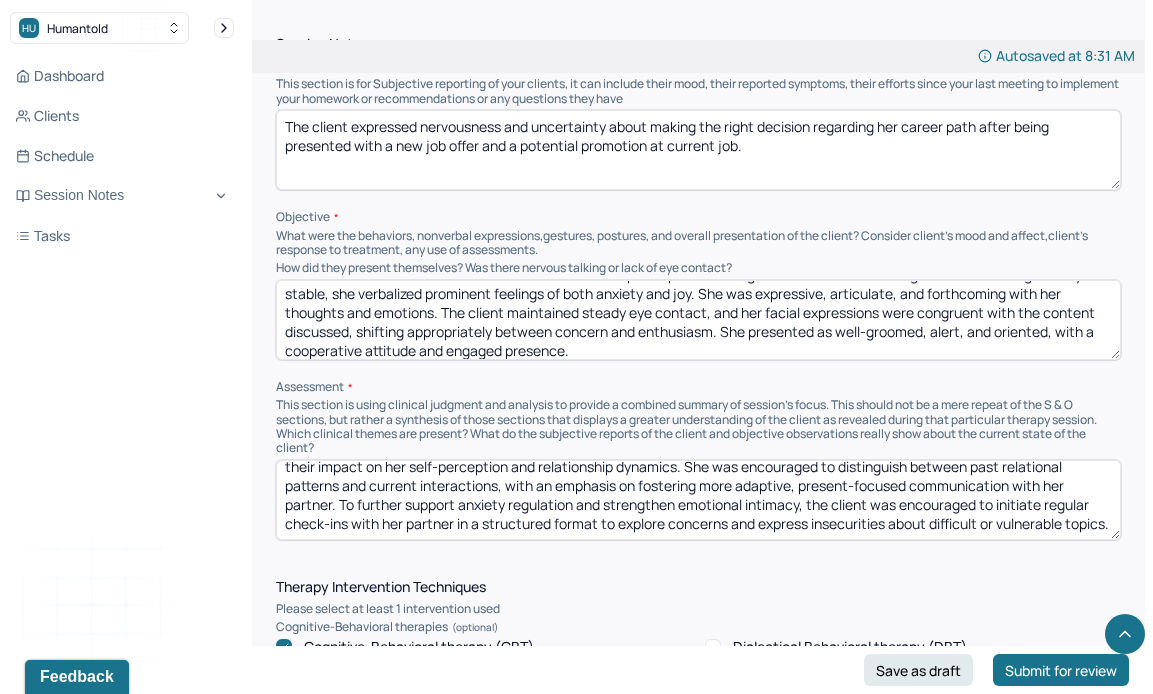 drag, startPoint x: 352, startPoint y: 490, endPoint x: 340, endPoint y: 476, distance: 18.439089 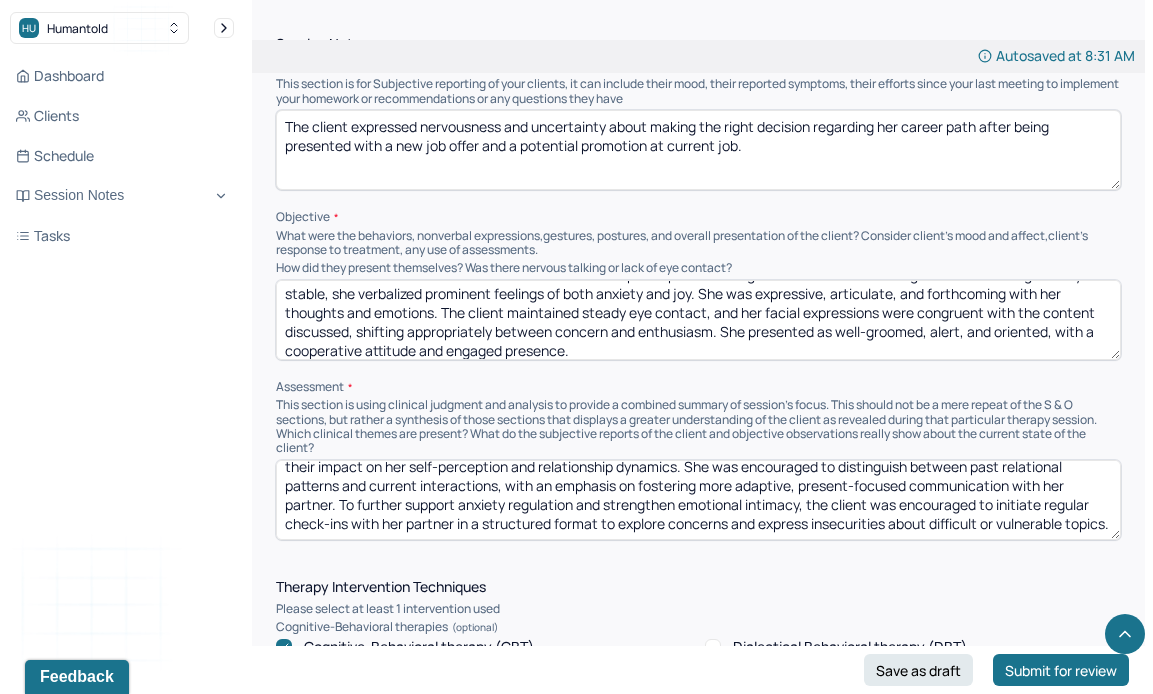 click on "The client reported ongoing experiences of anxiety, irritability, and physical tension, consistent with her current mental health diagnosis. She was supported in increasing her awareness of underlying fears of rejection and how these fears may be rooted in past experiences of abandonment or emotional neglect. The client’s self-disparaging remarks were gently challenged to highlight their impact on her self-perception and relationship dynamics. She was encouraged to distinguish between past relational patterns and current interactions, with an emphasis on fostering more adaptive, present-focused communication with her partner. To further support anxiety regulation and strengthen emotional intimacy, the client was encouraged to initiate regular check-ins with her partner in a structured format to explore concerns and express insecurities about difficult or vulnerable topics." at bounding box center [698, 500] 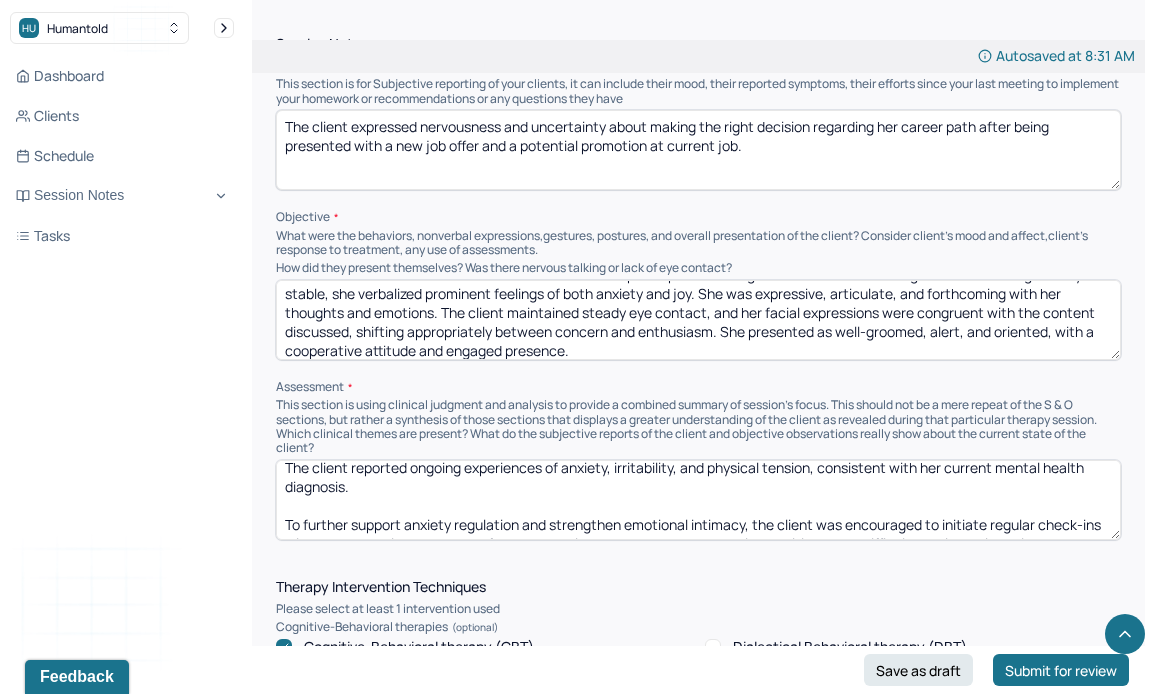 scroll, scrollTop: 28, scrollLeft: 0, axis: vertical 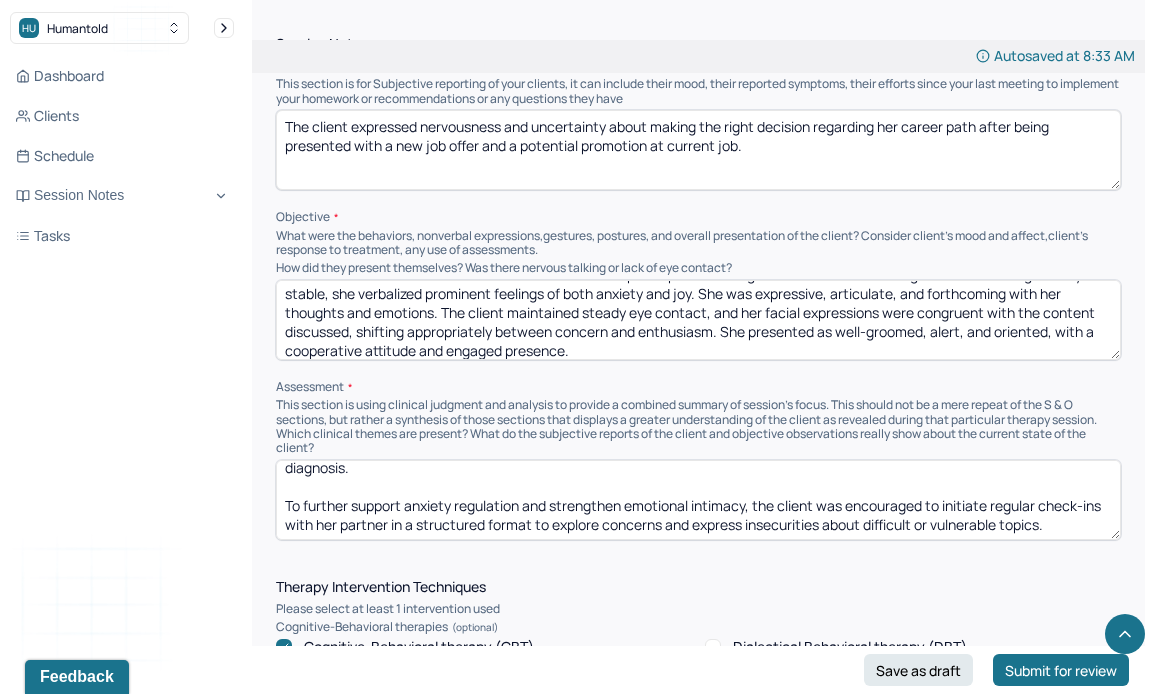 drag, startPoint x: 526, startPoint y: 501, endPoint x: 1095, endPoint y: 531, distance: 569.7903 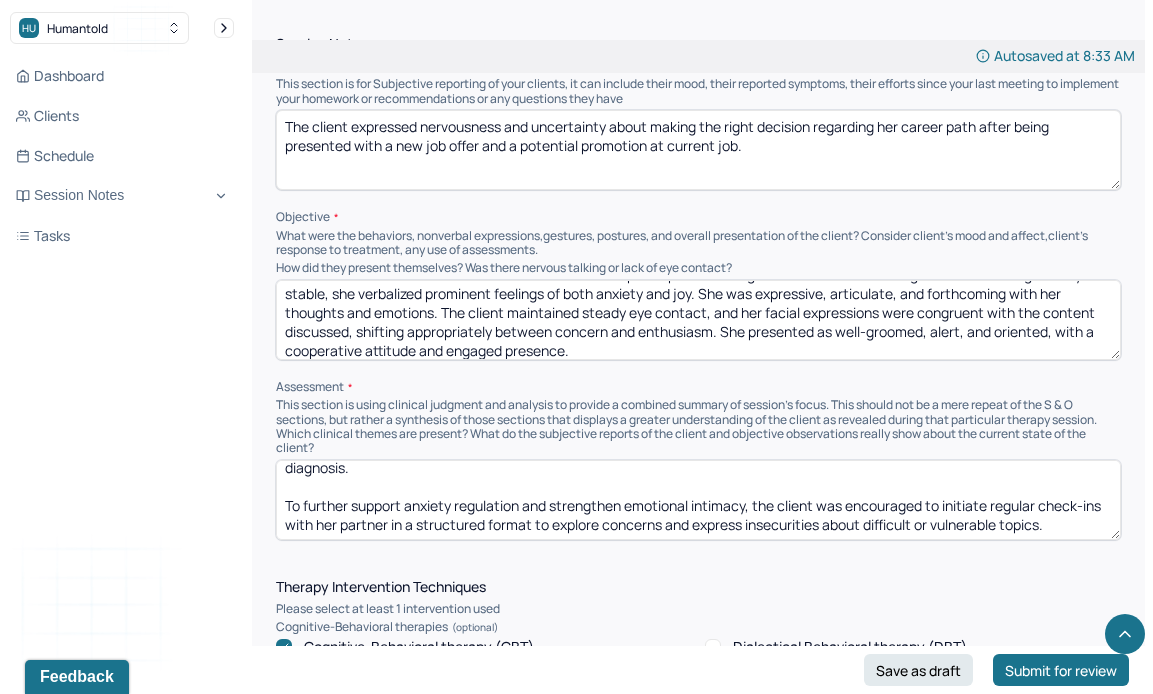 click on "Instructions The fields marked with an asterisk ( * ) are required before you can submit your notes. Before you can submit your session notes, they must be signed. You have the option to save your notes as a draft before making a submission. Appointment location * Teletherapy Client Teletherapy Location here Home Office Other Provider Teletherapy Location Home Office Other Consent was received for the teletherapy session The teletherapy session was conducted via video Primary diagnosis * F41.1 GENERALIZED ANXIETY DISORDER Secondary diagnosis (optional) Secondary diagnosis Tertiary diagnosis (optional) Tertiary diagnosis Emotional / Behavioural symptoms demonstrated * Causing * Maladaptive Functioning Intention for Session * Encourage personality growth and minimize maladaptive functioning Session Note Subjective The client expressed nervousness and uncertainty about making the right decision regarding her career path after being presented with a new job offer and a potential promotion at current job.  EDMR *" at bounding box center [698, 840] 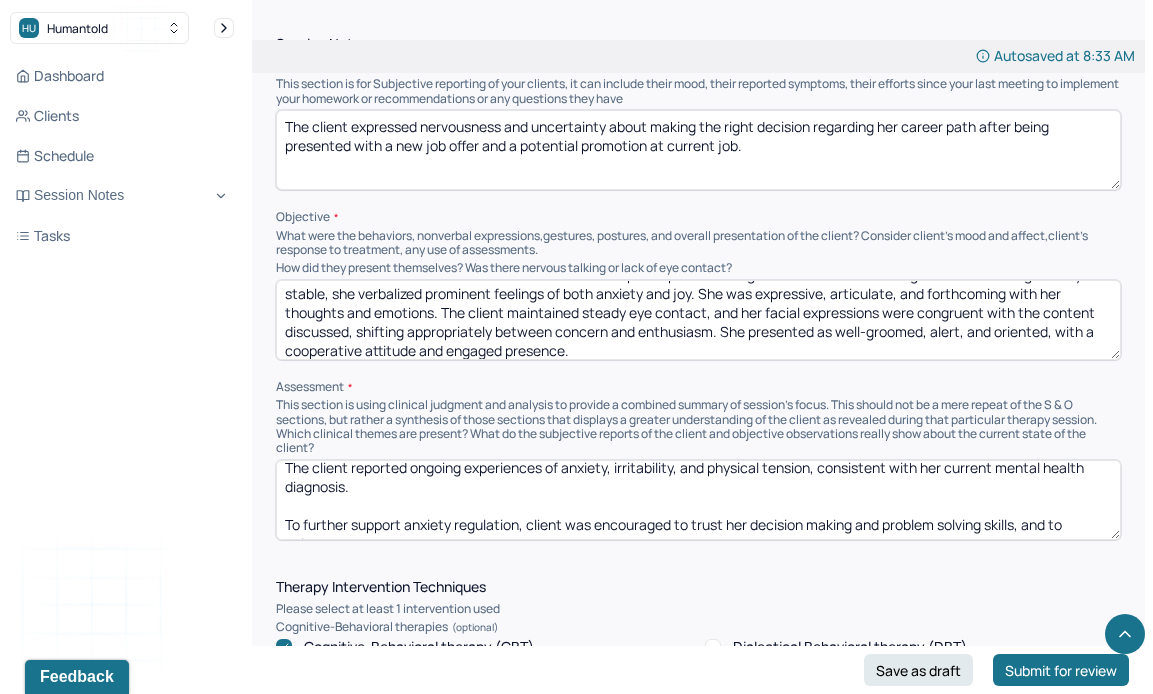 scroll, scrollTop: 28, scrollLeft: 0, axis: vertical 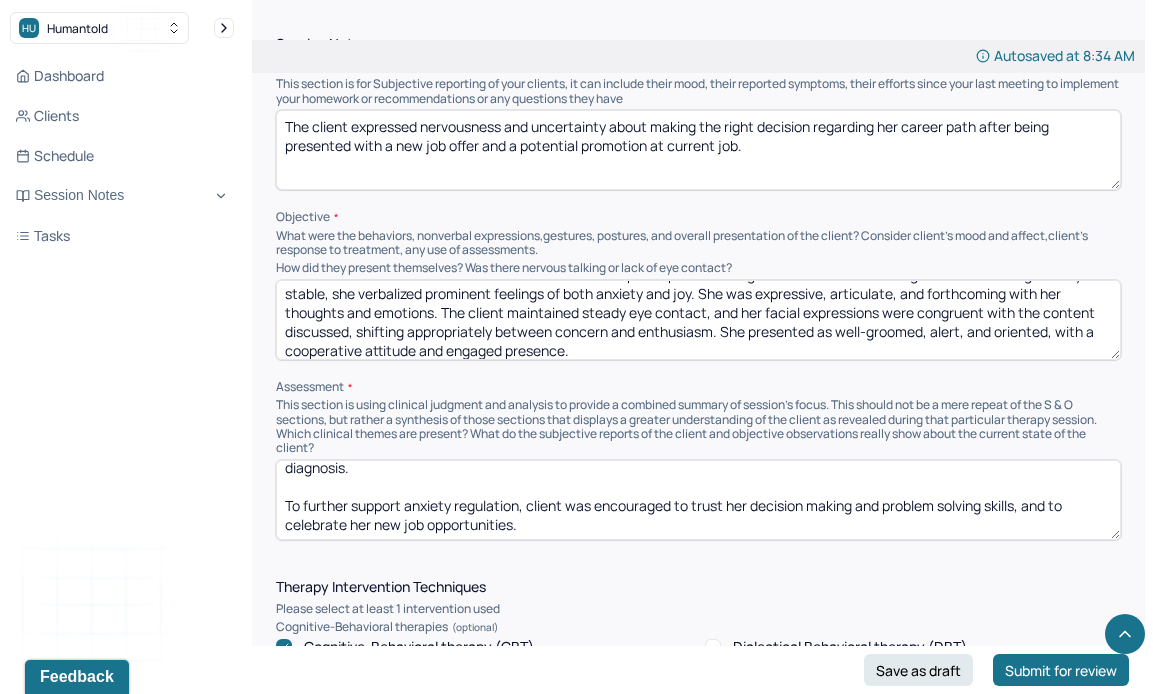 click on "The client reported ongoing experiences of anxiety, irritability, and physical tension, consistent with her current mental health diagnosis.
To further support anxiety regulation, client was encouraged to trust her decision making and problem solving skills, and to celebrate her new job opportunities." at bounding box center (698, 500) 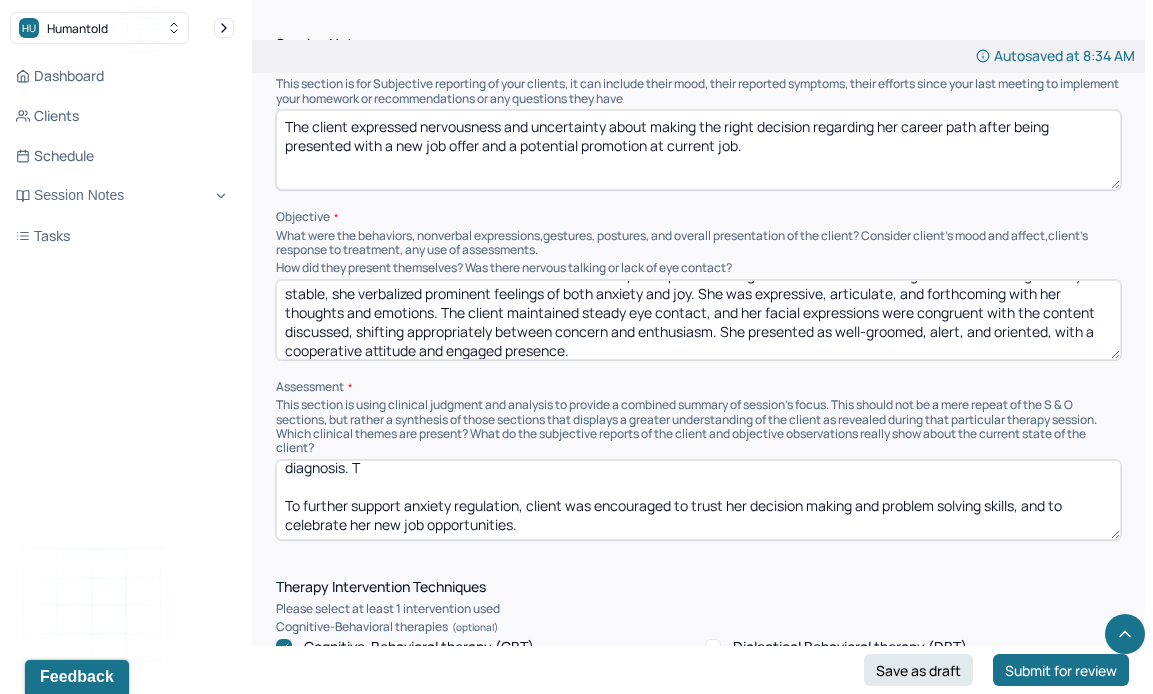 scroll, scrollTop: 24, scrollLeft: 0, axis: vertical 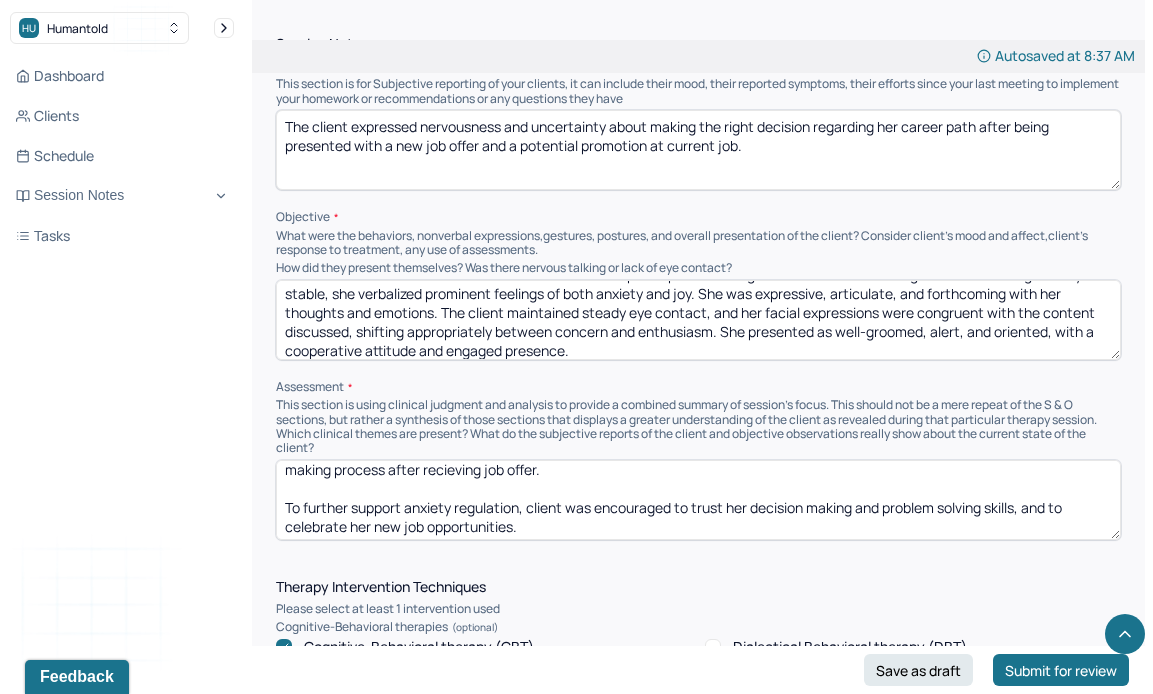 click on "The client reported ongoing experiences of anxiety, irritability, and physical tension, consistent with her current mental health diagnosis. The client was assisted in conceptualizing stress and its various components. Techniques such as psychoeducation, modeling, and role-playing were used to teach the client problem-solving and decision making skills in order to assist in decision making process after recieving job offer.
To further support anxiety regulation, client was encouraged to trust her decision making and problem solving skills, and to celebrate her new job opportunities." at bounding box center (698, 500) 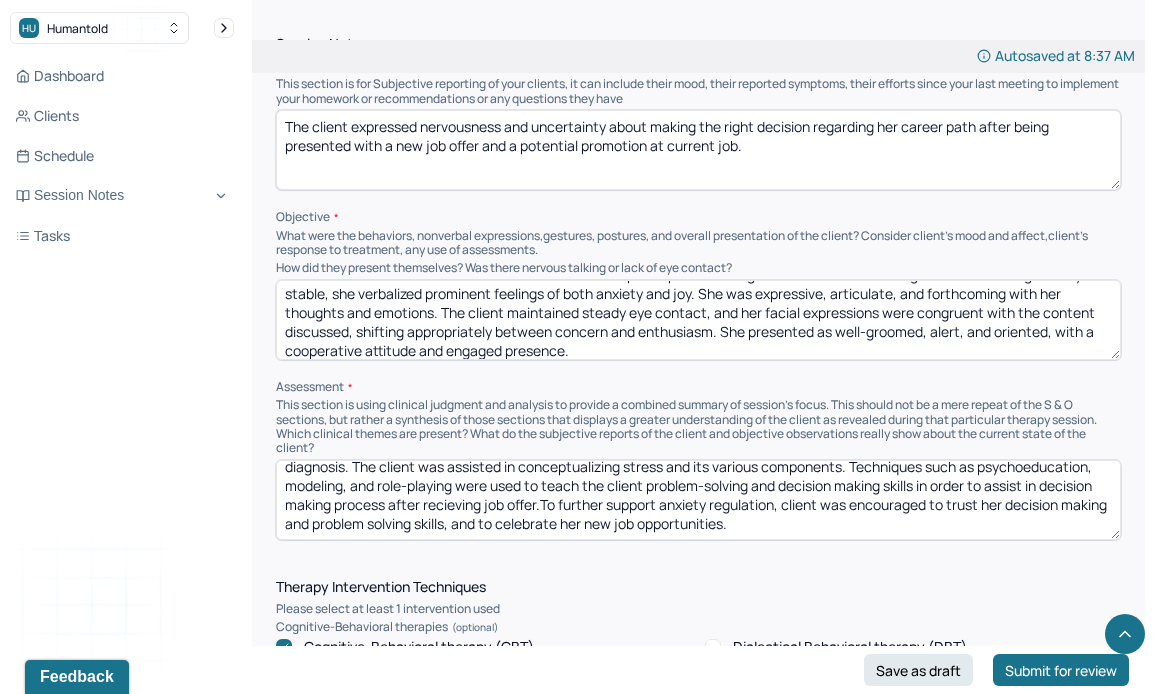 scroll, scrollTop: 28, scrollLeft: 0, axis: vertical 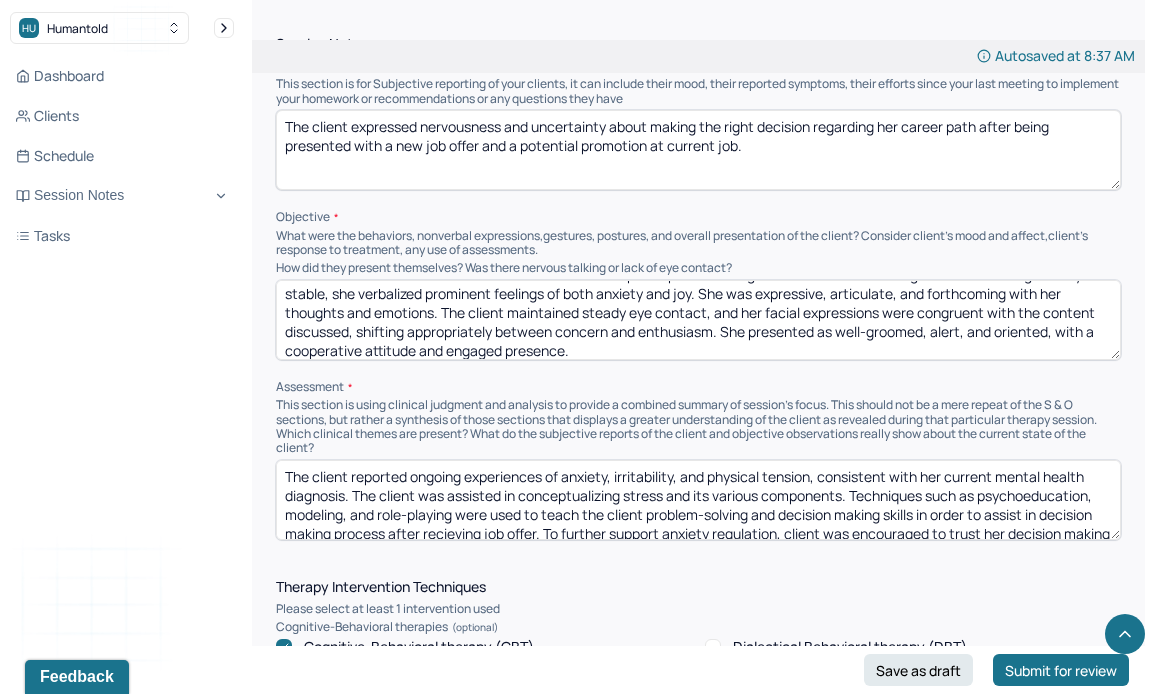 drag, startPoint x: 804, startPoint y: 522, endPoint x: 304, endPoint y: 428, distance: 508.75928 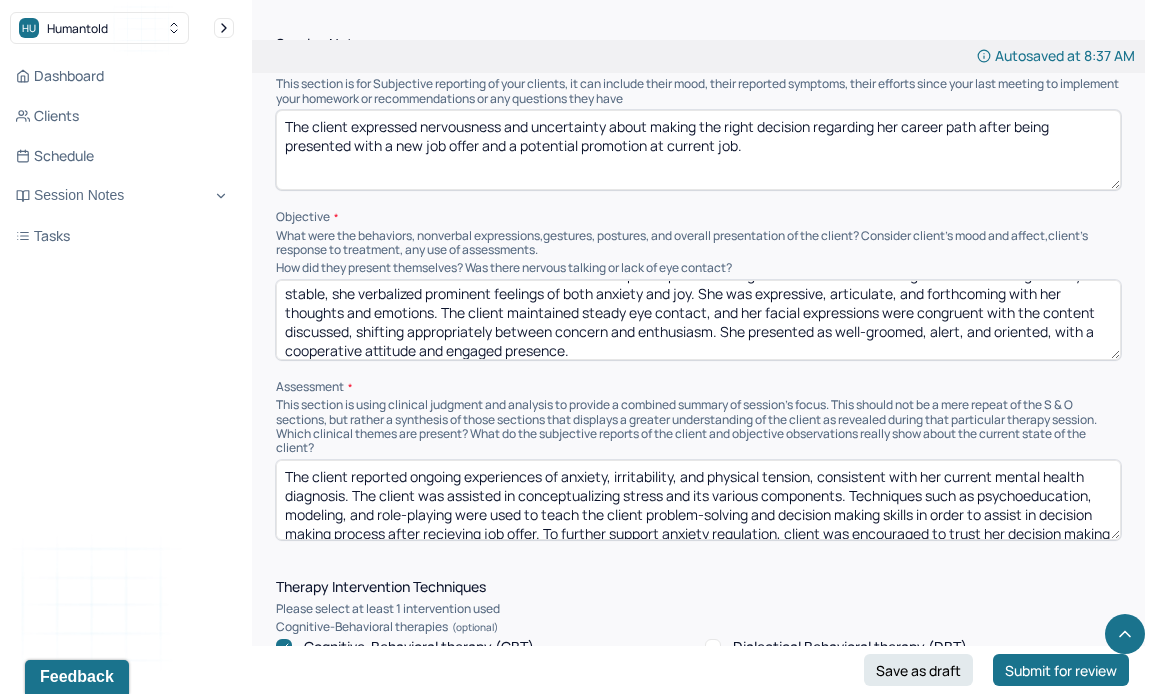 type on "The client reported ongoing experiences of anxiety, irritability, and physical tension, consistent with her current mental health diagnosis. The client was assisted in conceptualizing stress and its various components. Techniques such as psychoeducation, modeling, and role-playing were used to teach the client problem-solving and decision making skills in order to assist in decision making process after recieving job offer. To further support anxiety regulation, client was encouraged to trust her decision making and problem solving skills, and to celebrate her new job opportunities." 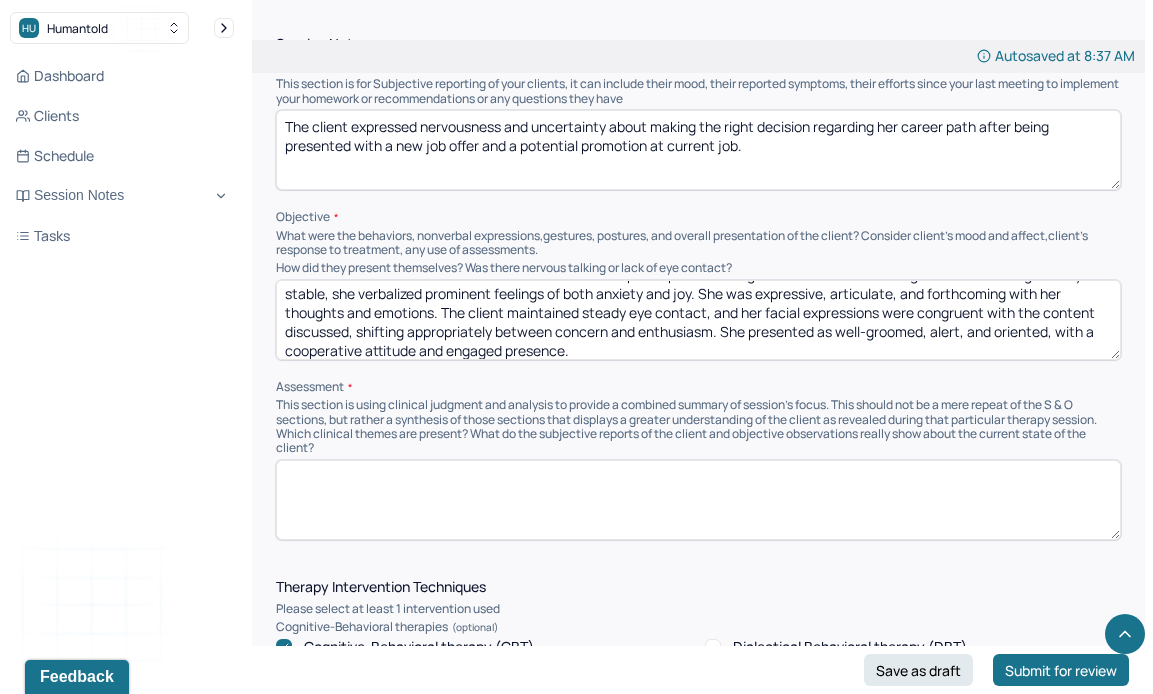 paste on "The client reported ongoing experiences of anxiety, irritability, and physical tension, consistent with her current mental health diagnosis. She was supported in conceptualizing stress and its contributing factors. Interventions included psychoeducation, modeling, and role-playing to strengthen her problem-solving and decision-making skills, particularly in relation to navigating a recent job offer. To further support anxiety management, the client was encouraged to build confidence in her ability to make thoughtful decisions and to acknowledge and celebrate the positive opportunities presented by her career progress." 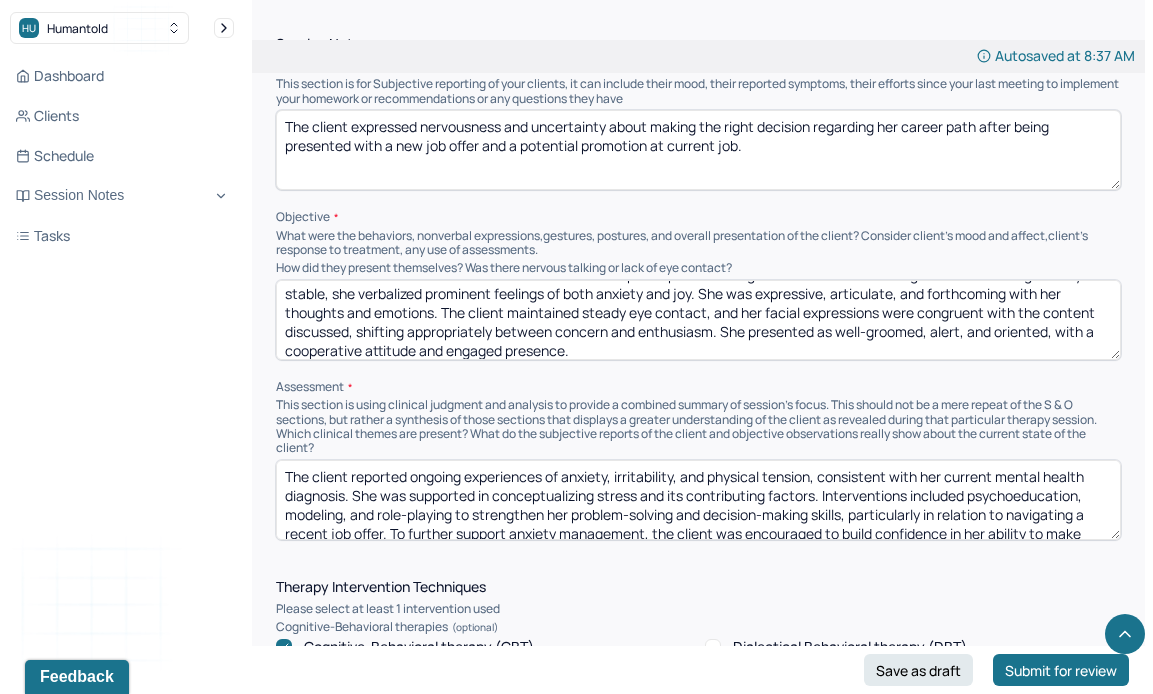 scroll, scrollTop: 28, scrollLeft: 0, axis: vertical 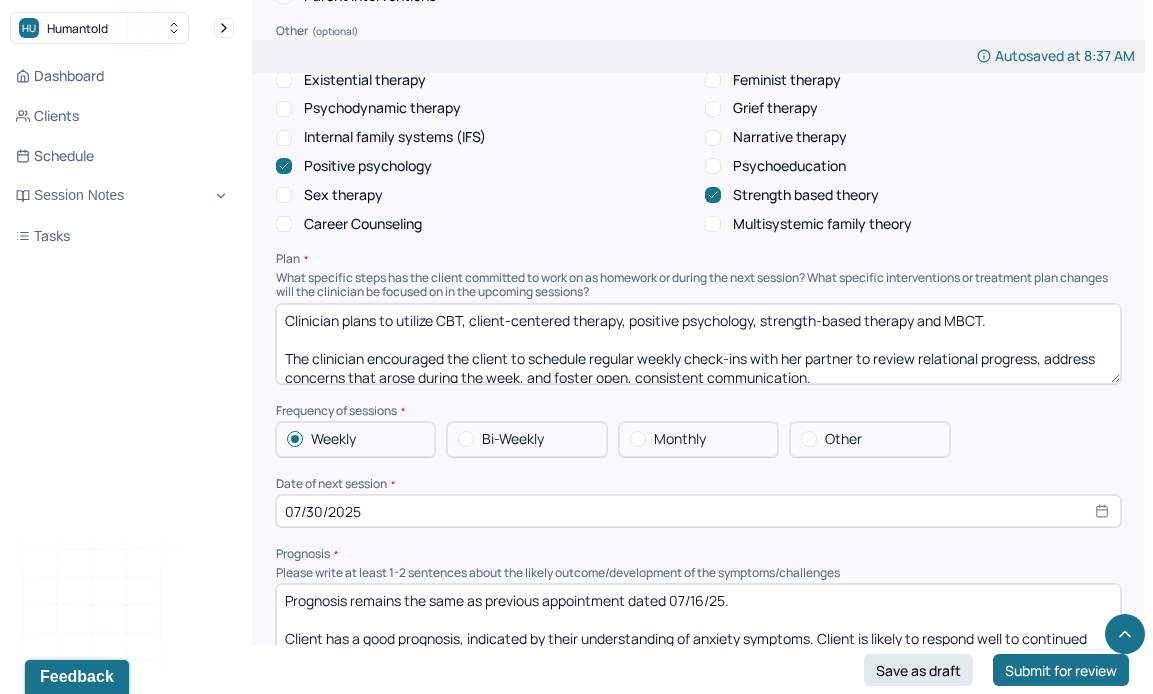type on "The client reported ongoing experiences of anxiety, irritability, and physical tension, consistent with her current mental health diagnosis. She was supported in conceptualizing stress and its contributing factors. Interventions included psychoeducation, modeling, and role-playing to strengthen her problem-solving and decision-making skills, particularly in relation to navigating a recent job offer. To further support anxiety management, the client was encouraged to build confidence in her ability to make thoughtful decisions and to acknowledge and celebrate the positive opportunities presented by her career progress." 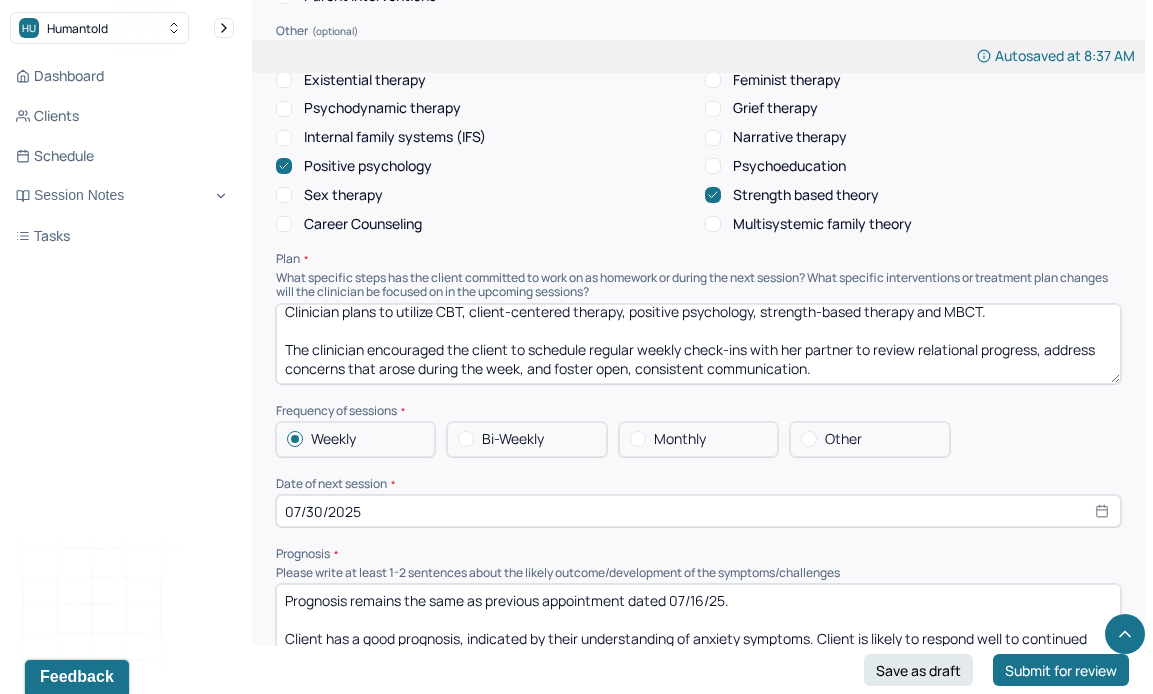 drag, startPoint x: 849, startPoint y: 373, endPoint x: 449, endPoint y: 344, distance: 401.04987 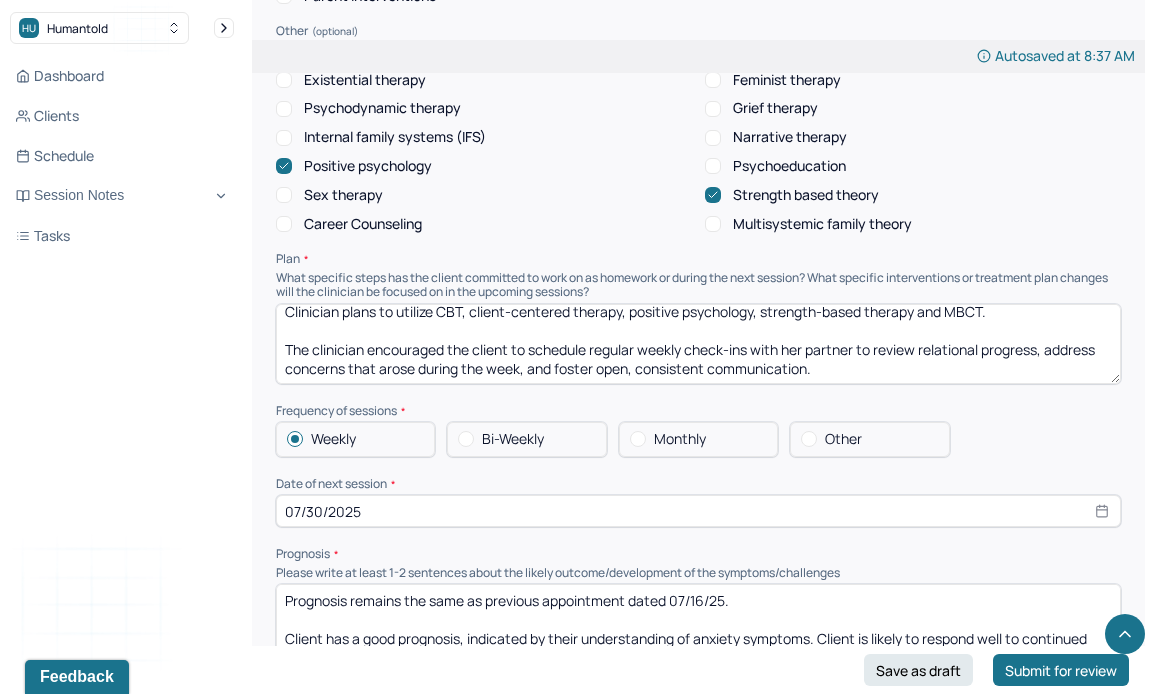 click on "Clinician plans to utilize CBT, client-centered therapy, positive psychology, strength-based therapy and MBCT.
The clinician encouraged the client to schedule regular weekly check-ins with her partner to review relational progress, address concerns that arose during the week, and foster open, consistent communication." at bounding box center (698, 344) 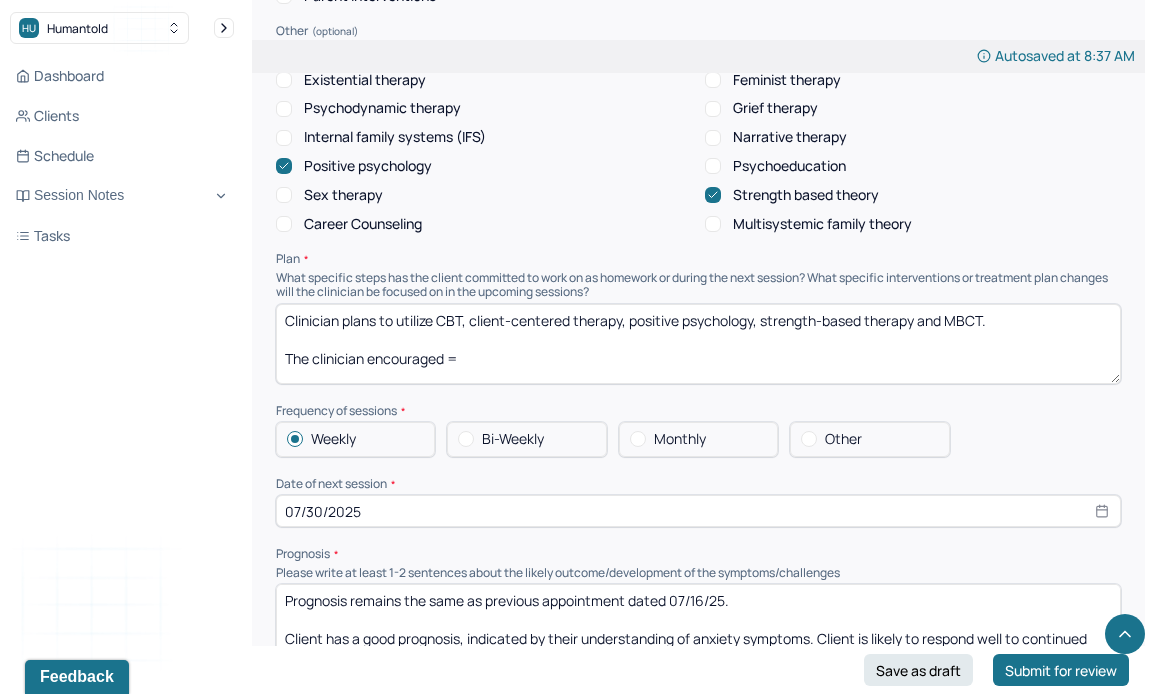scroll, scrollTop: 0, scrollLeft: 0, axis: both 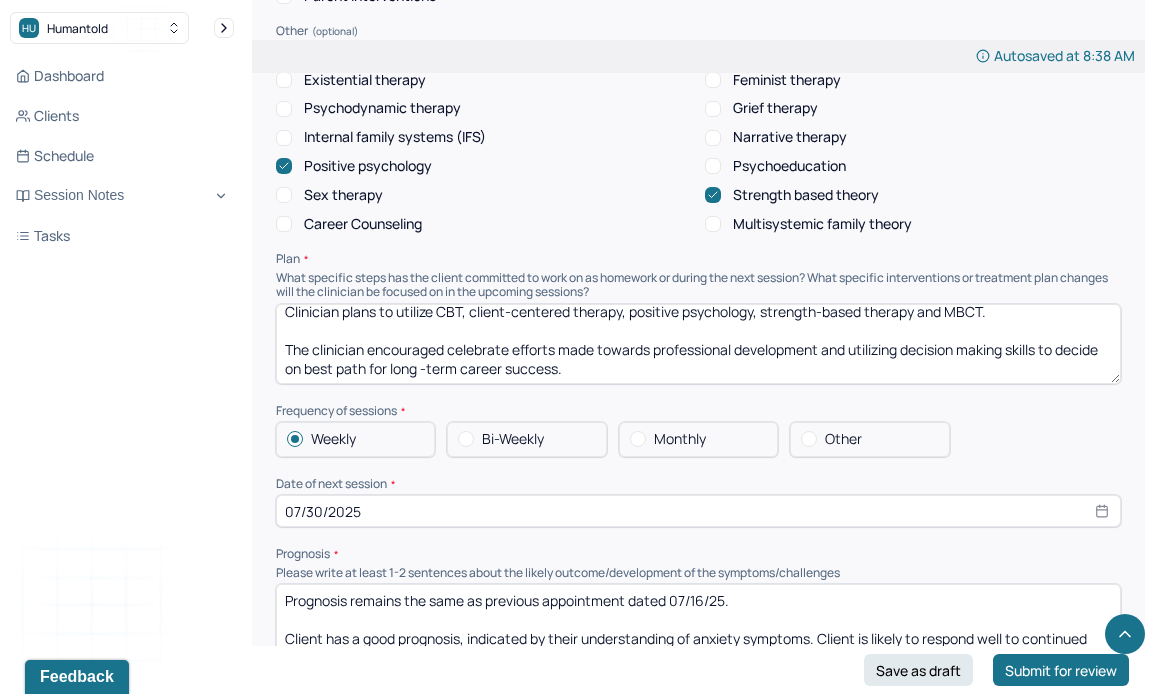 drag, startPoint x: 577, startPoint y: 372, endPoint x: 256, endPoint y: 340, distance: 322.59106 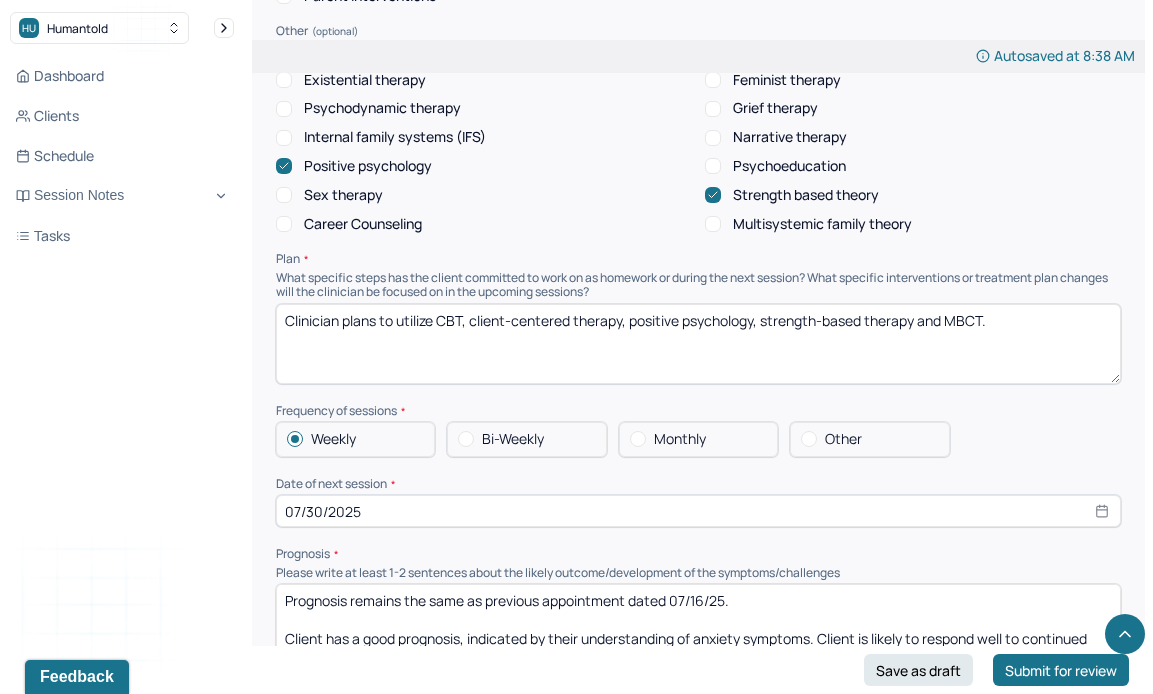 scroll, scrollTop: 0, scrollLeft: 0, axis: both 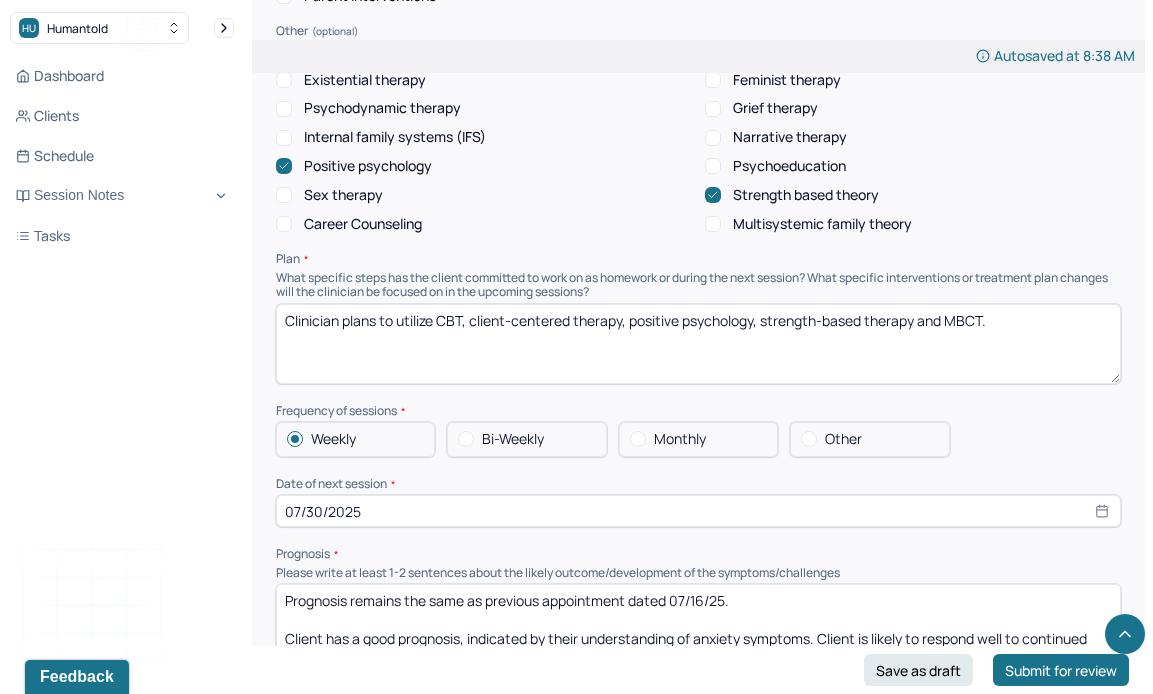 paste on "The clinician encouraged the client to acknowledge and celebrate the efforts she has made toward professional development and to continue applying decision-making skills to determine the most aligned path for long-term career success." 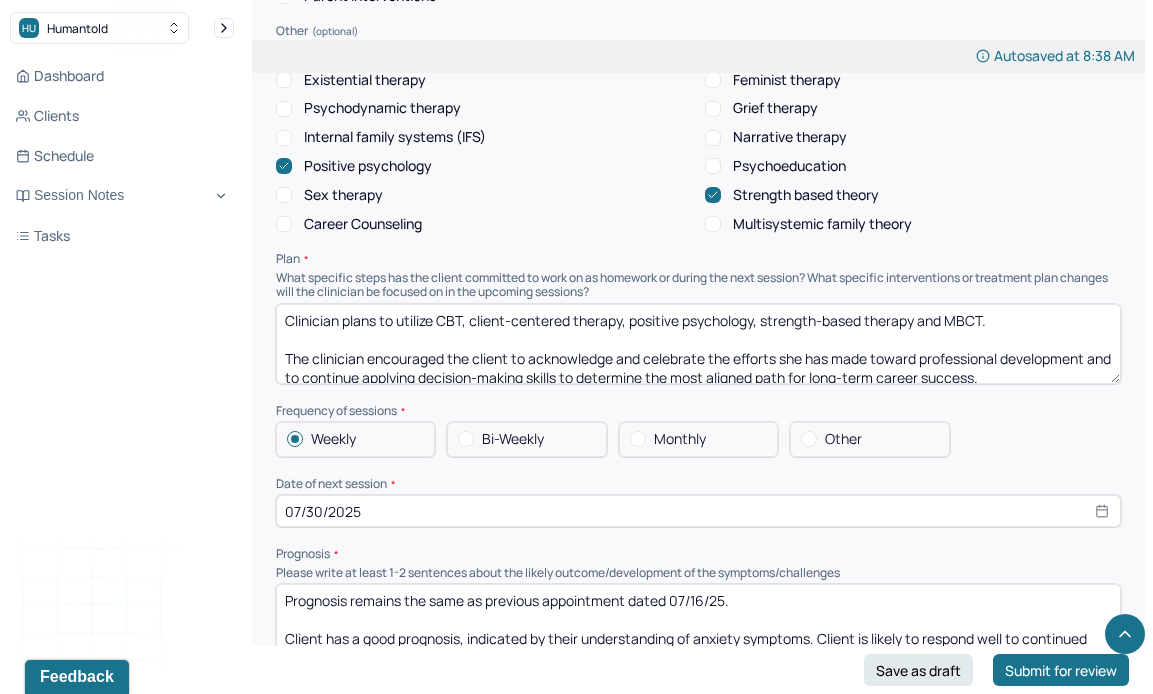scroll, scrollTop: 3, scrollLeft: 0, axis: vertical 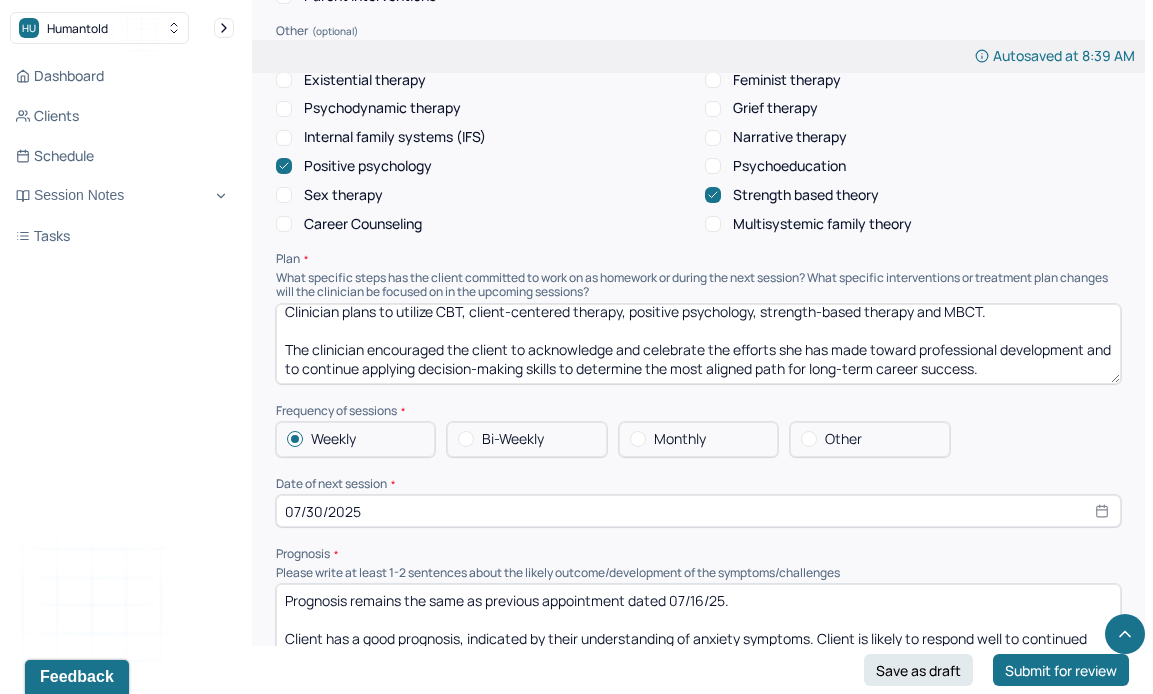 type on "Clinician plans to utilize CBT, client-centered therapy, positive psychology, strength-based therapy and MBCT.
The clinician encouraged the client to acknowledge and celebrate the efforts she has made toward professional development and to continue applying decision-making skills to determine the most aligned path for long-term career success." 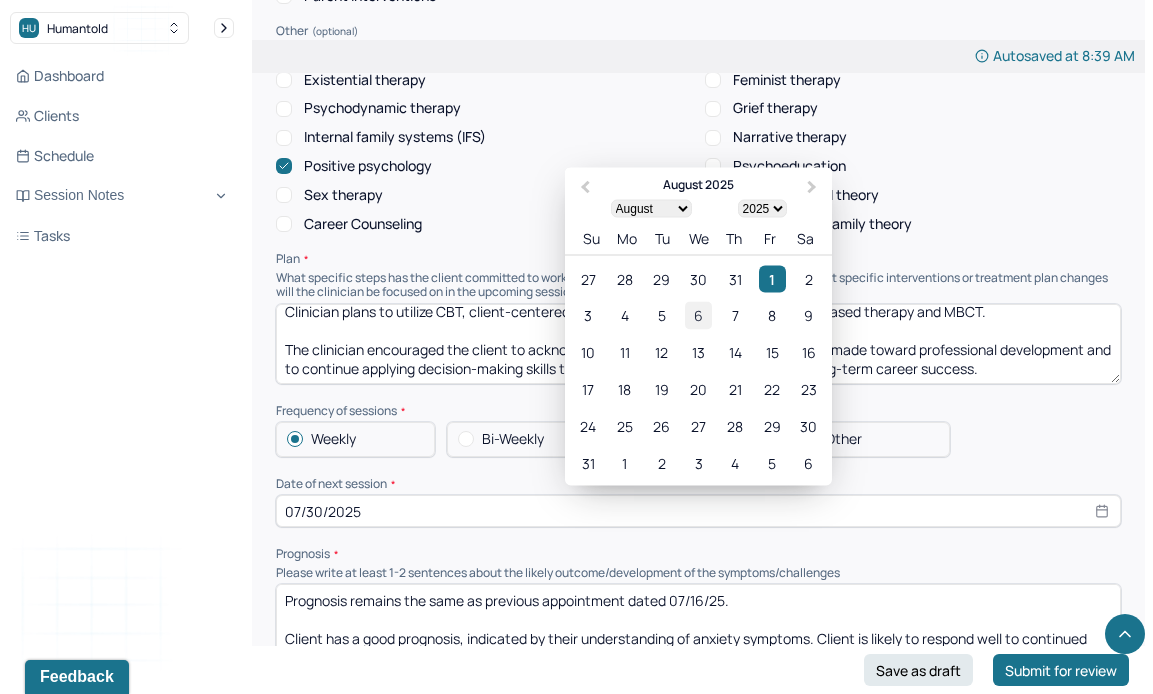 click on "6" at bounding box center (698, 315) 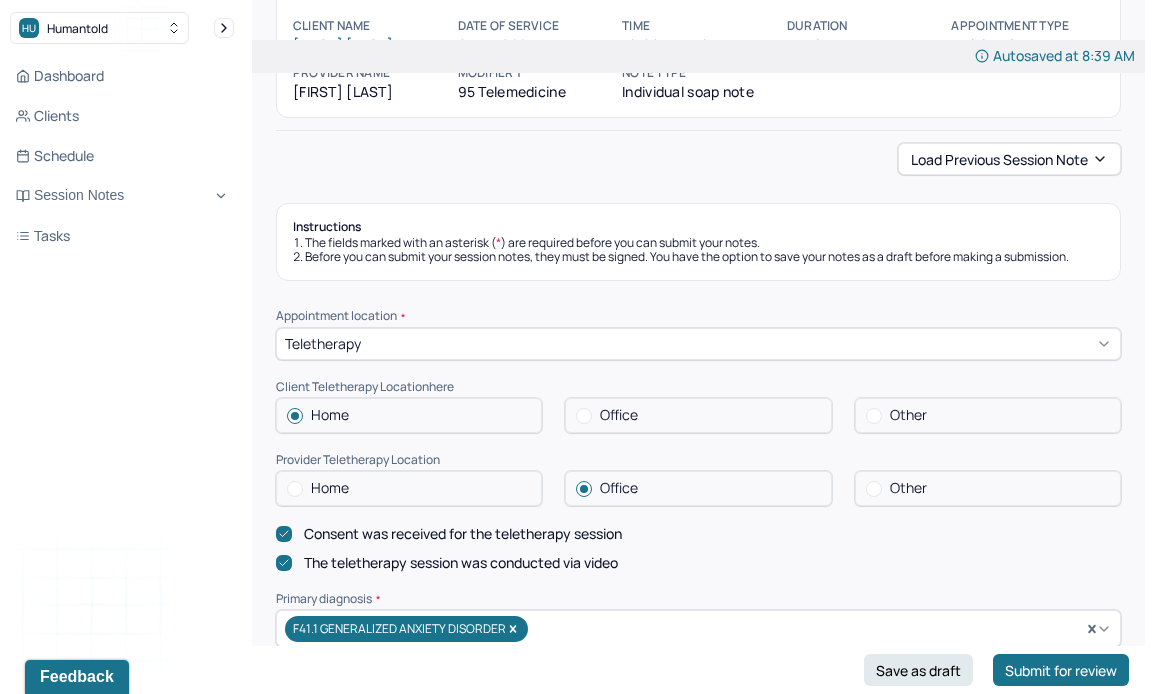 scroll, scrollTop: 163, scrollLeft: 0, axis: vertical 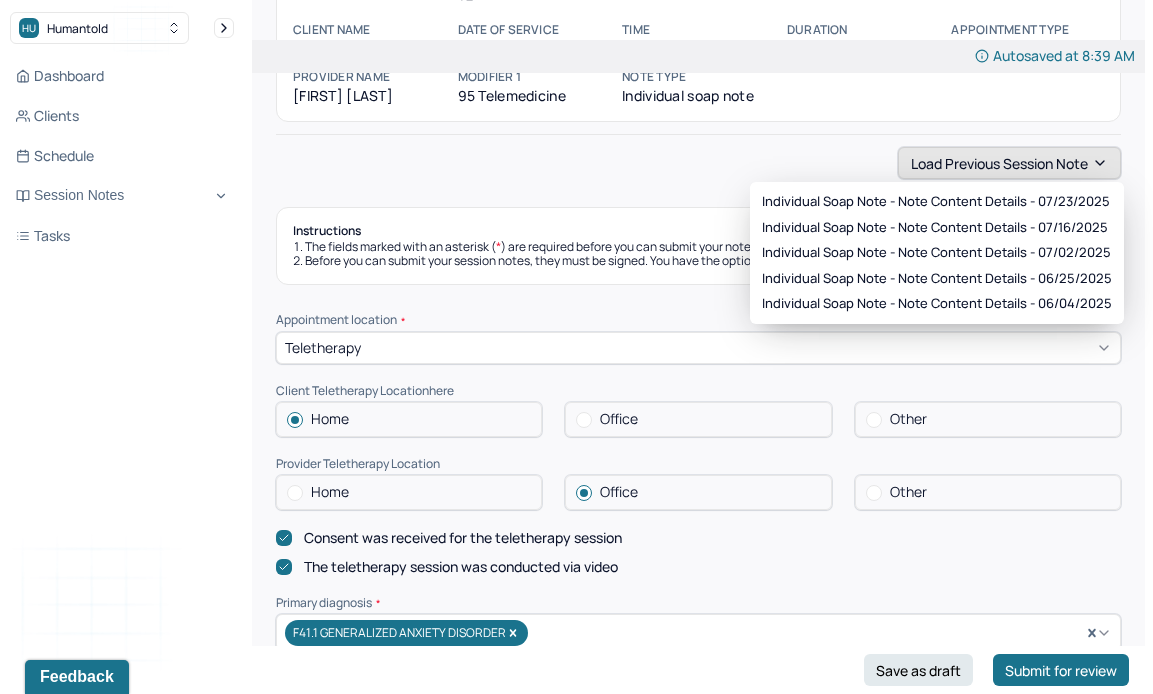 click on "Load previous session note" at bounding box center [1009, 163] 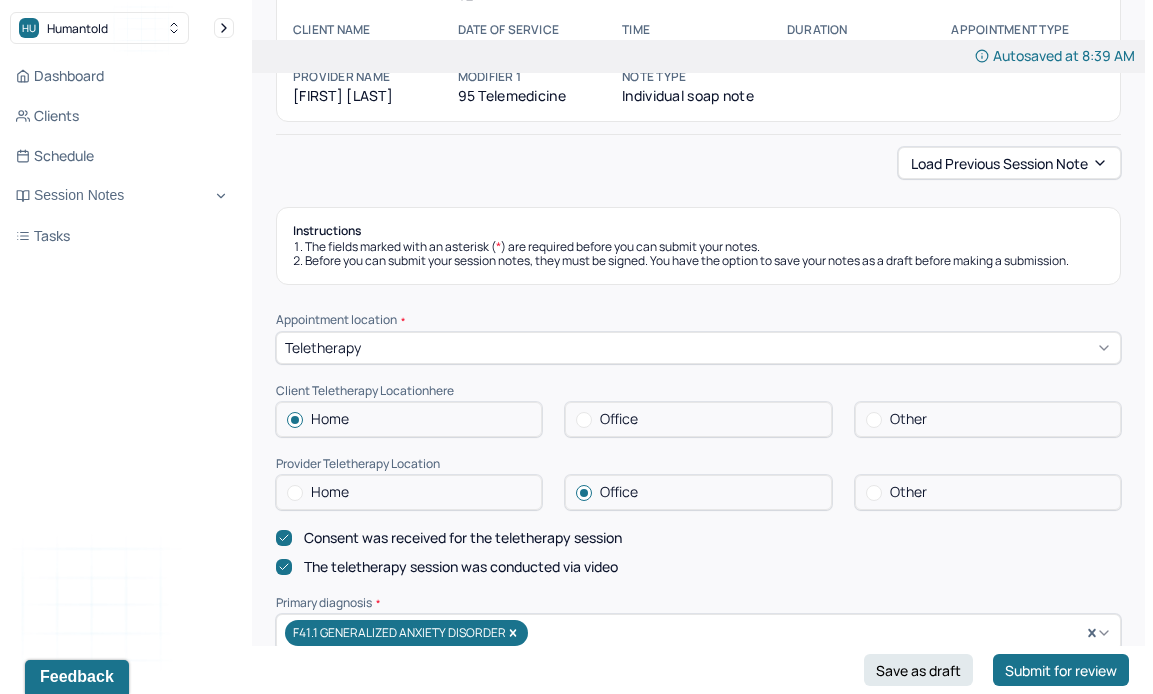 click on "Instructions The fields marked with an asterisk ( * ) are required before you can submit your notes. Before you can submit your session notes, they must be signed. You have the option to save your notes as a draft before making a submission." at bounding box center [698, 246] 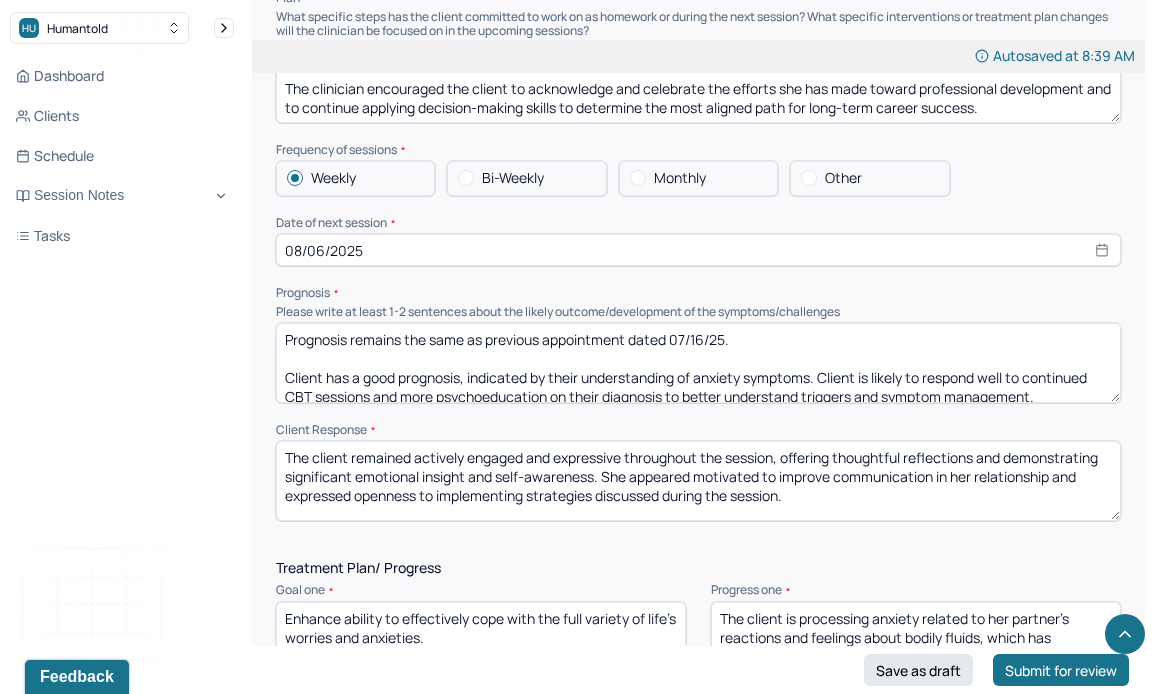 scroll, scrollTop: 2353, scrollLeft: 0, axis: vertical 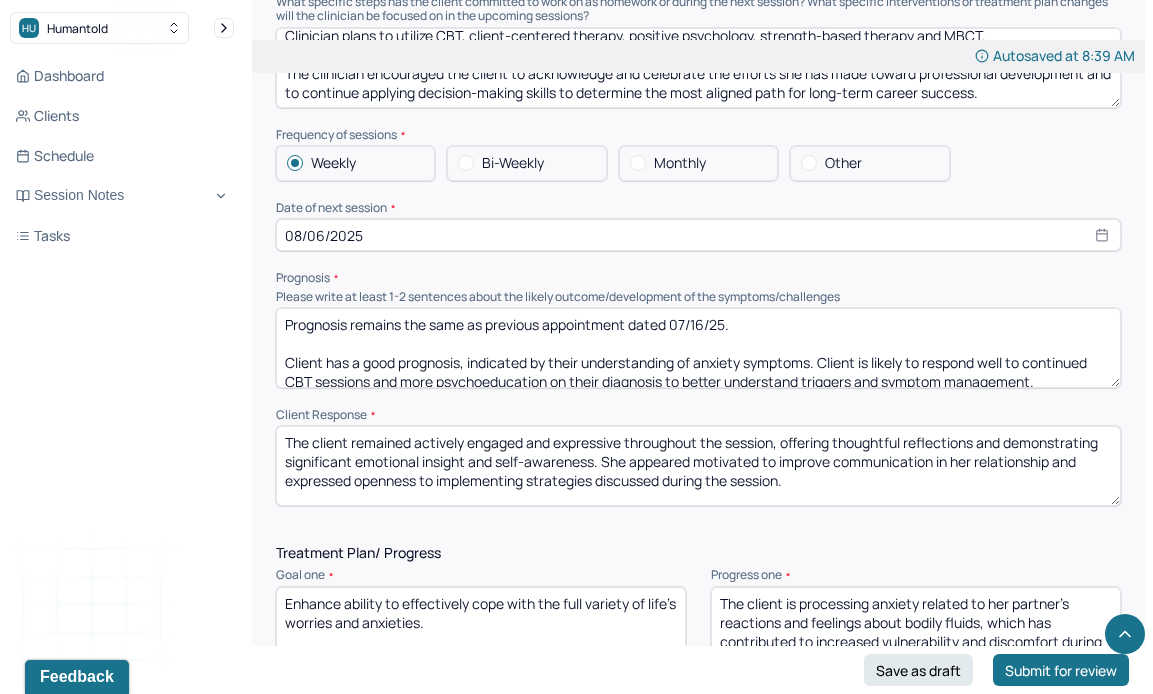 click on "Prognosis remains the same as previous appointment dated 07/16/25.
Client has a good prognosis, indicated by their understanding of anxiety symptoms. Client is likely to respond well to continued CBT sessions and more psychoeducation on their diagnosis to better understand triggers and symptom management." at bounding box center (698, 348) 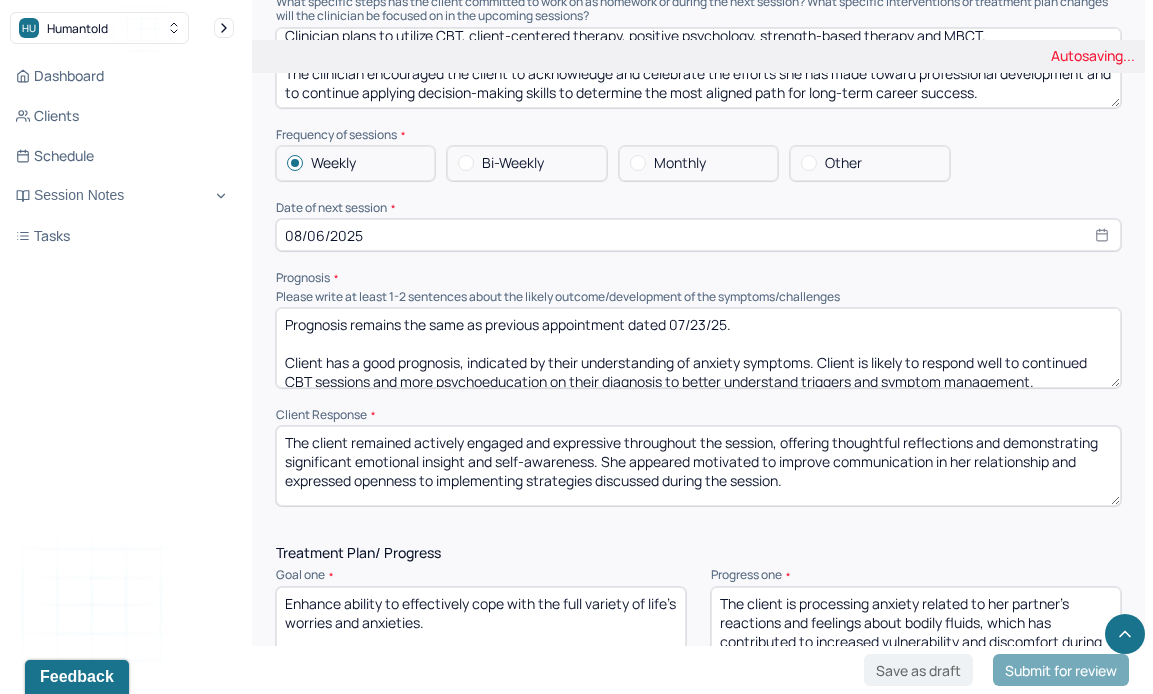 scroll, scrollTop: 9, scrollLeft: 0, axis: vertical 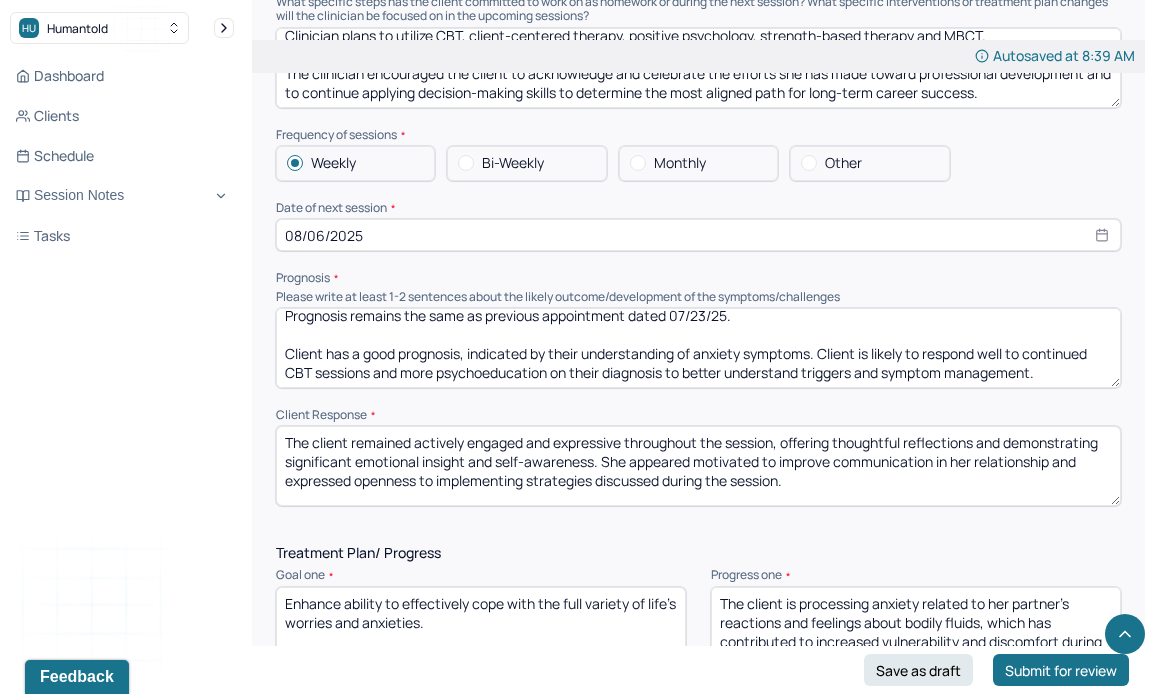 type on "Prognosis remains the same as previous appointment dated 07/23/25.
Client has a good prognosis, indicated by their understanding of anxiety symptoms. Client is likely to respond well to continued CBT sessions and more psychoeducation on their diagnosis to better understand triggers and symptom management." 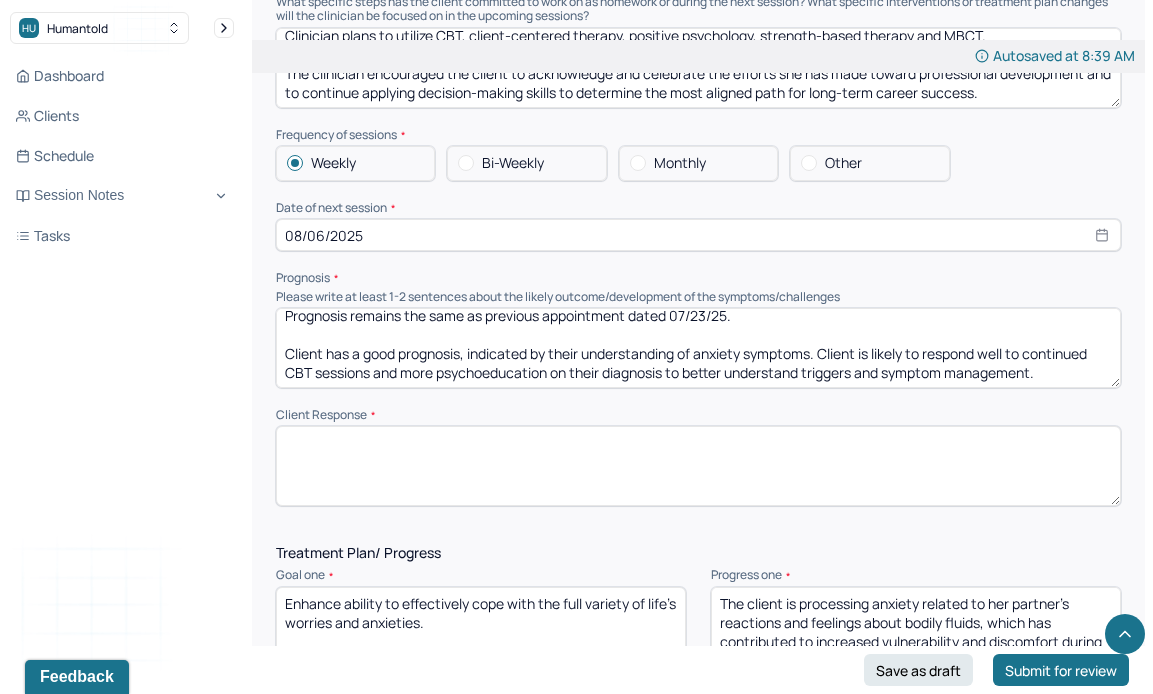 paste on "The client remained actively engaged and expressive throughout the session. She appeared motivated to apply decision-making skills and to seek support from her network as she navigates her career decision." 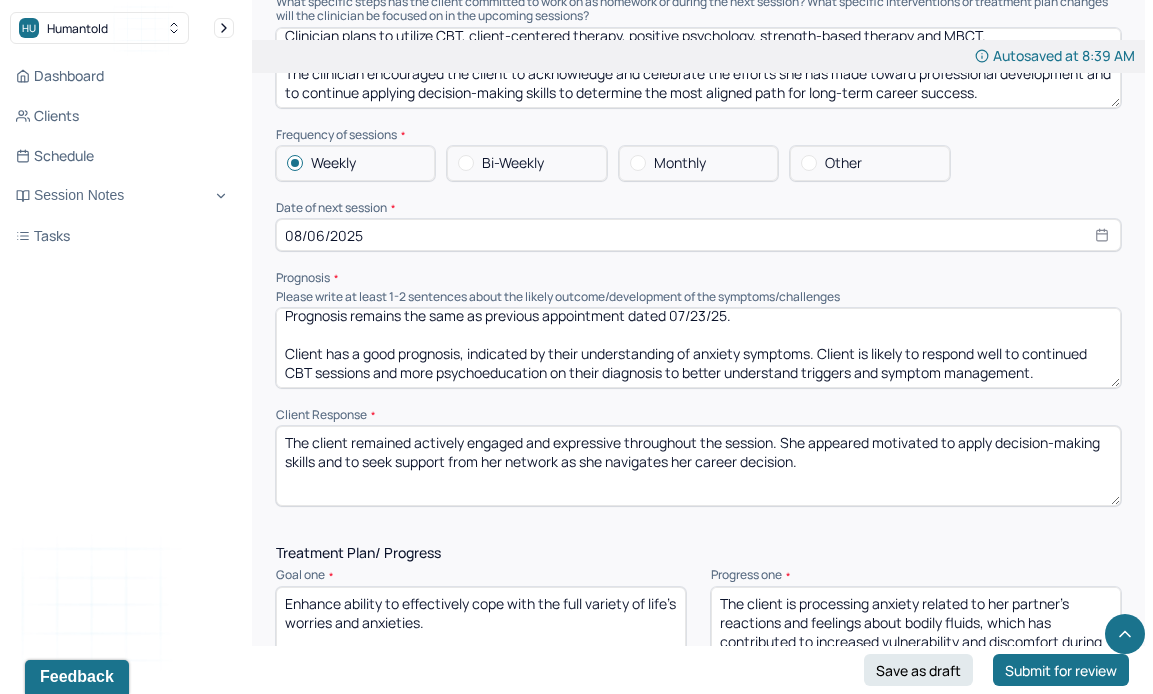 scroll, scrollTop: 0, scrollLeft: 0, axis: both 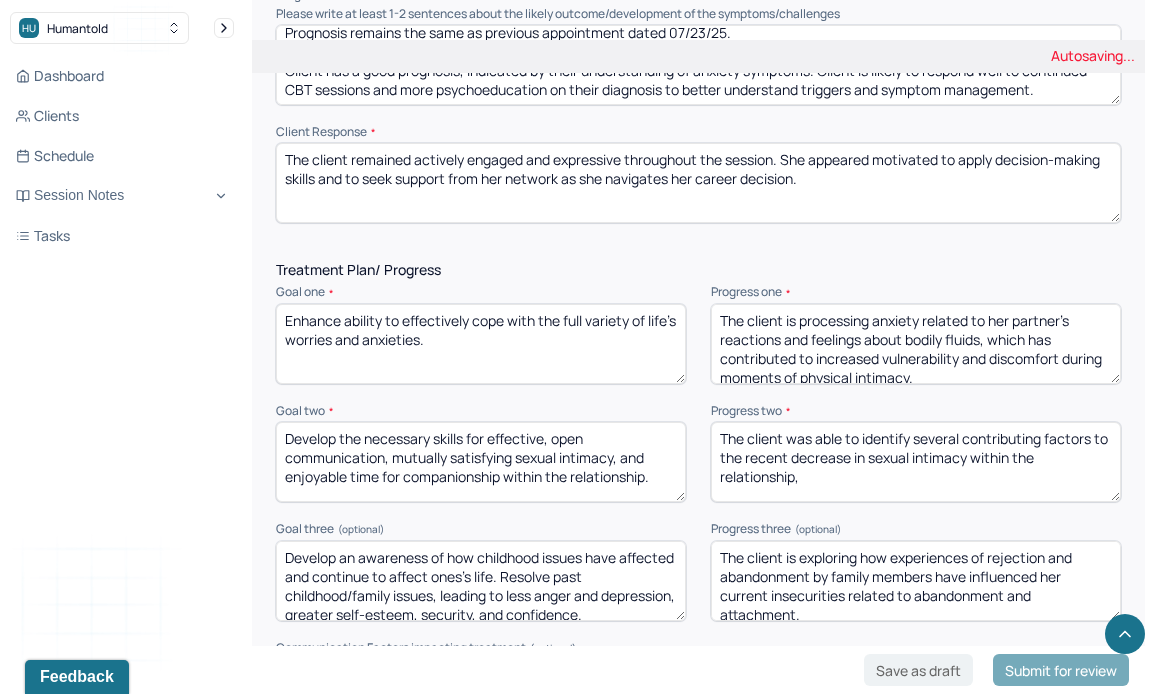 type on "The client remained actively engaged and expressive throughout the session. She appeared motivated to apply decision-making skills and to seek support from her network as she navigates her career decision." 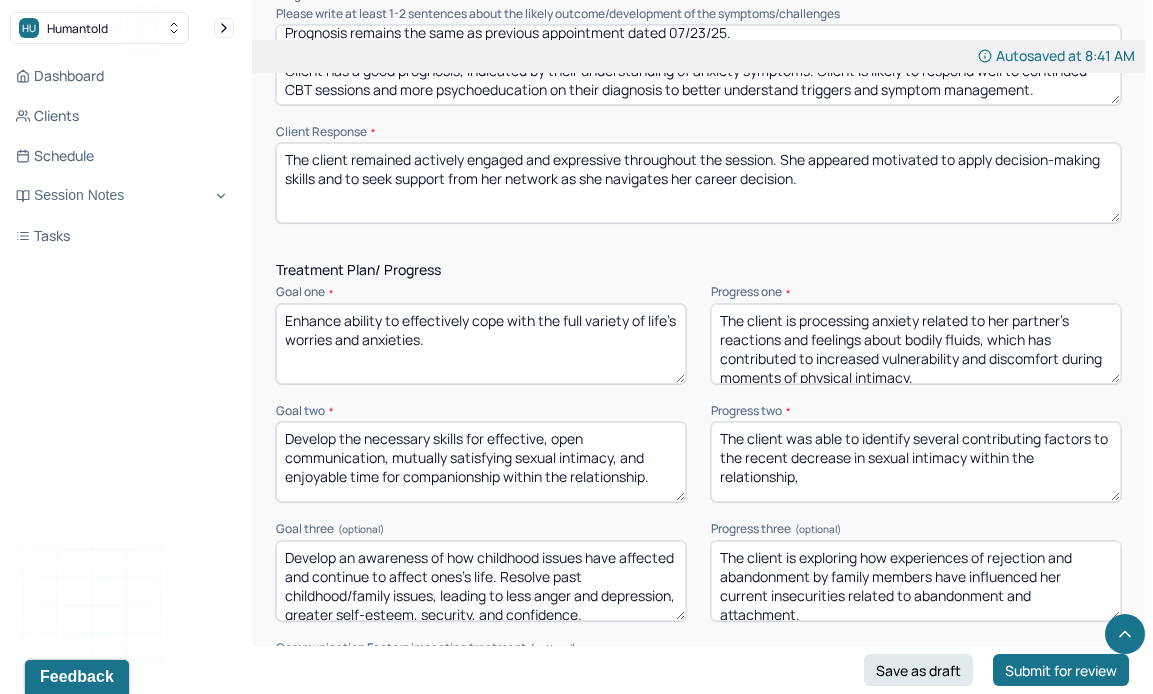 click on "The client is processing anxiety related to her partner's reactions and feelings about bodily fluids, which has contributed to increased vulnerability and discomfort during moments of physical intimacy." at bounding box center (916, 344) 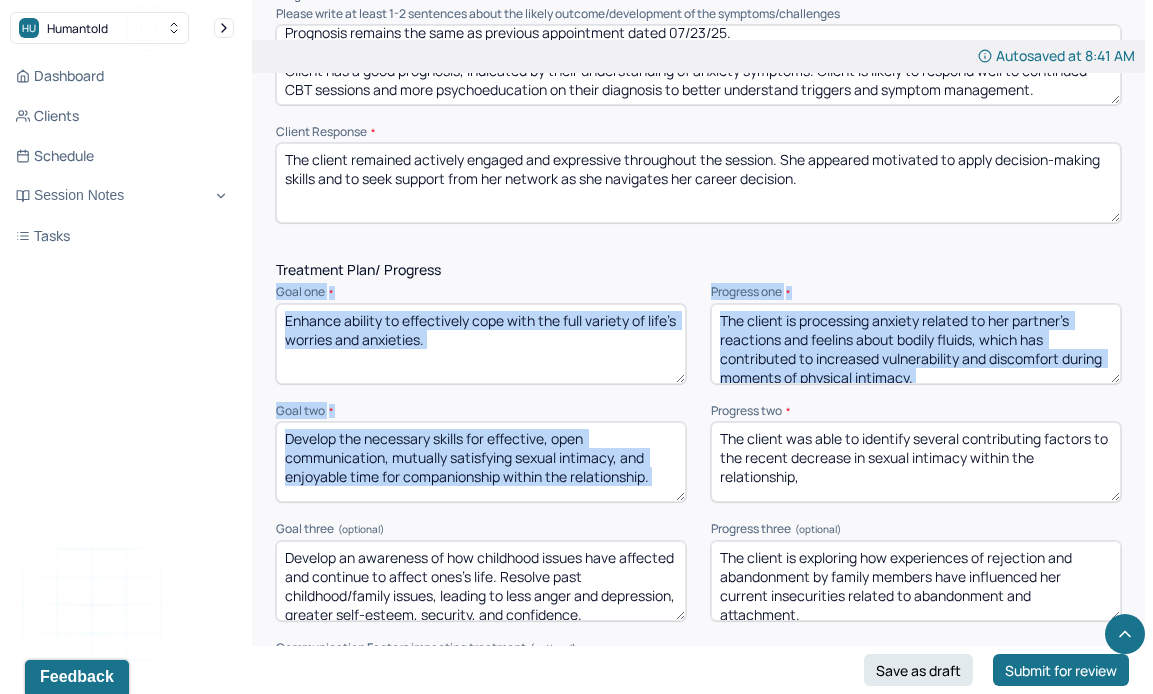 scroll, scrollTop: 0, scrollLeft: 0, axis: both 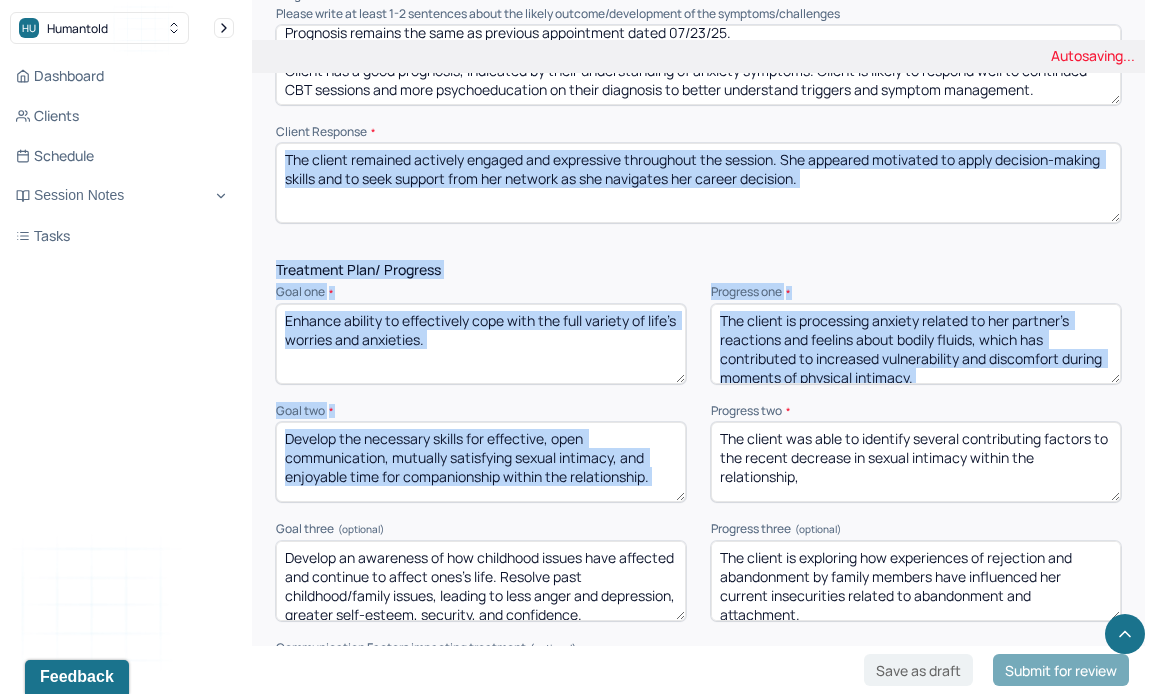 drag, startPoint x: 927, startPoint y: 380, endPoint x: 562, endPoint y: 178, distance: 417.16785 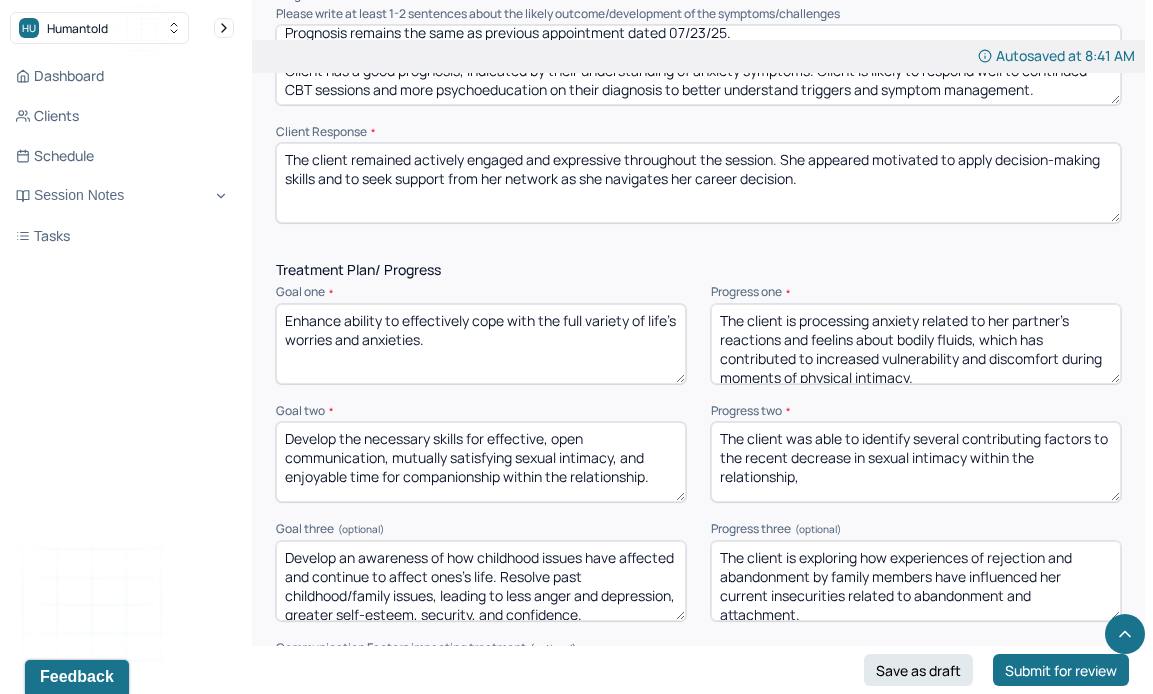 click on "Treatment Plan/ Progress Goal one * Enhance ability to effectively cope with the full variety of life's worries and anxieties. Progress one * The client is processing anxiety related to her partner's reactions and feelins about bodily fluids, which has contributed to increased vulnerability and discomfort during moments of physical intimacy. Goal two * Develop the necessary skills for effective, open communication, mutually satisfying sexual intimacy, and enjoyable time for companionship within the relationship. Progress two * The client was able to identify several contributing factors to the recent decrease in sexual intimacy within the relationship, Goal three (optional) Develop an awareness of how childhood issues have affected and continue to affect ones's life. Resolve past childhood/family issues, leading to less anger and depression, greater self-esteem, security, and confidence. Progress three (optional) Communication Factors impacting treatment None." at bounding box center [698, 625] 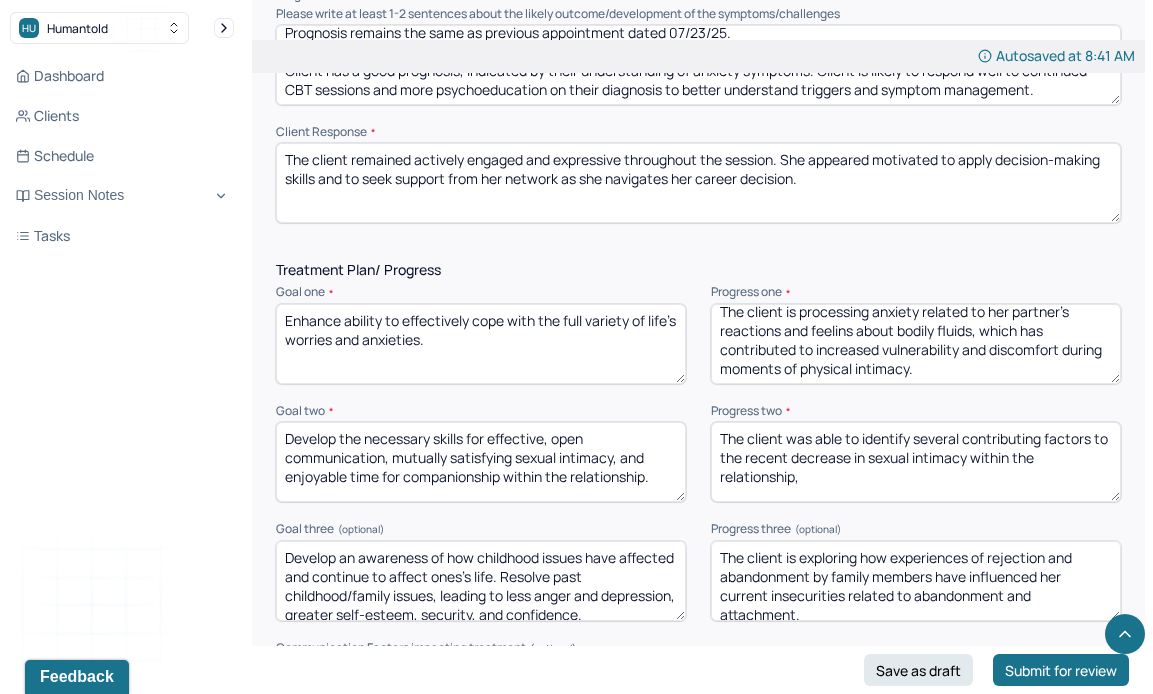 scroll, scrollTop: 0, scrollLeft: 0, axis: both 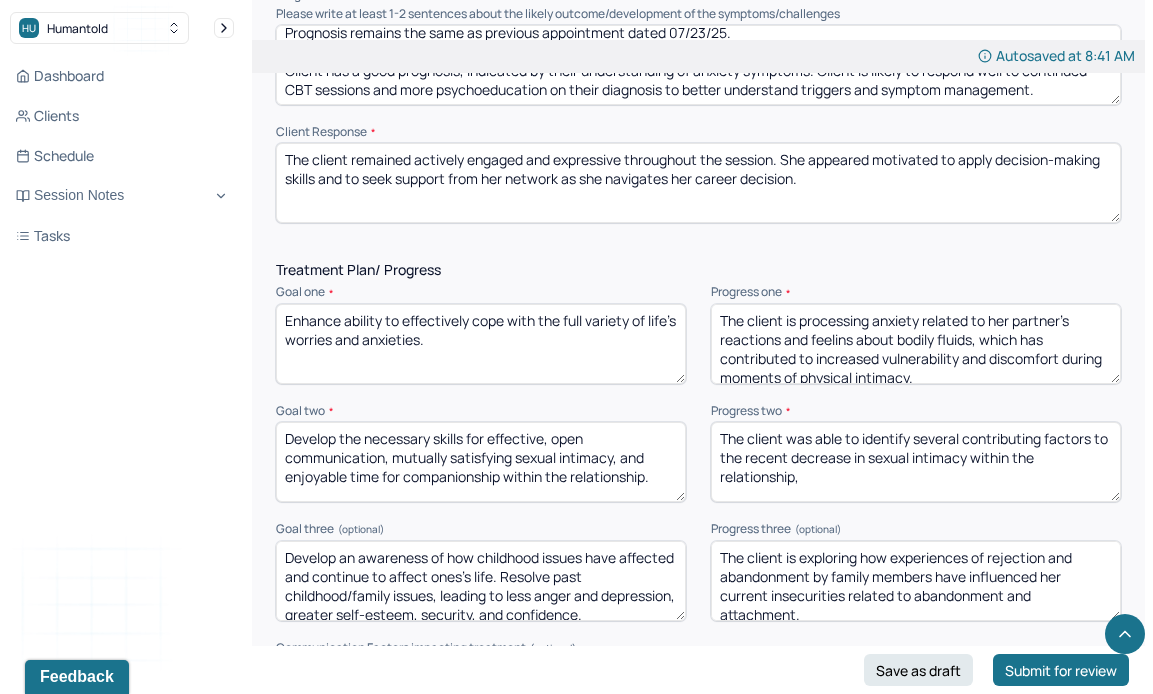 drag, startPoint x: 913, startPoint y: 374, endPoint x: 716, endPoint y: 291, distance: 213.7709 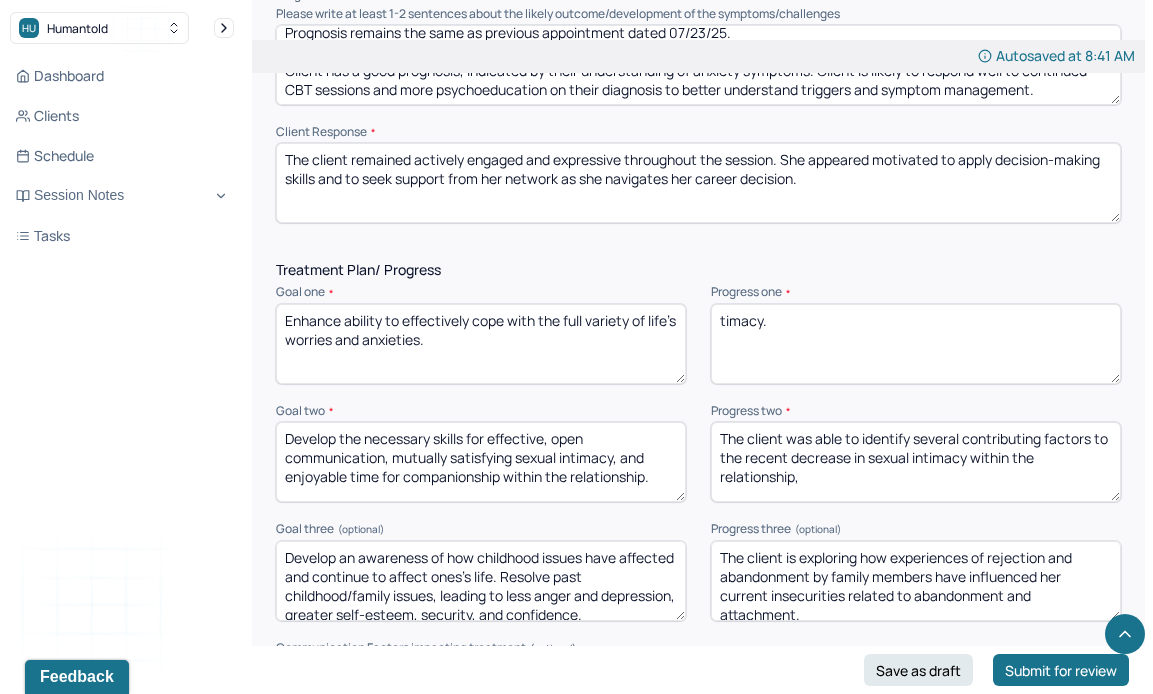 drag, startPoint x: 795, startPoint y: 319, endPoint x: 649, endPoint y: 273, distance: 153.07515 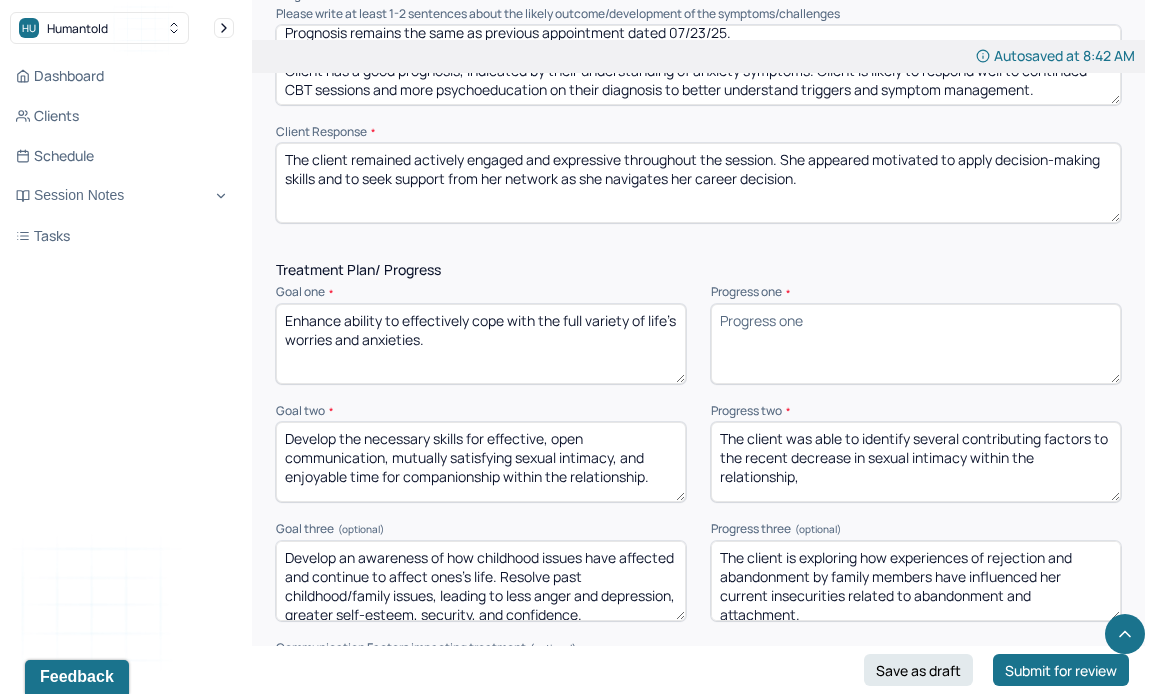 type 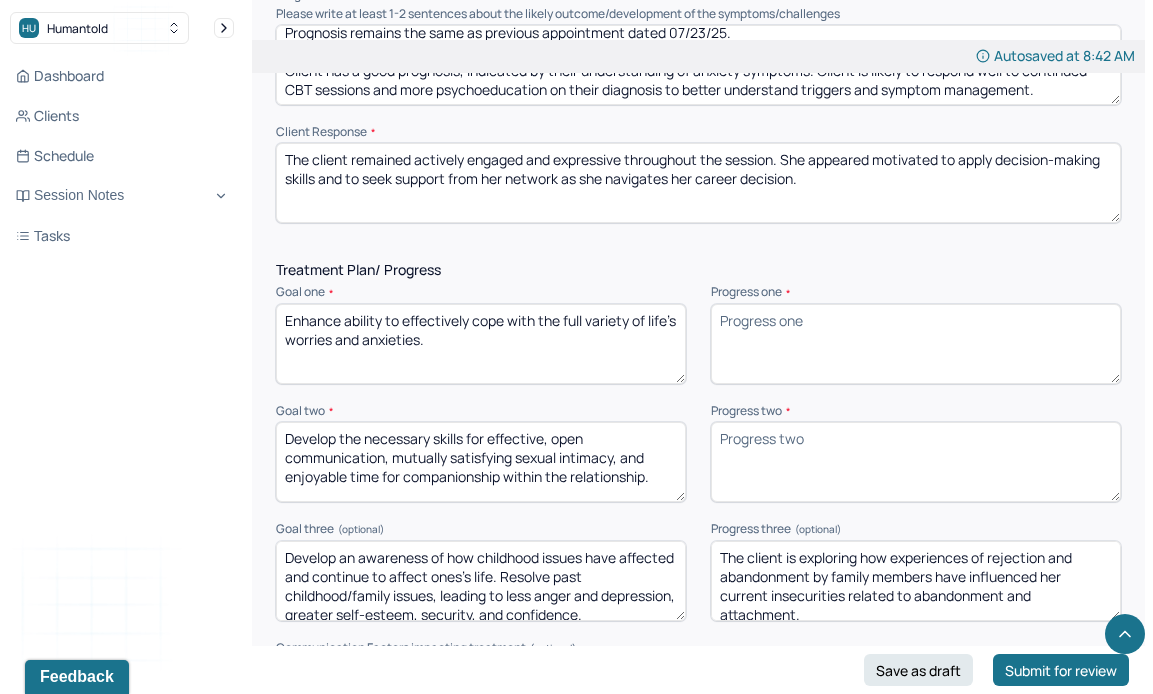 type 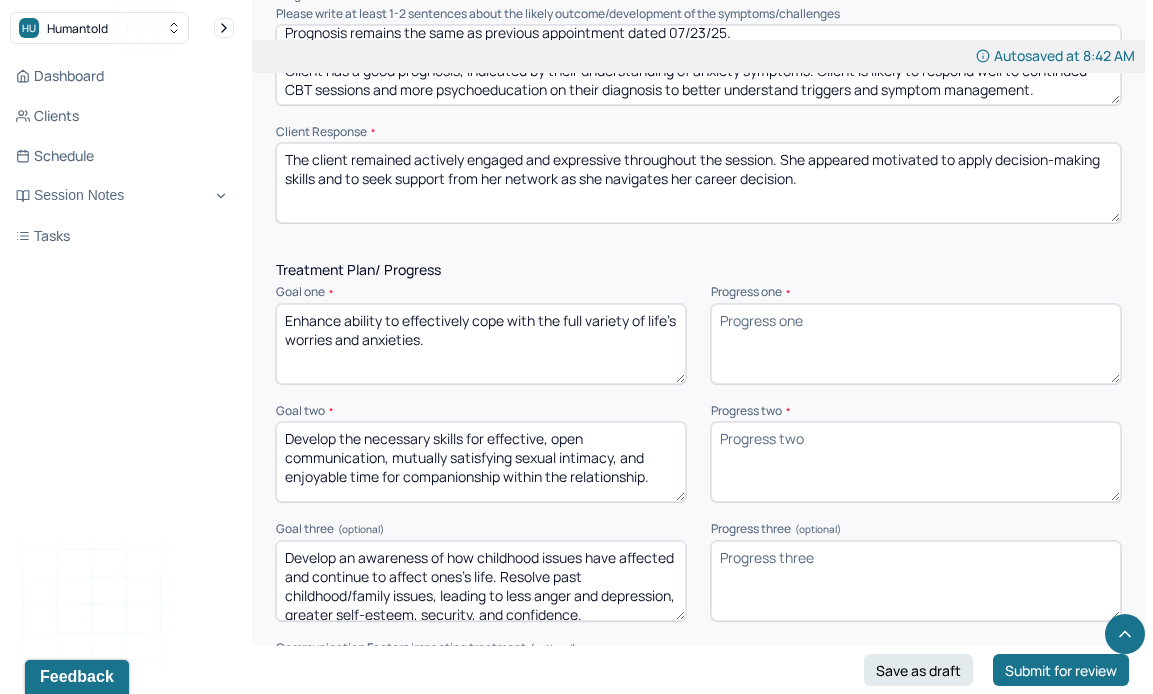 type 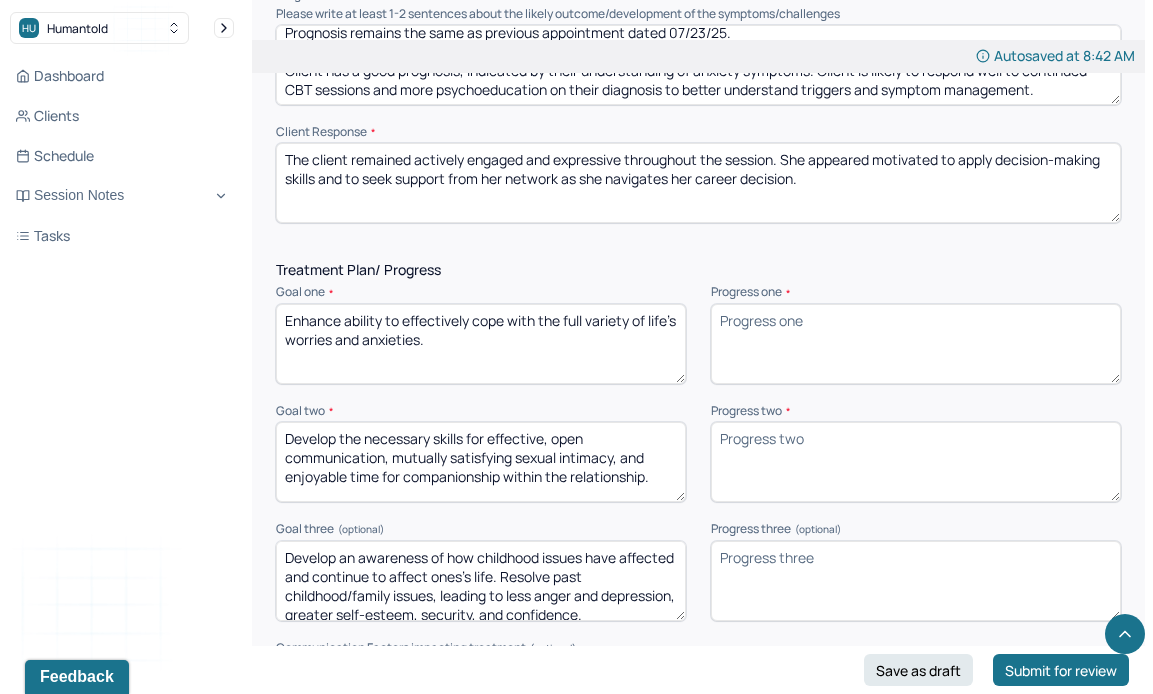 click on "Progress one *" at bounding box center [916, 344] 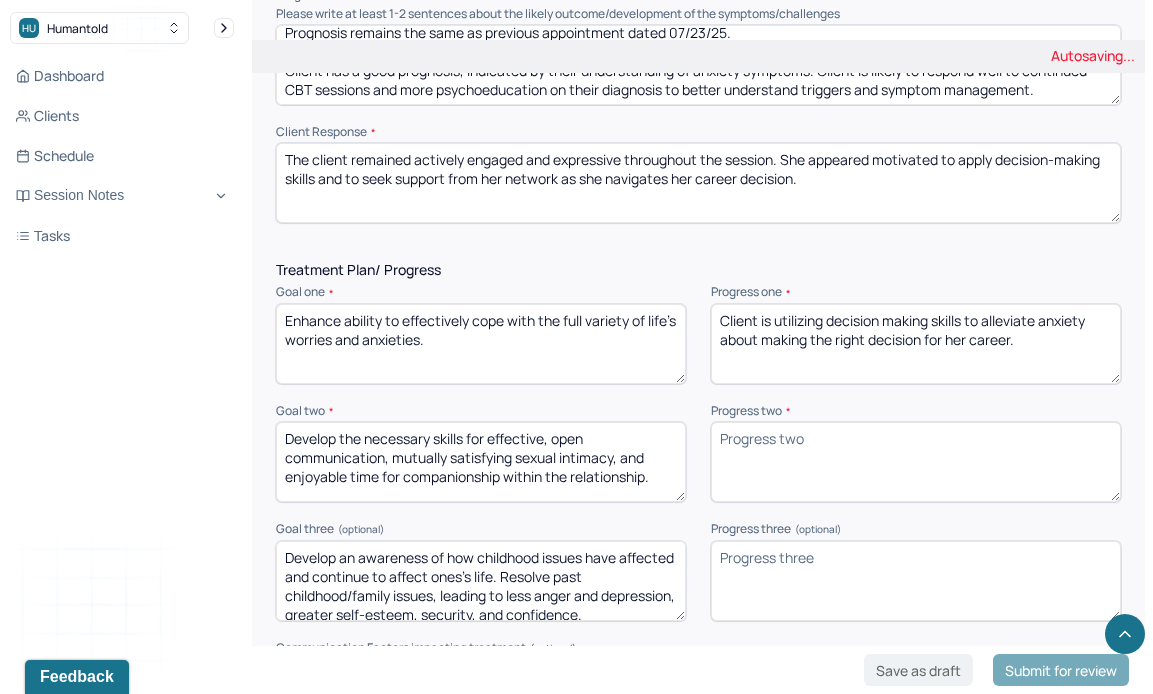 drag, startPoint x: 1033, startPoint y: 339, endPoint x: 648, endPoint y: 262, distance: 392.6245 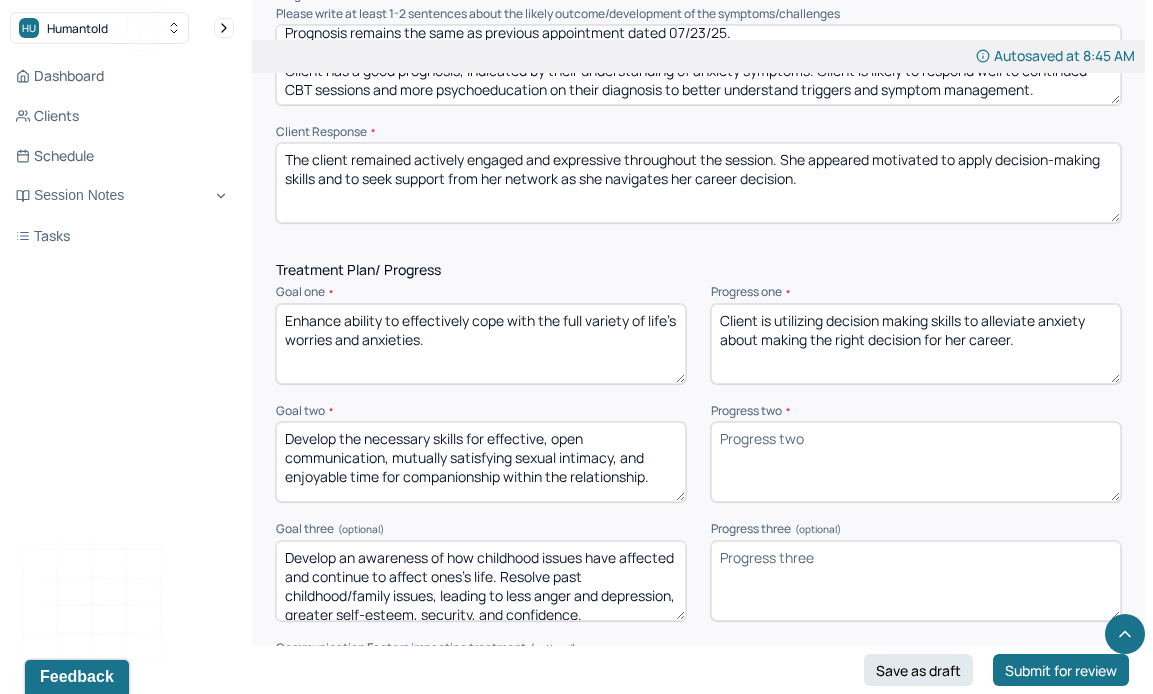 type on "Client is utilizing decision making skills to alleviate anxiety about making the right decision for her career." 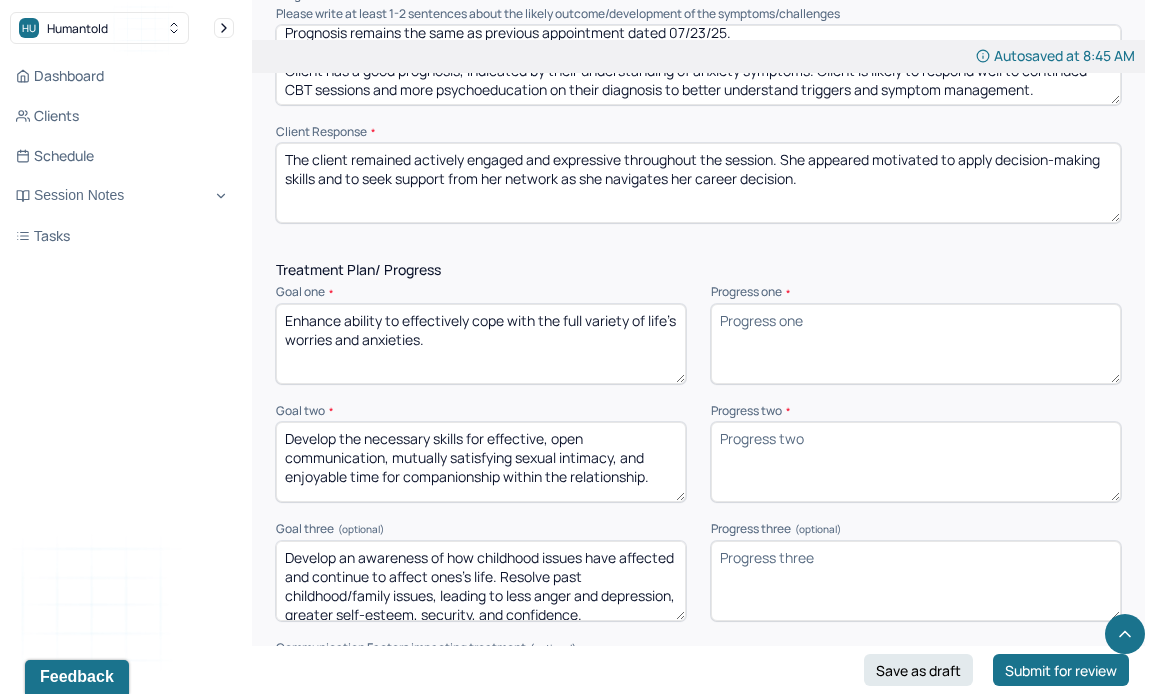 paste on "The client is actively applying decision-making skills to reduce anxiety related to choosing the most appropriate path for her career." 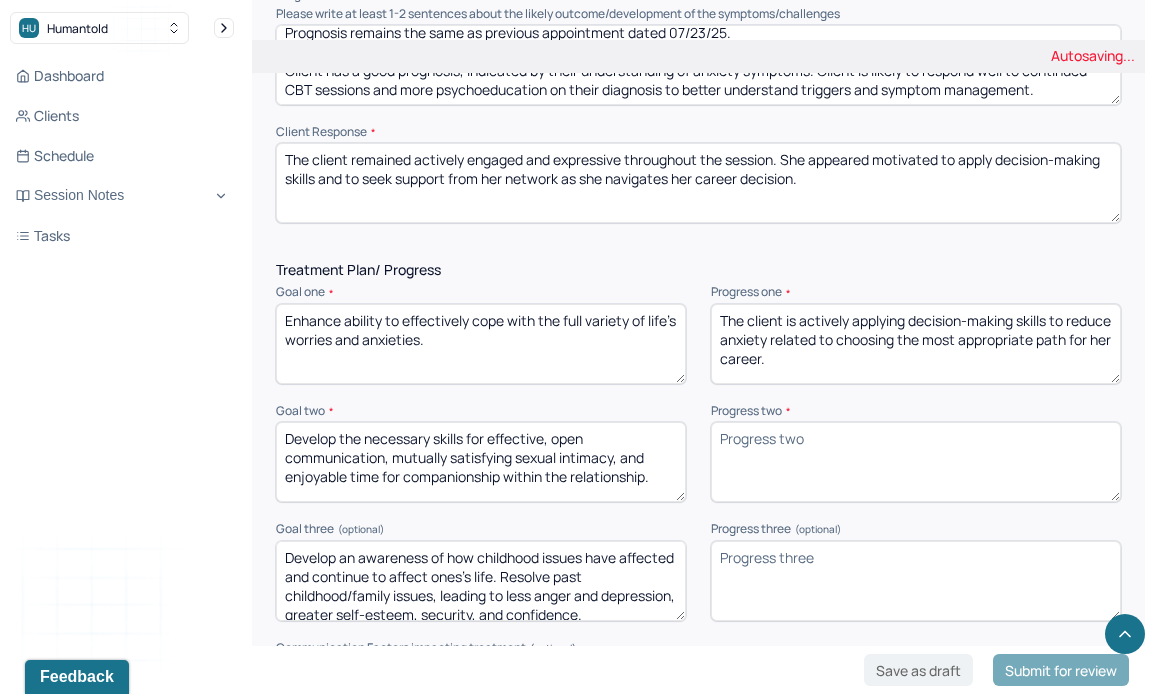 type on "The client is actively applying decision-making skills to reduce anxiety related to choosing the most appropriate path for her career." 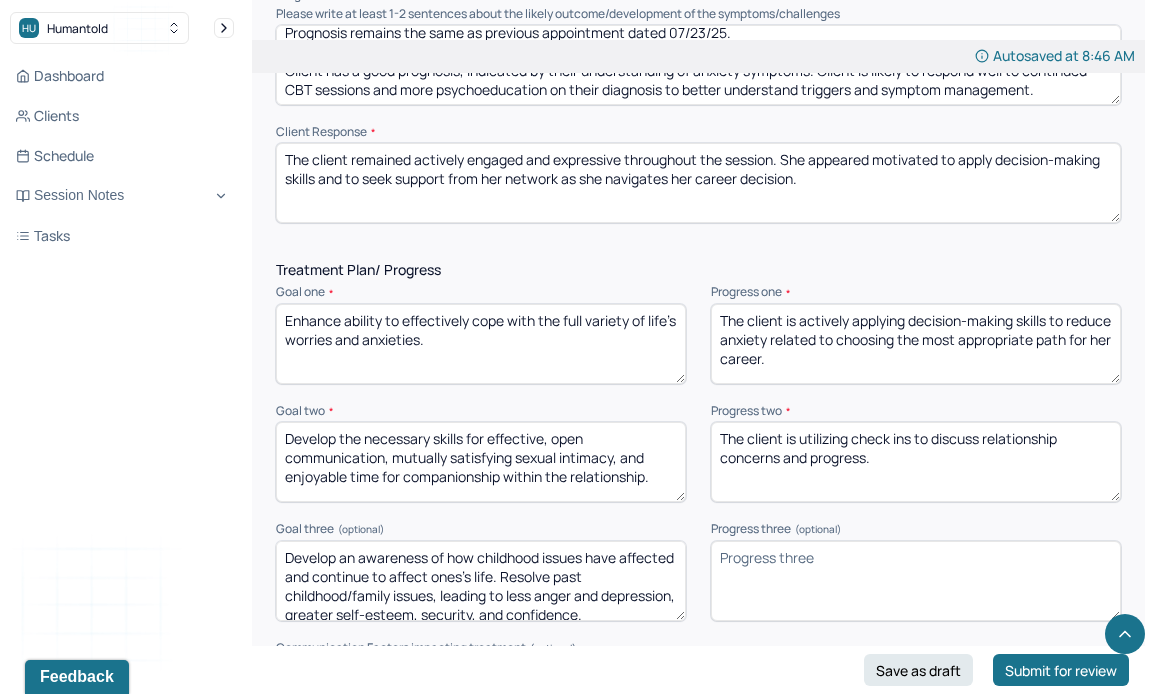 drag, startPoint x: 948, startPoint y: 469, endPoint x: 641, endPoint y: 364, distance: 324.45956 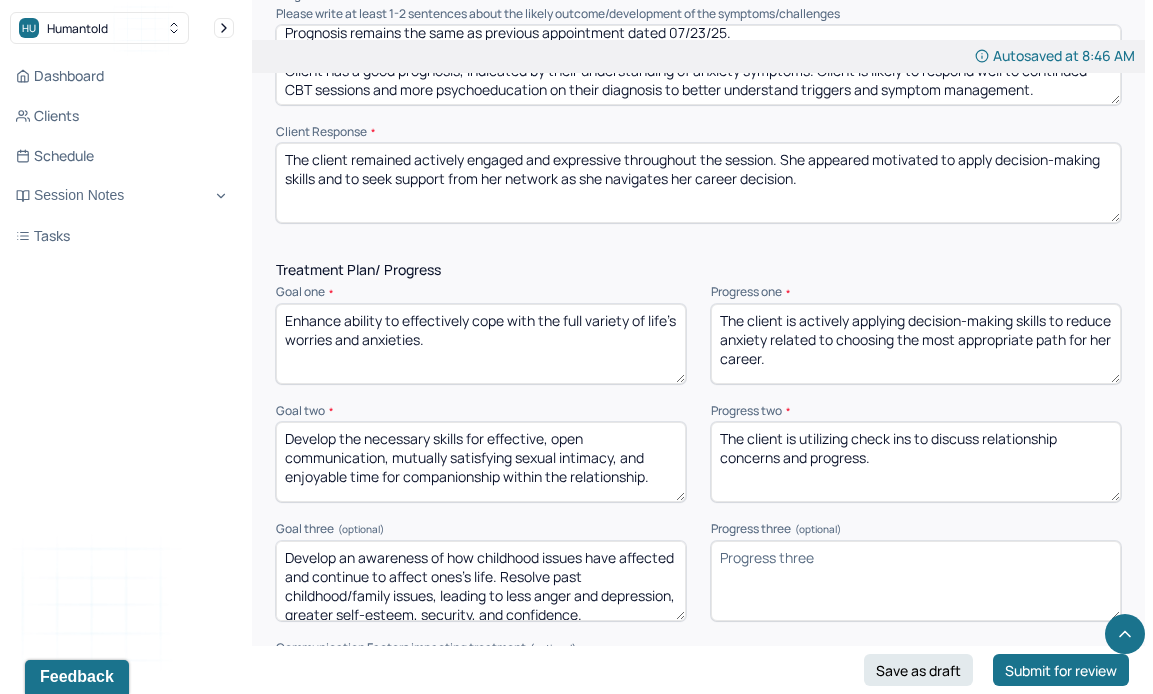 type on "The client is utilizing check ins to discuss relationship concerns and progress." 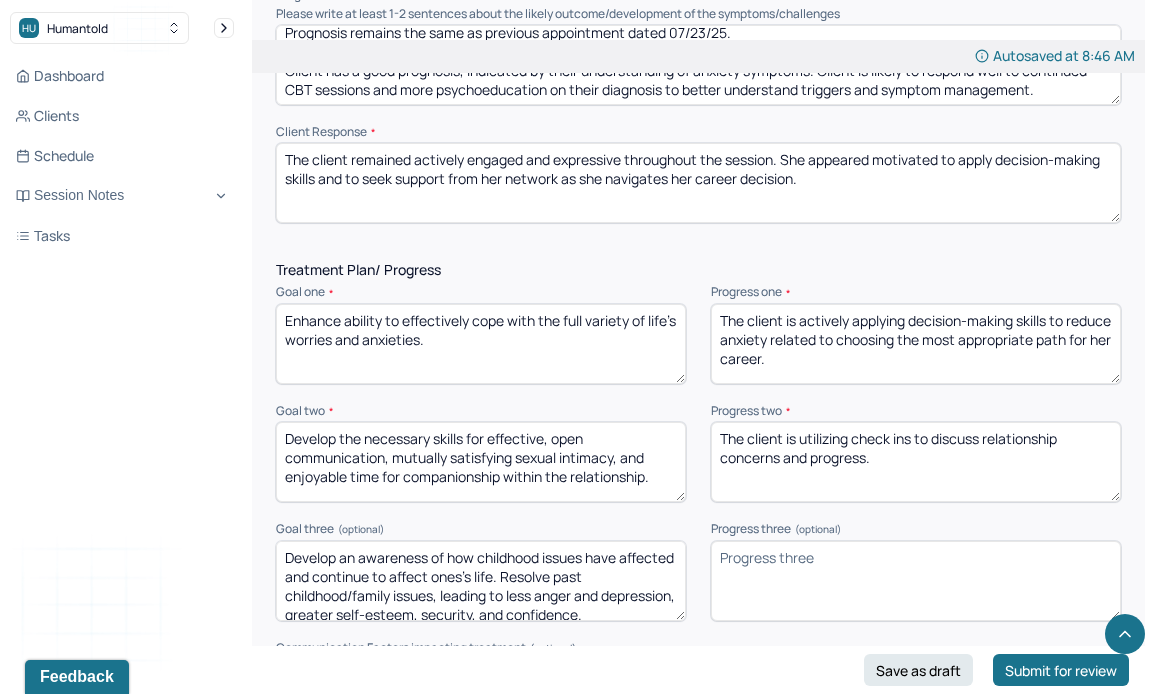 click on "Progress three (optional)" at bounding box center (916, 581) 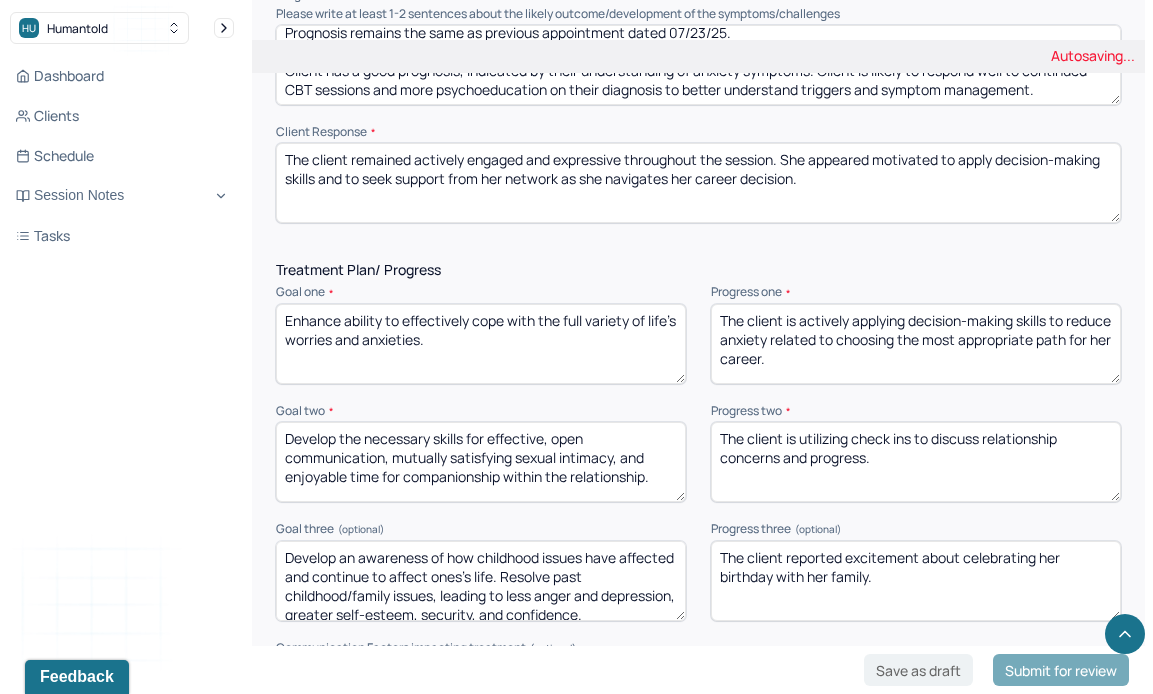 drag, startPoint x: 894, startPoint y: 575, endPoint x: 652, endPoint y: 478, distance: 260.7163 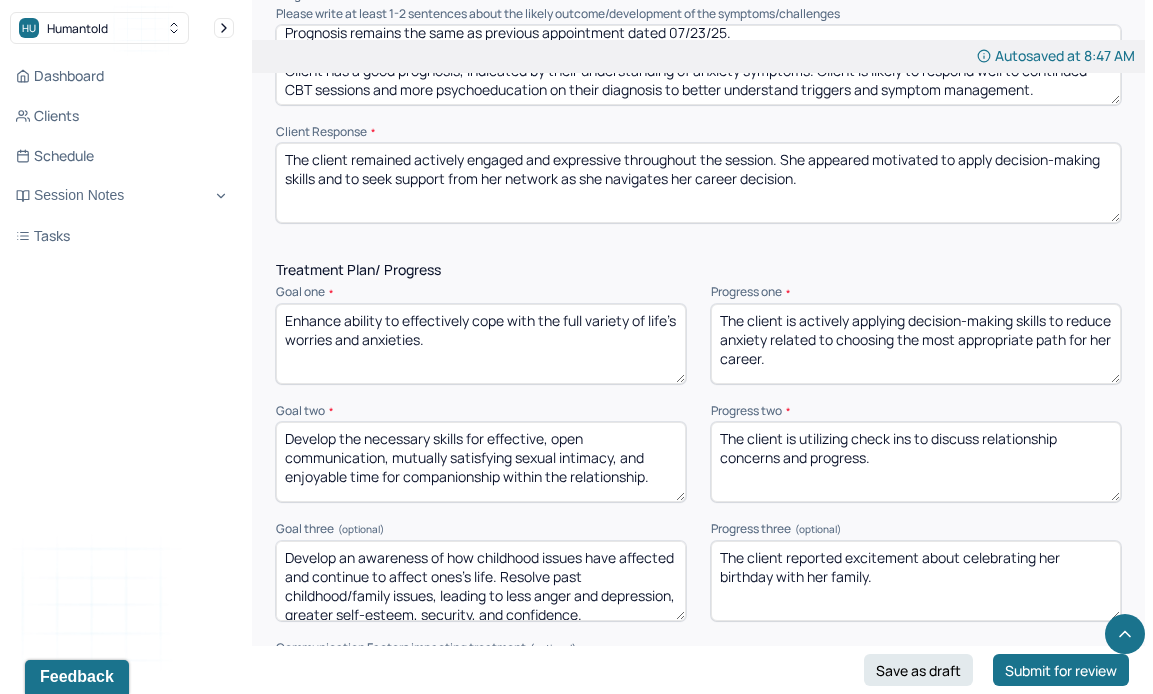 type on "The client reported excitement about celebrating her birthday with her family." 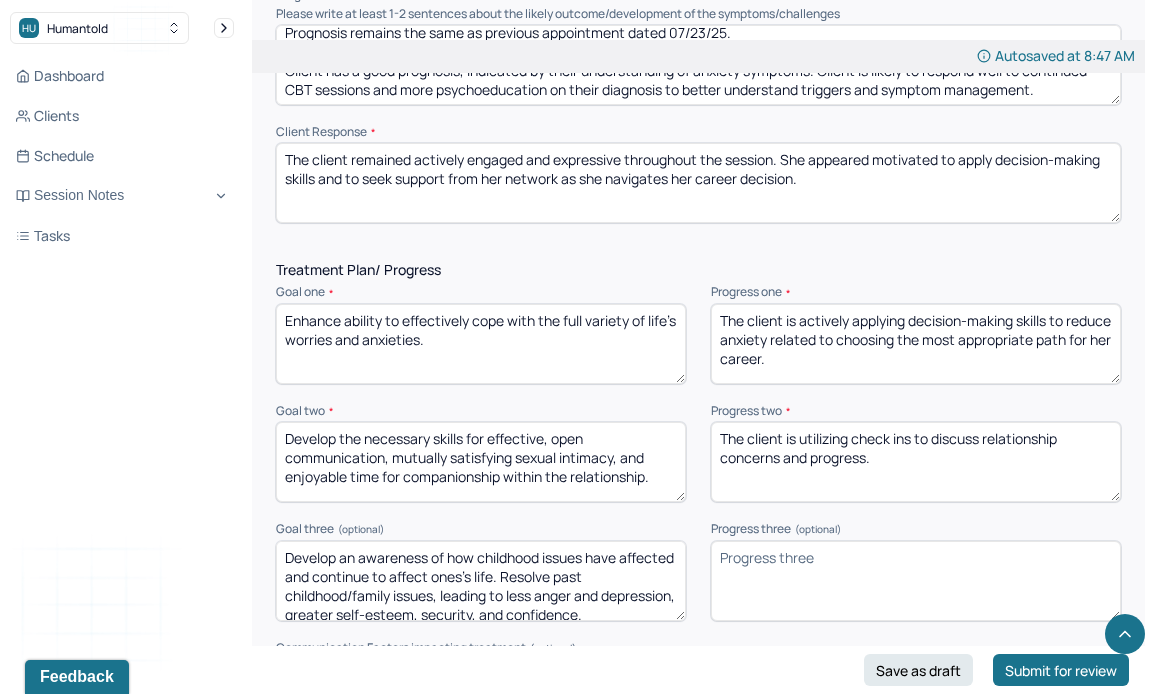 paste on "The client expressed feelings of excitement and anticipation about celebrating her upcoming birthday with family" 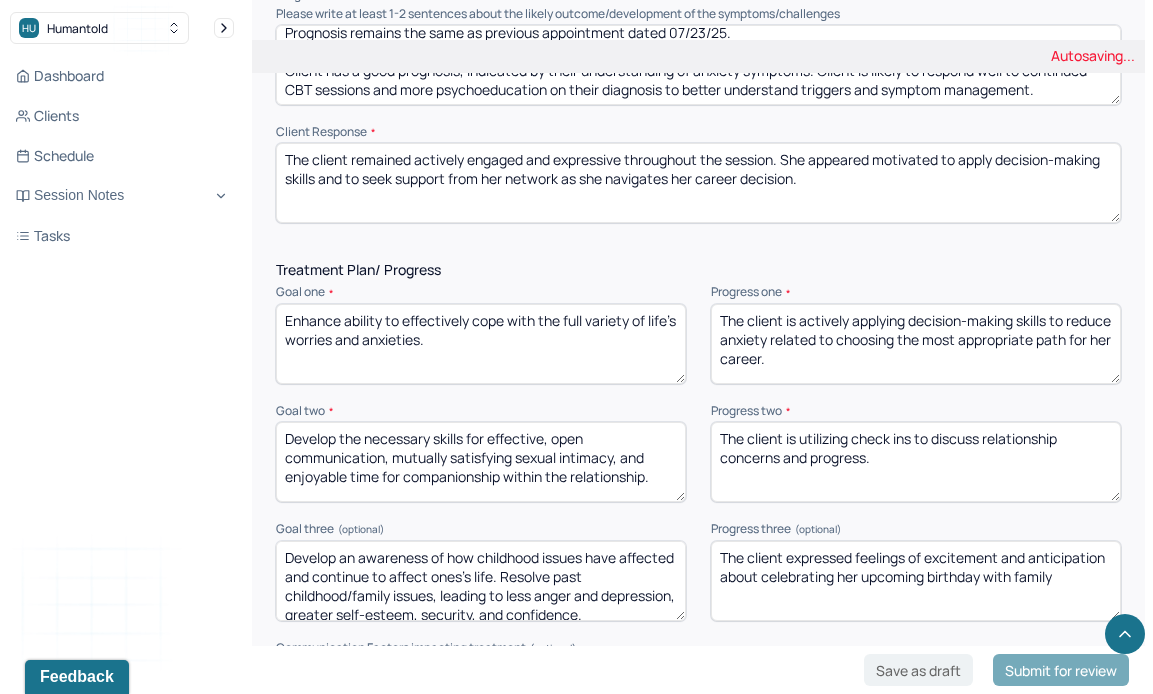 type on "The client expressed feelings of excitement and anticipation about celebrating her upcoming birthday with family" 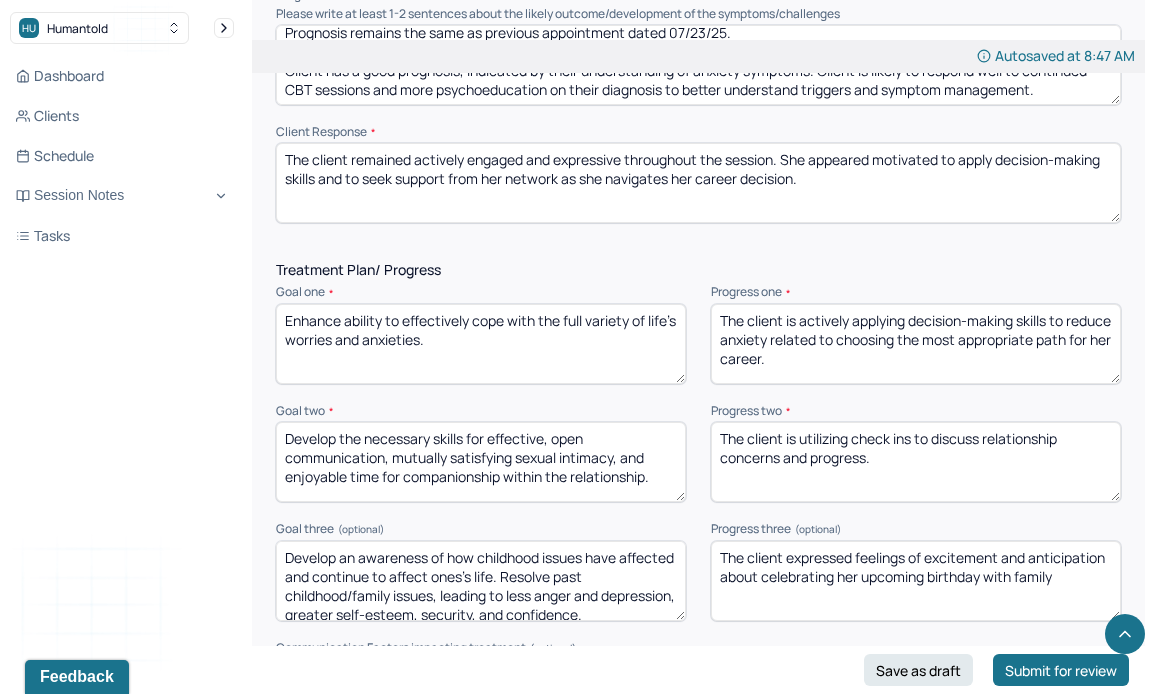 click on "The client is utilizing check ins to discuss relationship concerns and progress." at bounding box center [916, 462] 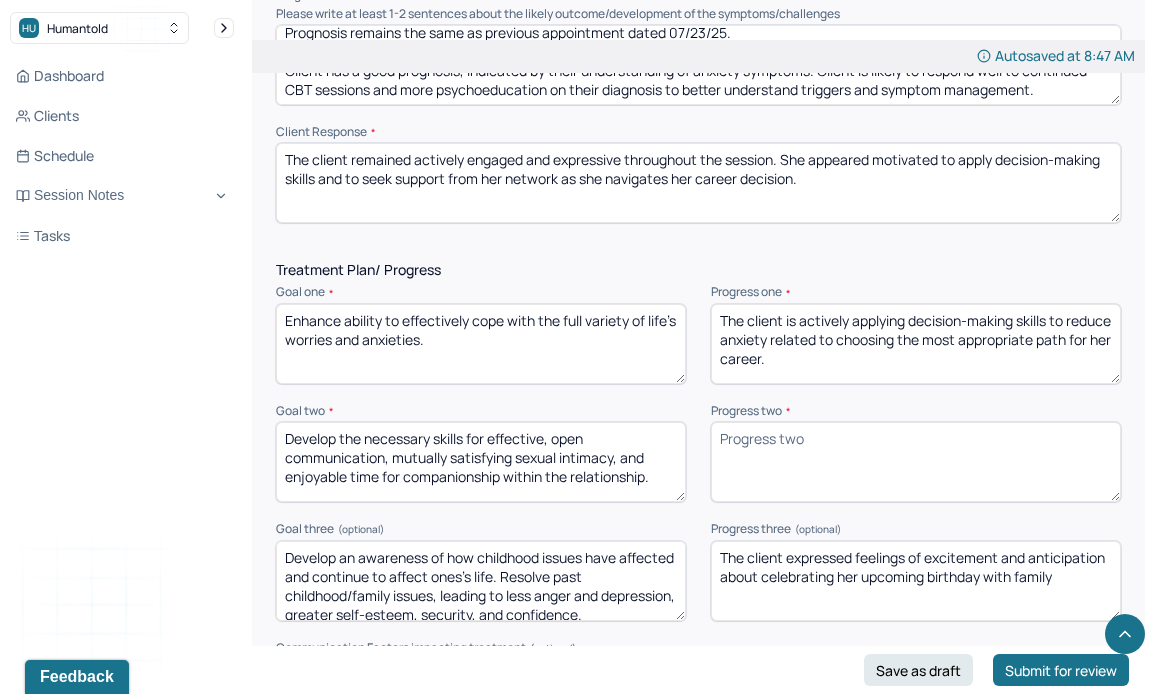 paste on "The client is using regular check-ins to process relationship concerns and monitor progress." 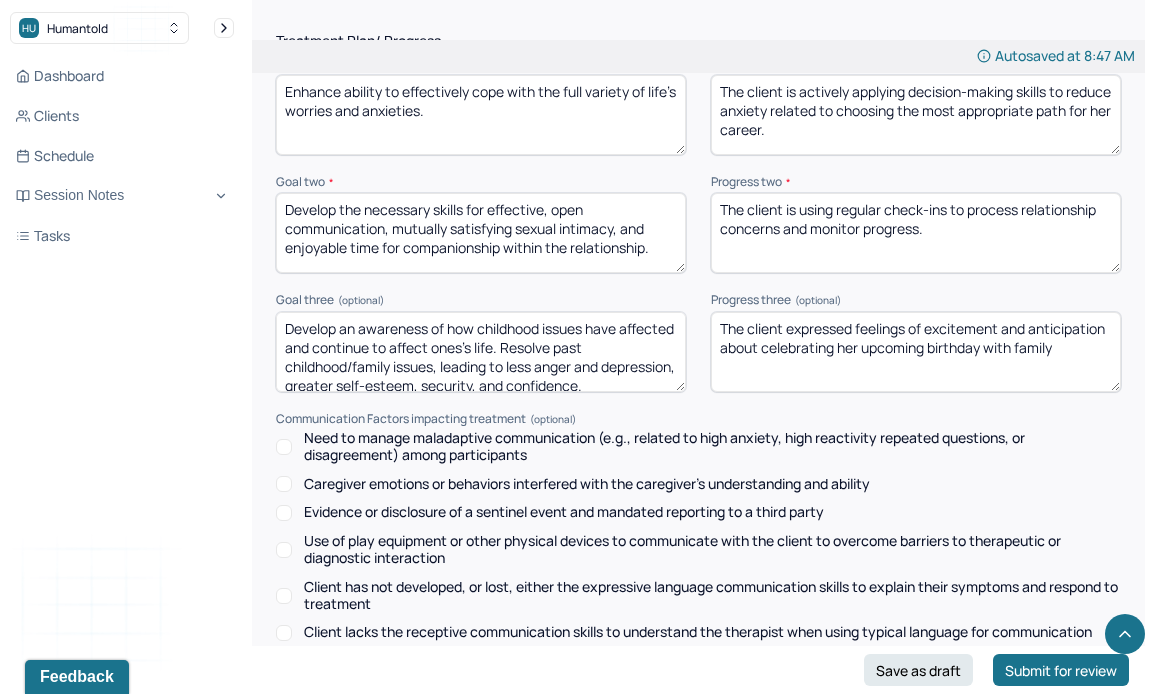 scroll, scrollTop: 3139, scrollLeft: 0, axis: vertical 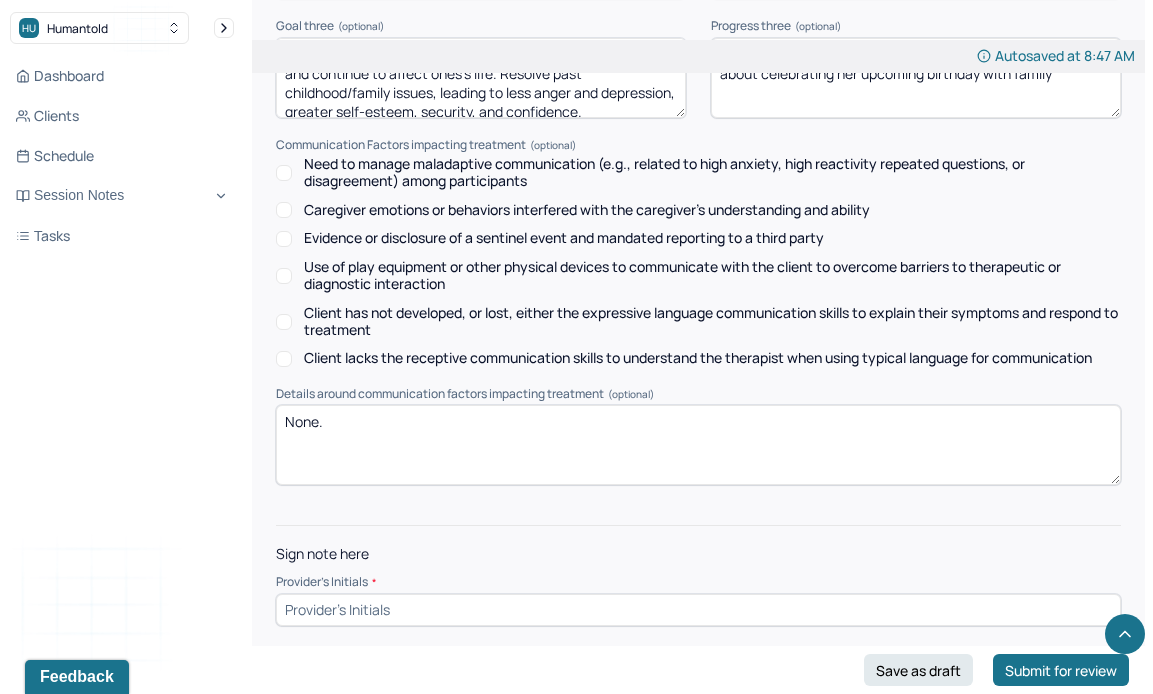 type on "The client is using regular check-ins to process relationship concerns and monitor progress." 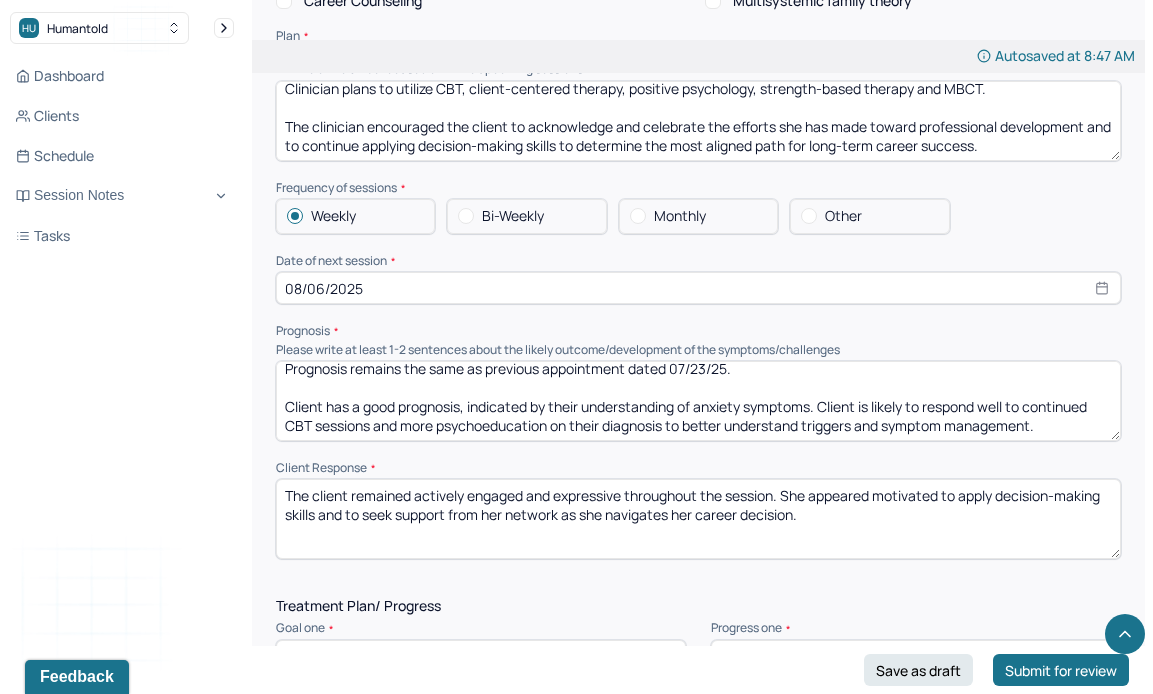 scroll, scrollTop: 2222, scrollLeft: 0, axis: vertical 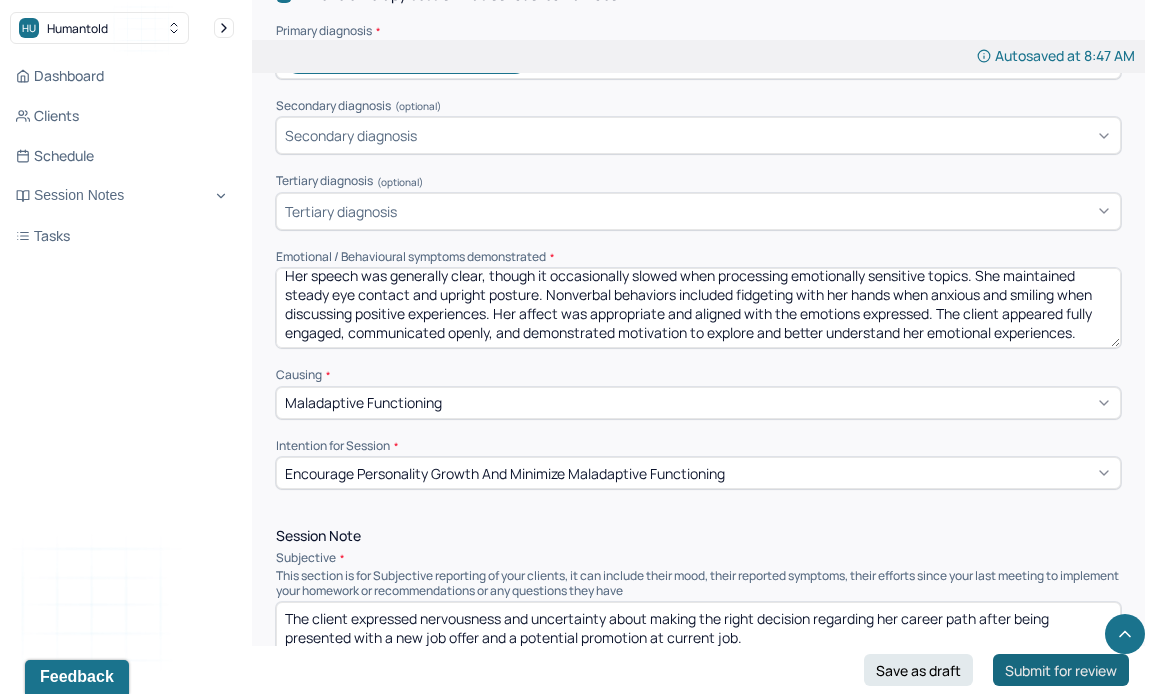 type on "ALK" 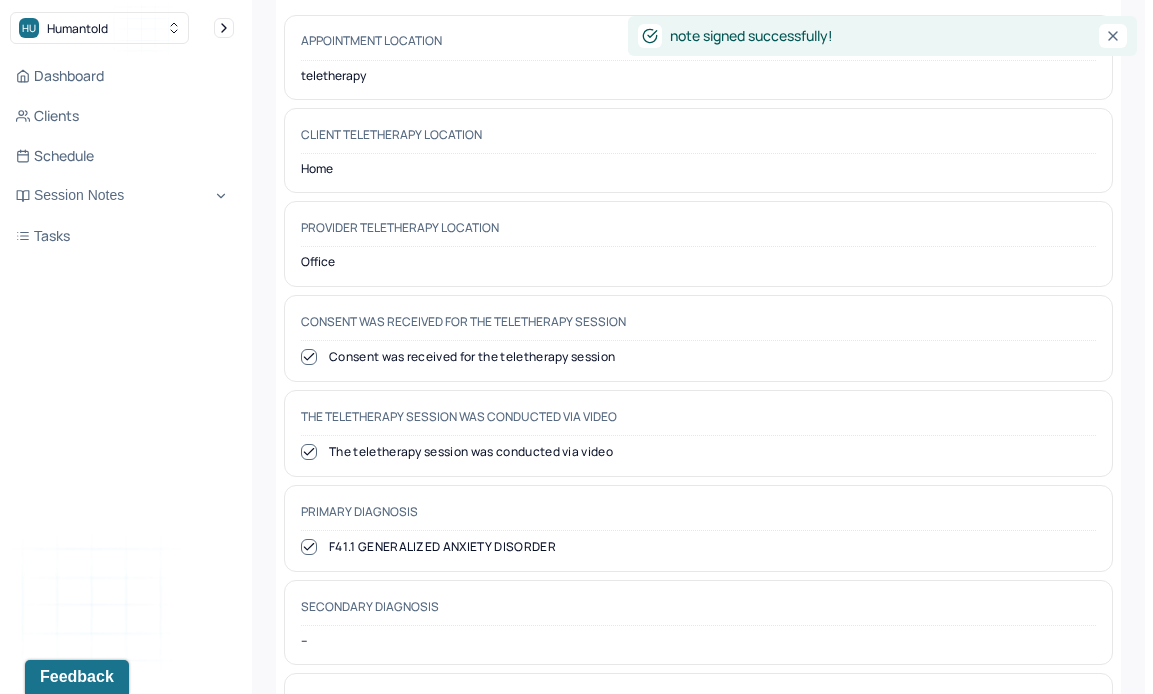 scroll, scrollTop: 0, scrollLeft: 0, axis: both 